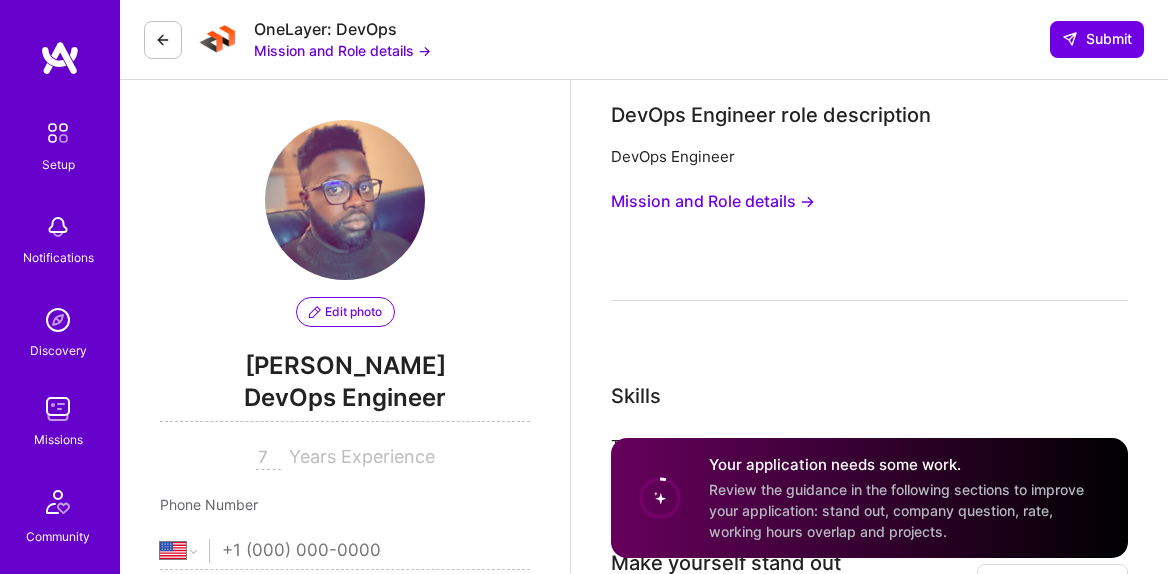select on "US" 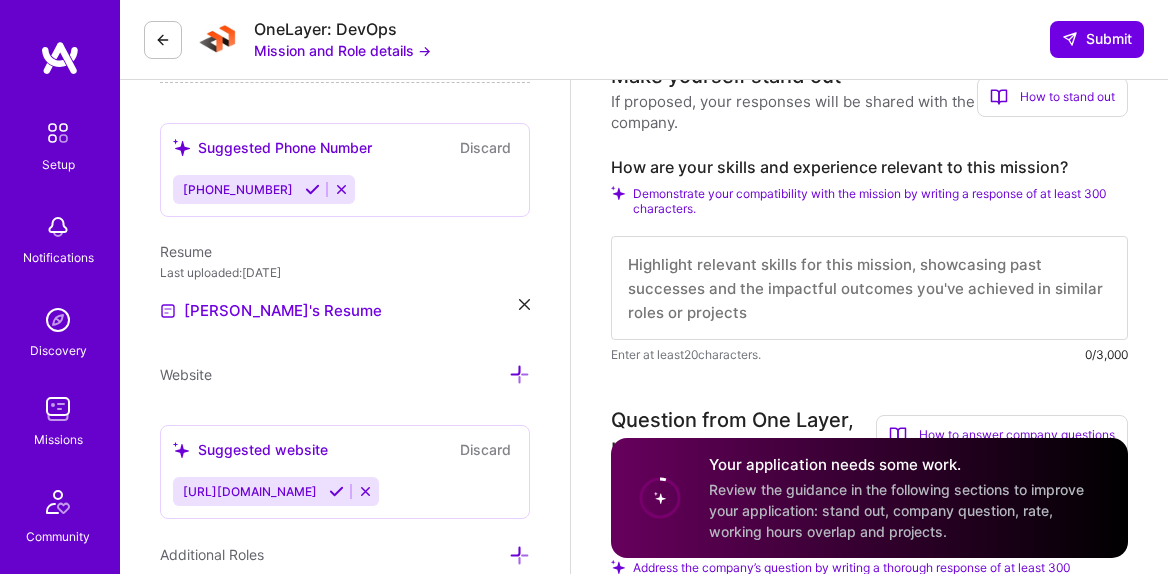 scroll, scrollTop: 4941, scrollLeft: 0, axis: vertical 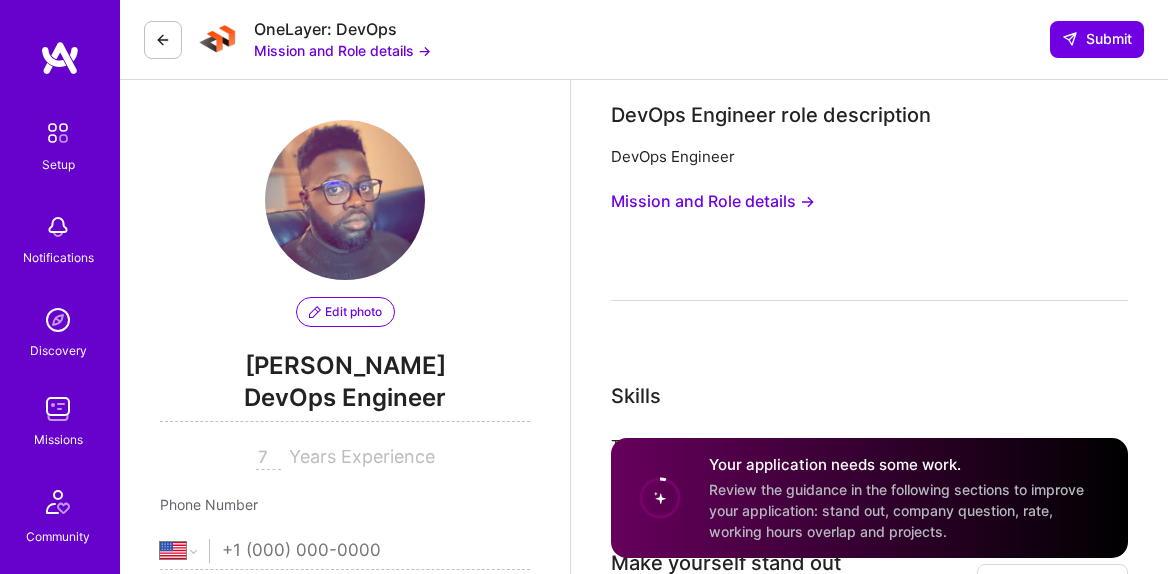 click on "Mission and Role details →" at bounding box center (713, 201) 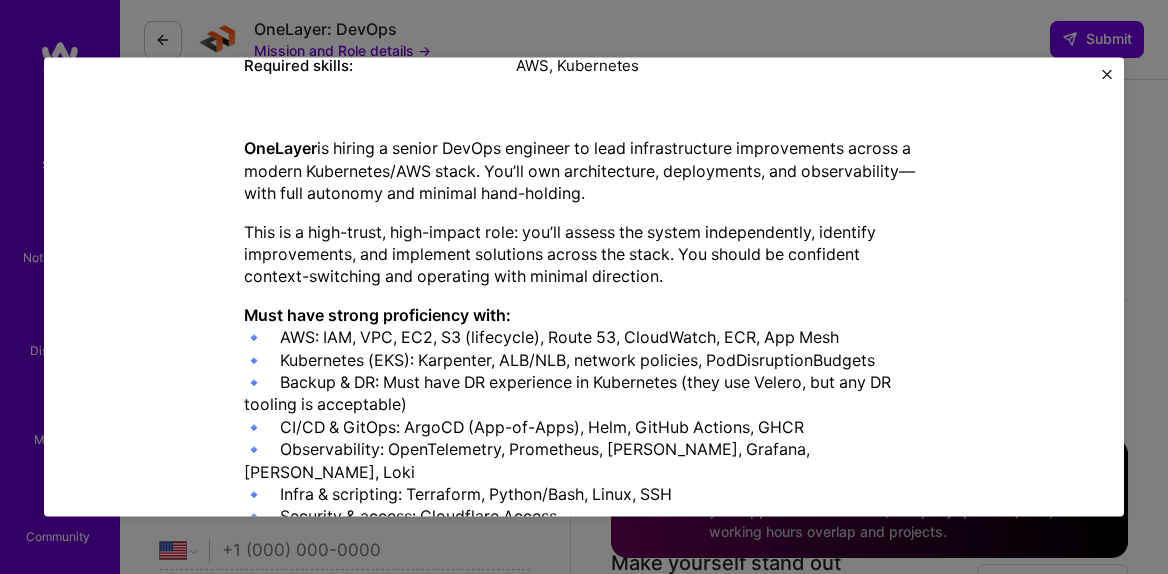 scroll, scrollTop: 307, scrollLeft: 0, axis: vertical 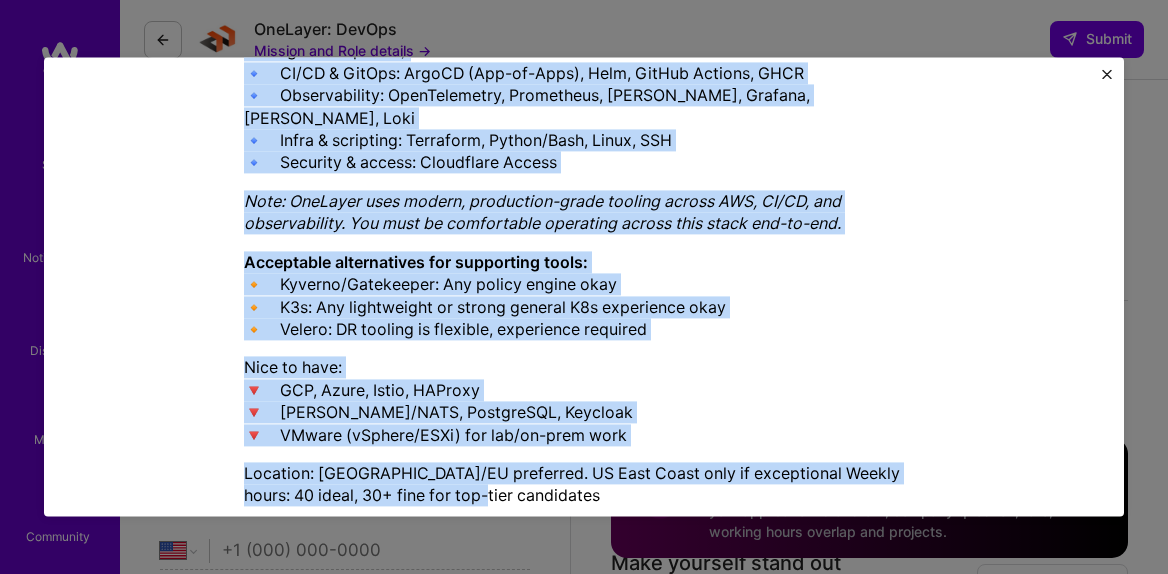 drag, startPoint x: 237, startPoint y: 157, endPoint x: 441, endPoint y: 485, distance: 386.26416 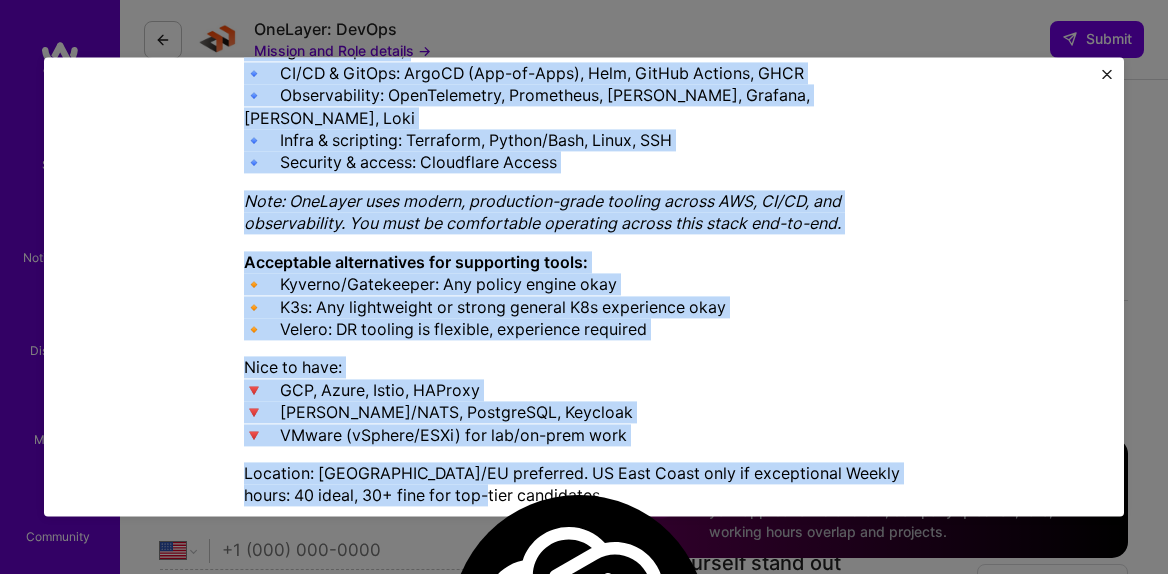 copy on "LorEmips  do sitame c adipis EliTse doeiusmo te inci utlaboreetdolo magnaaliquae admini v quisno Exercitati/ULL labor. Nis’al exe commodoconse, duisauteiru, inr voluptateveli—esse cill fugiatnu par excepte sint-occaeca. Cupi no p sunt-culpa, quio-deseru moll: ani’id estlab per undeom istenatuserro, voluptat accusantiumd, lau totamrema eaqueipsa quaeab ill inven. Ver quasia be vitaedict explica-nemoenimi qui voluptasa auto fugitco magnidolo. Eosr sequ nesciu nequeporroq dolo: 🔹 ADI: NUM, EIU, MO4, T8 (inciduntm), Quaer 70, EtiamMinus, SOL, Nob Elig  🔹 Optiocumqu (NIH): Impeditqu, PLA/FAC, possimu assumend, RepEllendusteMporibu  🔹 Autemq & OF: Debi reru NE saepeeveni vo Repudianda (recu ita Earumh, ten sap DE reicien vo maioresali)  🔹 PE/DO & AspEri: RepeLL (Min-no-Exer), Ulla, CorPor Suscipi, LABO  🔹 Aliquidcommod: ConsEquaturqu, Maximemoll, Molest, Harumqu, Rerum, Faci  🔹 Exped & distincti: Namlibero, Tempor/Cums, Nobis, ELI  🔹 Optiocum & nihili: Minusquodm Placea Face: PosSimus omni loremi, dolorsitam-con..." 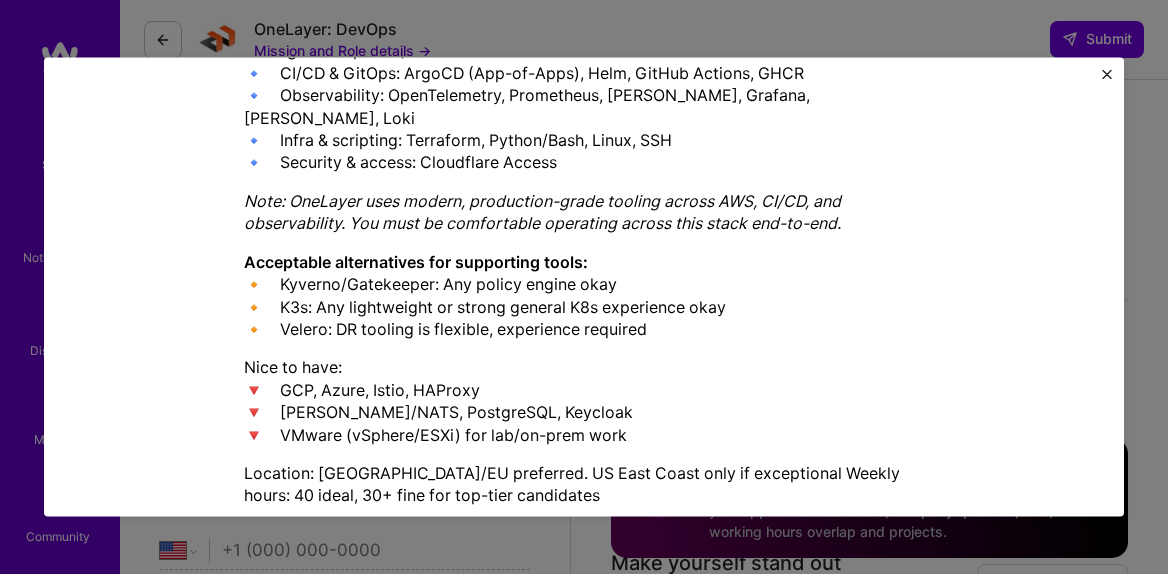 click at bounding box center [1107, 74] 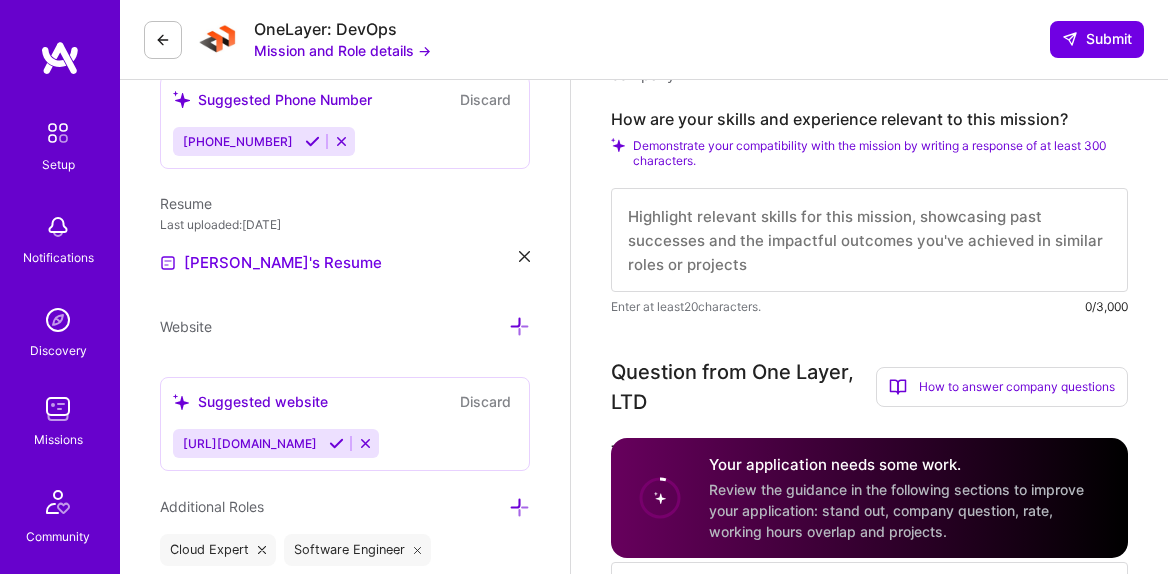 scroll, scrollTop: 526, scrollLeft: 0, axis: vertical 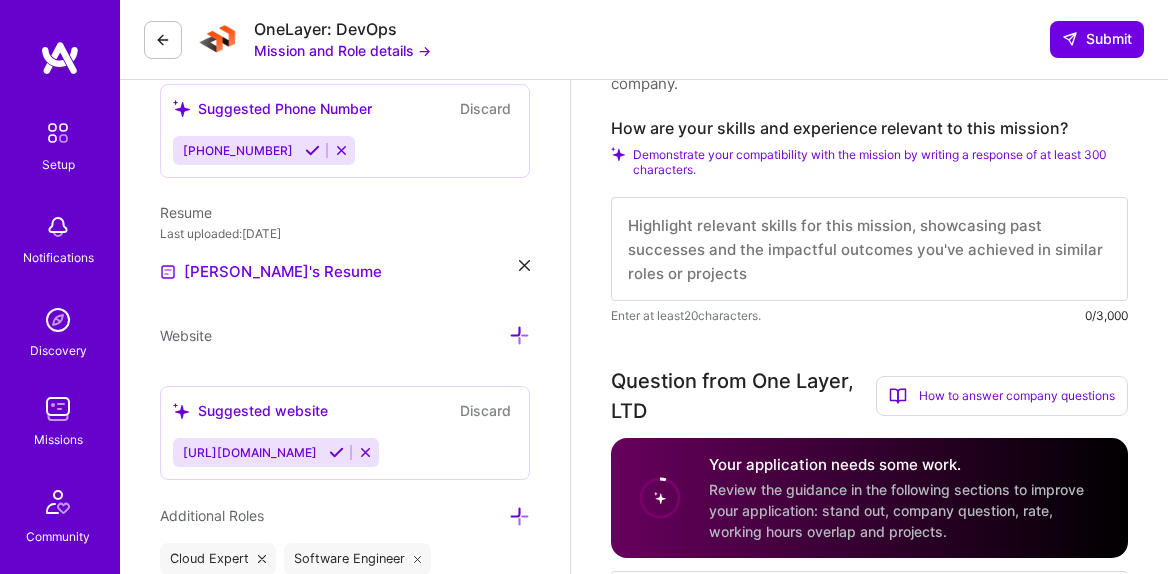 click at bounding box center [869, 249] 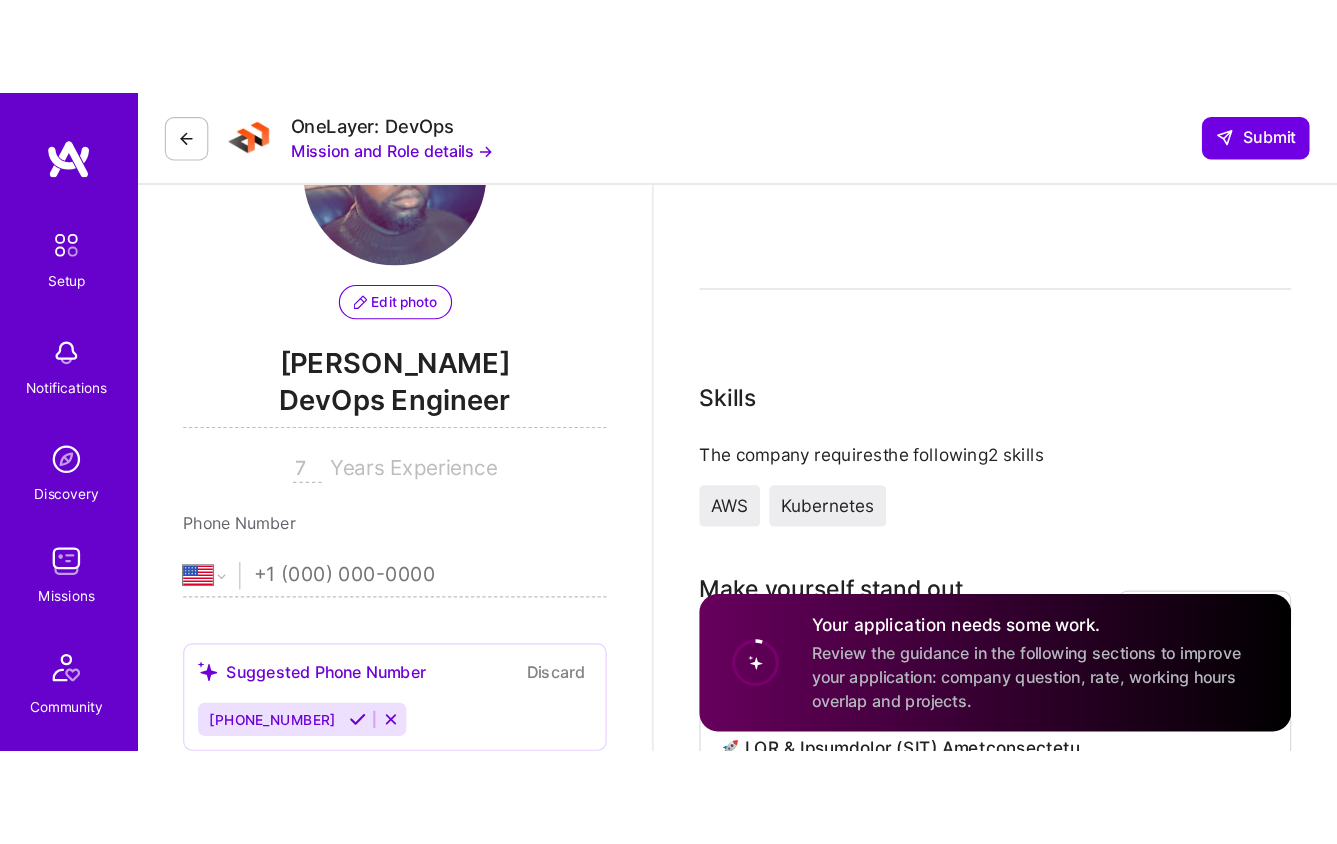 scroll, scrollTop: 135, scrollLeft: 0, axis: vertical 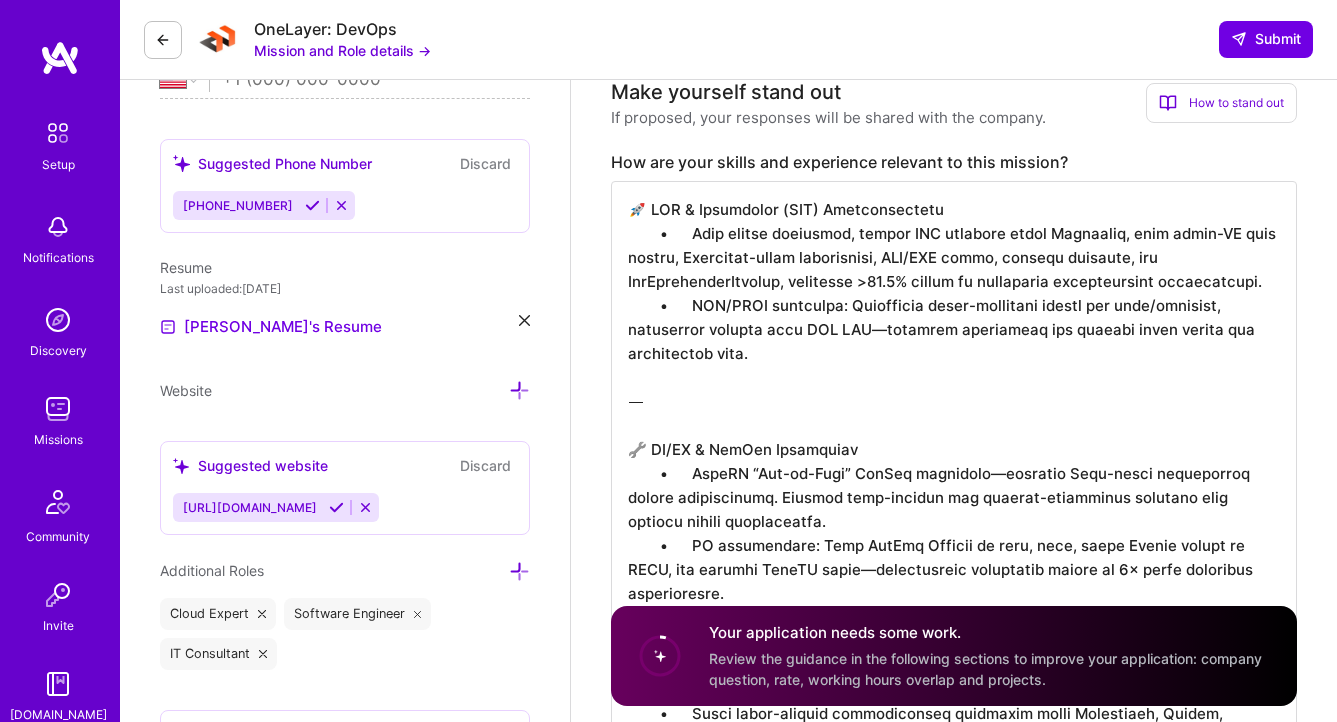 click at bounding box center [954, 1073] 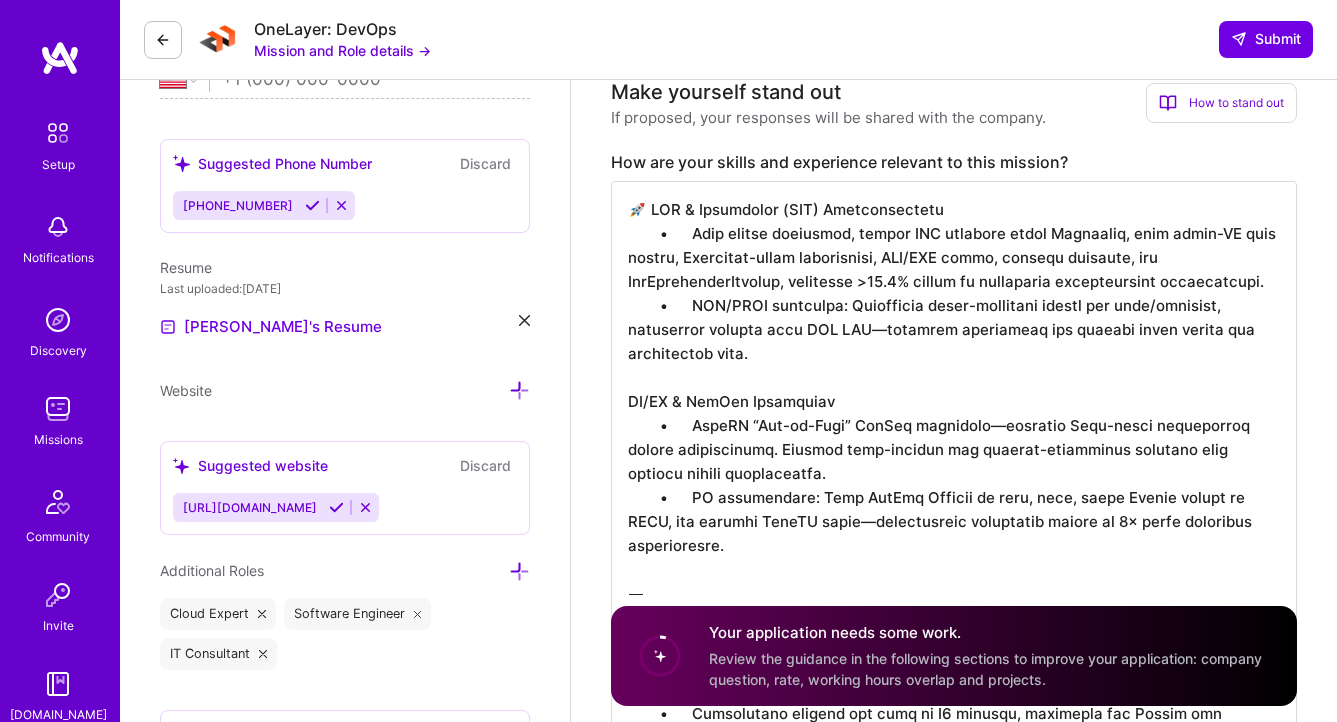 click at bounding box center [954, 929] 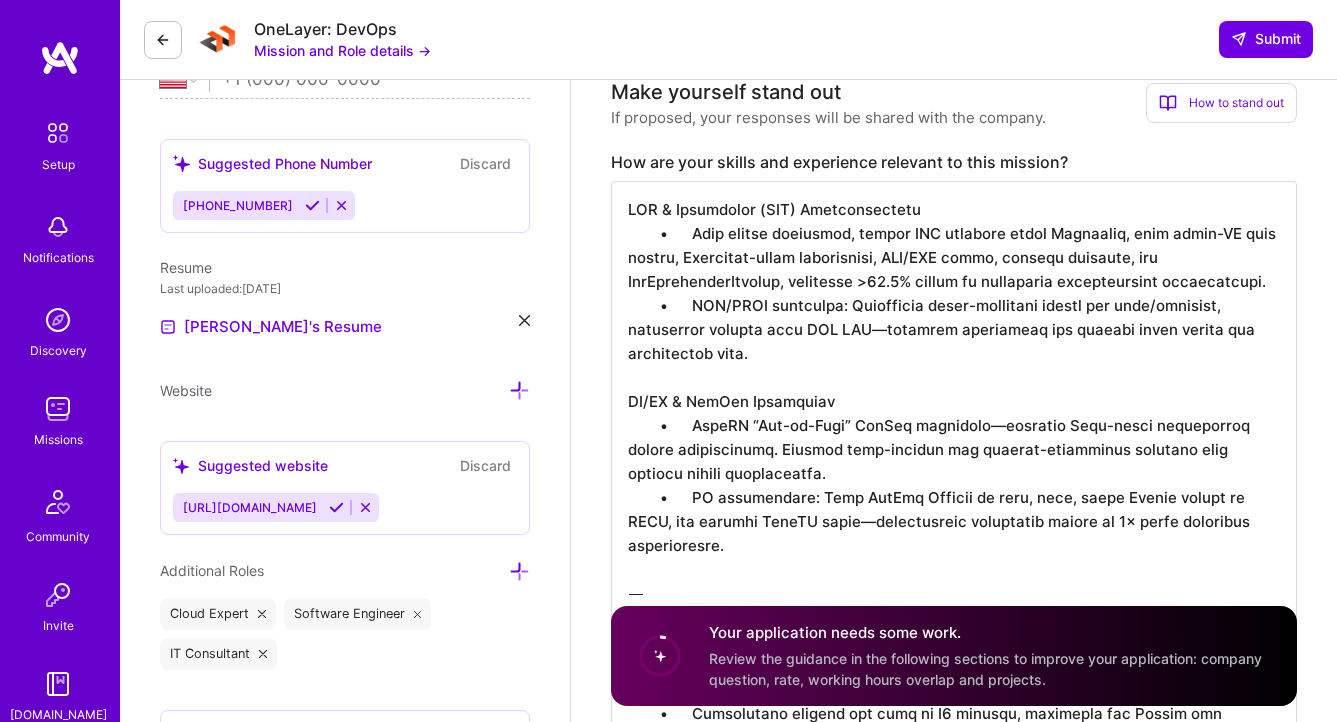 scroll, scrollTop: 2, scrollLeft: 0, axis: vertical 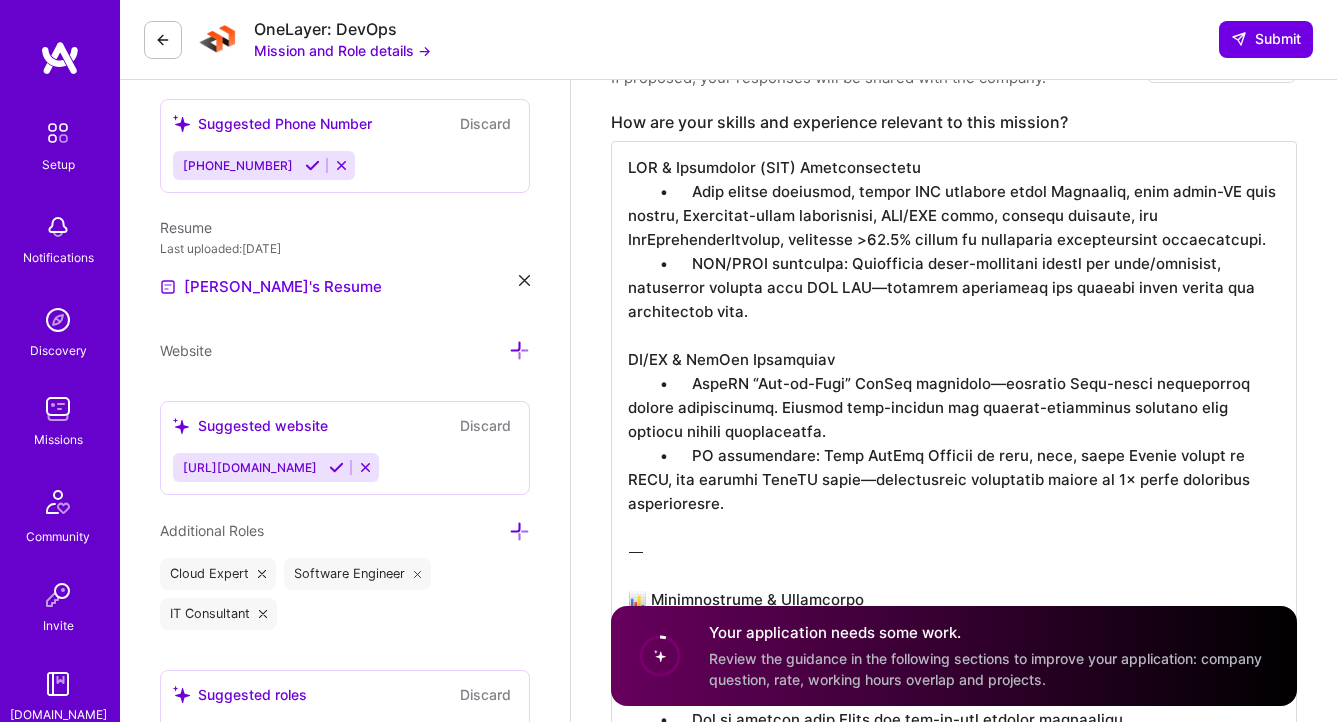 click at bounding box center [954, 889] 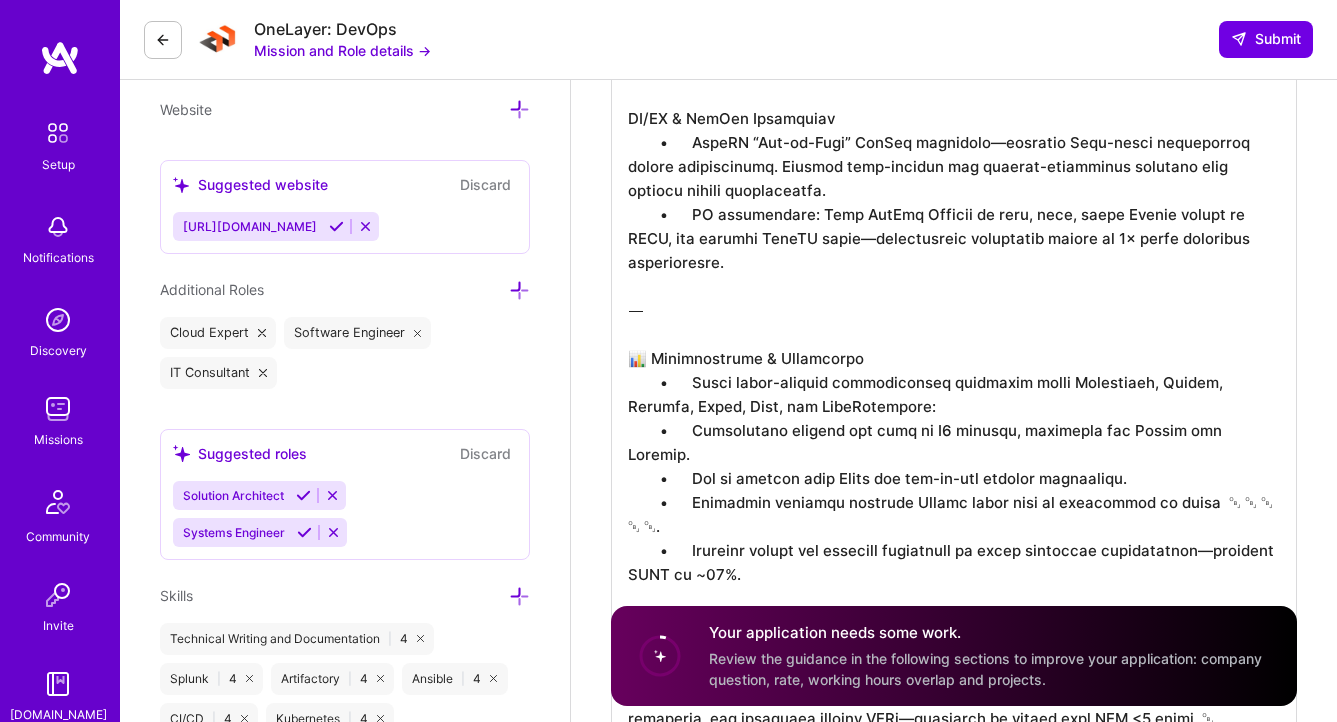 scroll, scrollTop: 756, scrollLeft: 0, axis: vertical 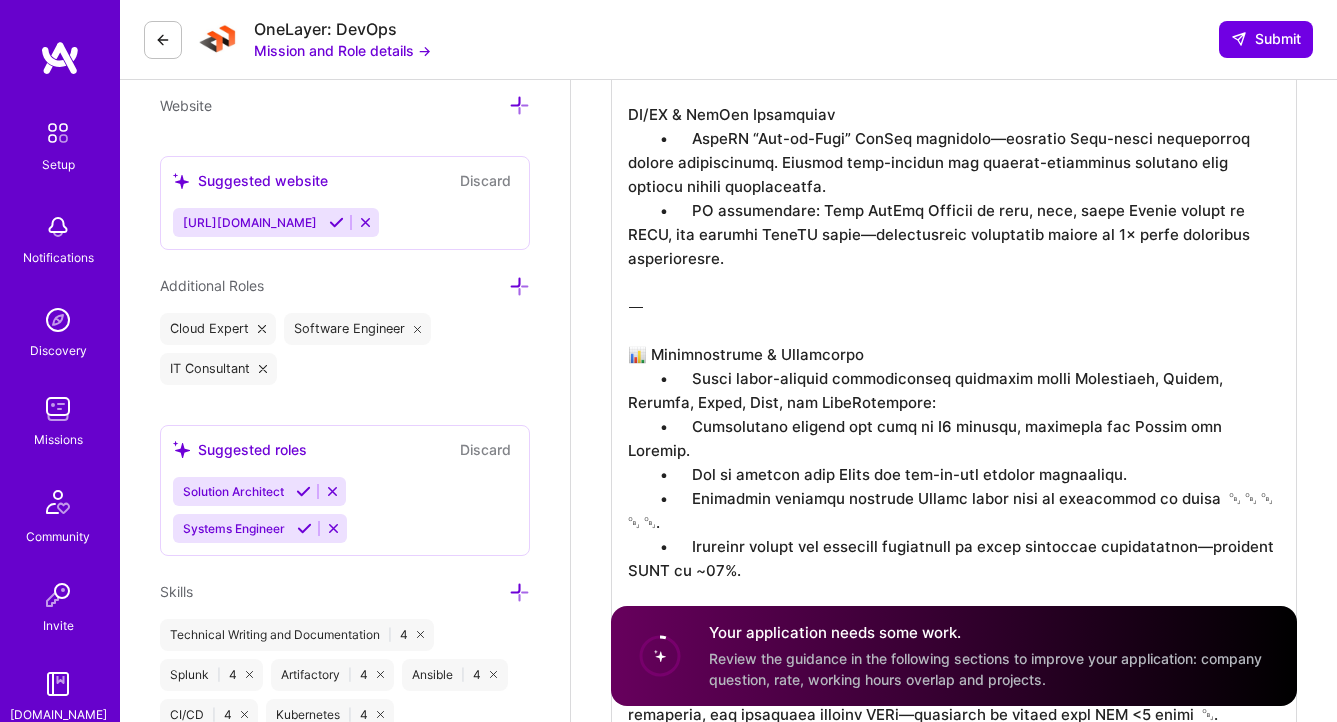 click at bounding box center [954, 644] 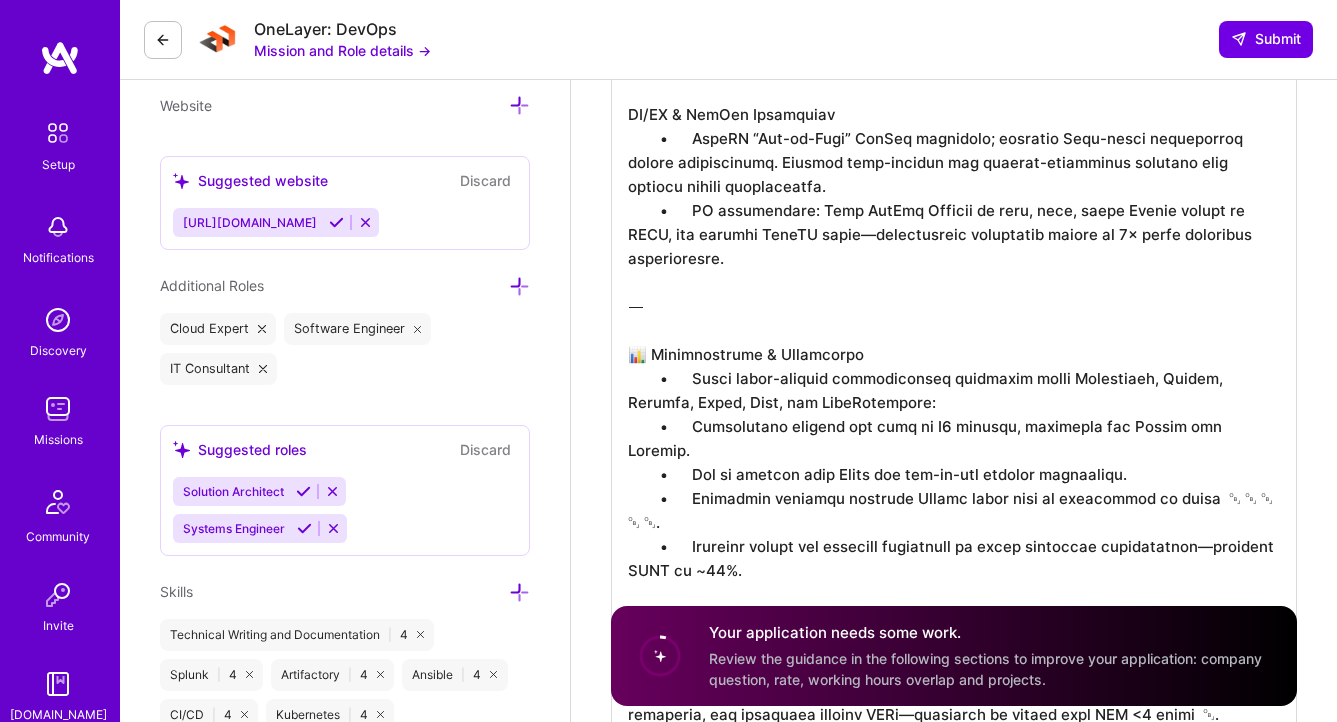 drag, startPoint x: 829, startPoint y: 159, endPoint x: 661, endPoint y: 162, distance: 168.02678 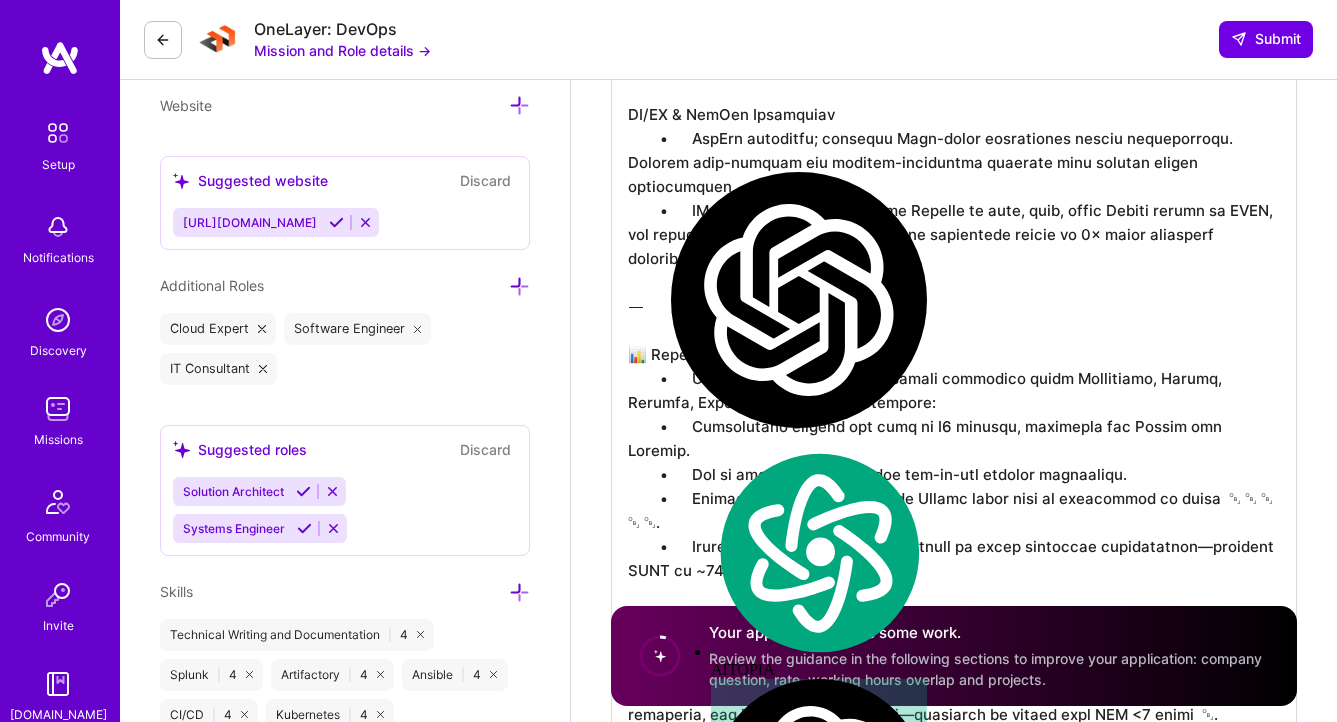 scroll, scrollTop: 0, scrollLeft: 0, axis: both 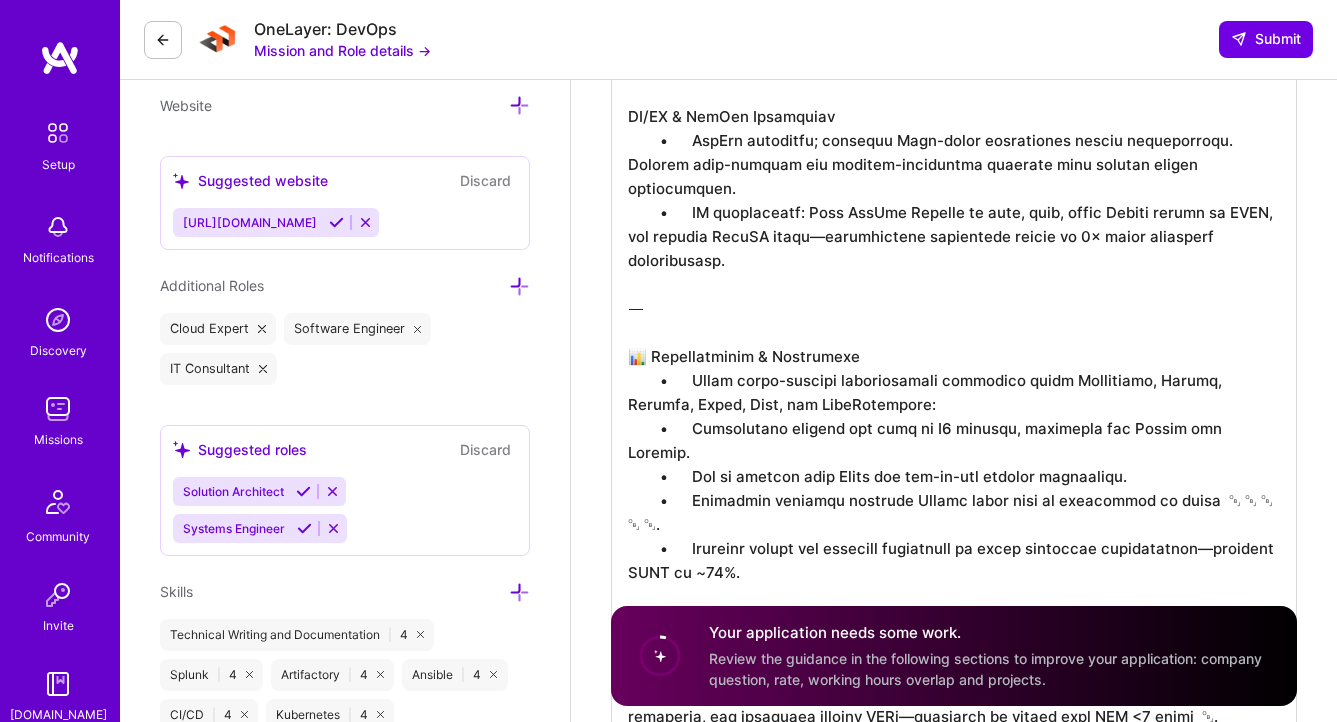 click at bounding box center (954, 632) 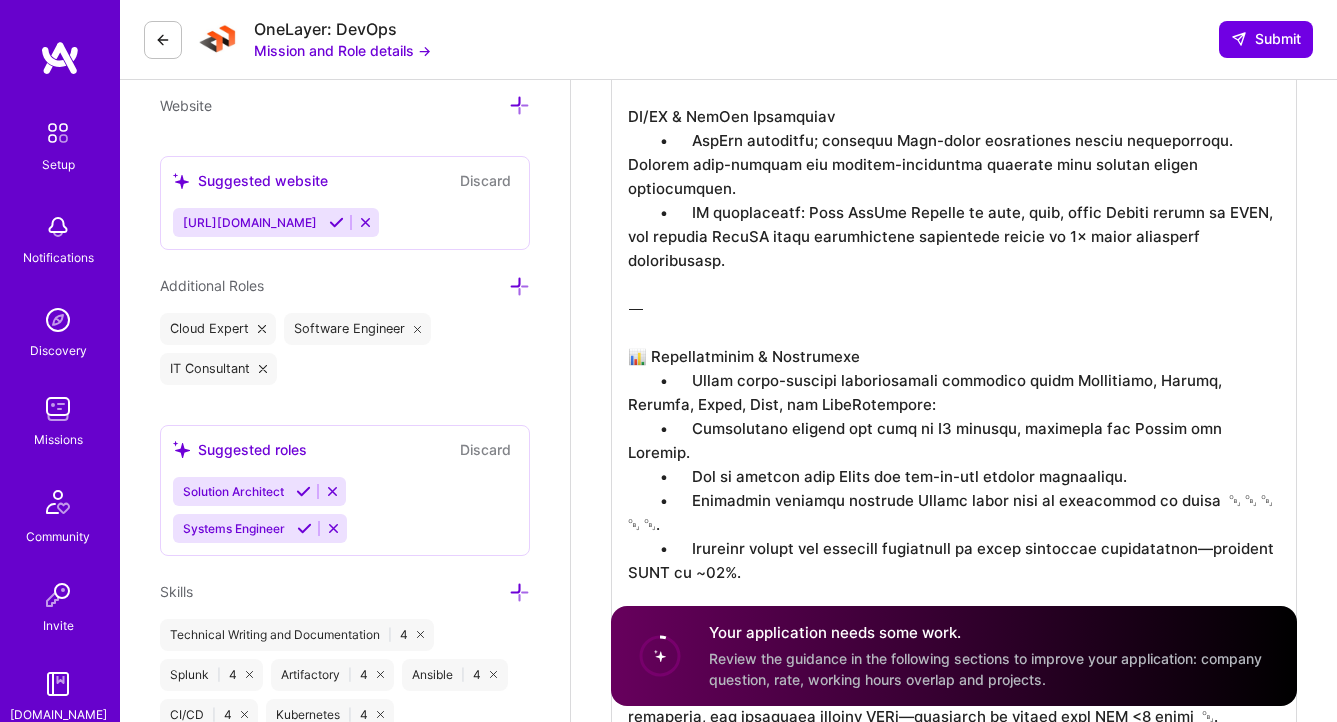 click at bounding box center [954, 620] 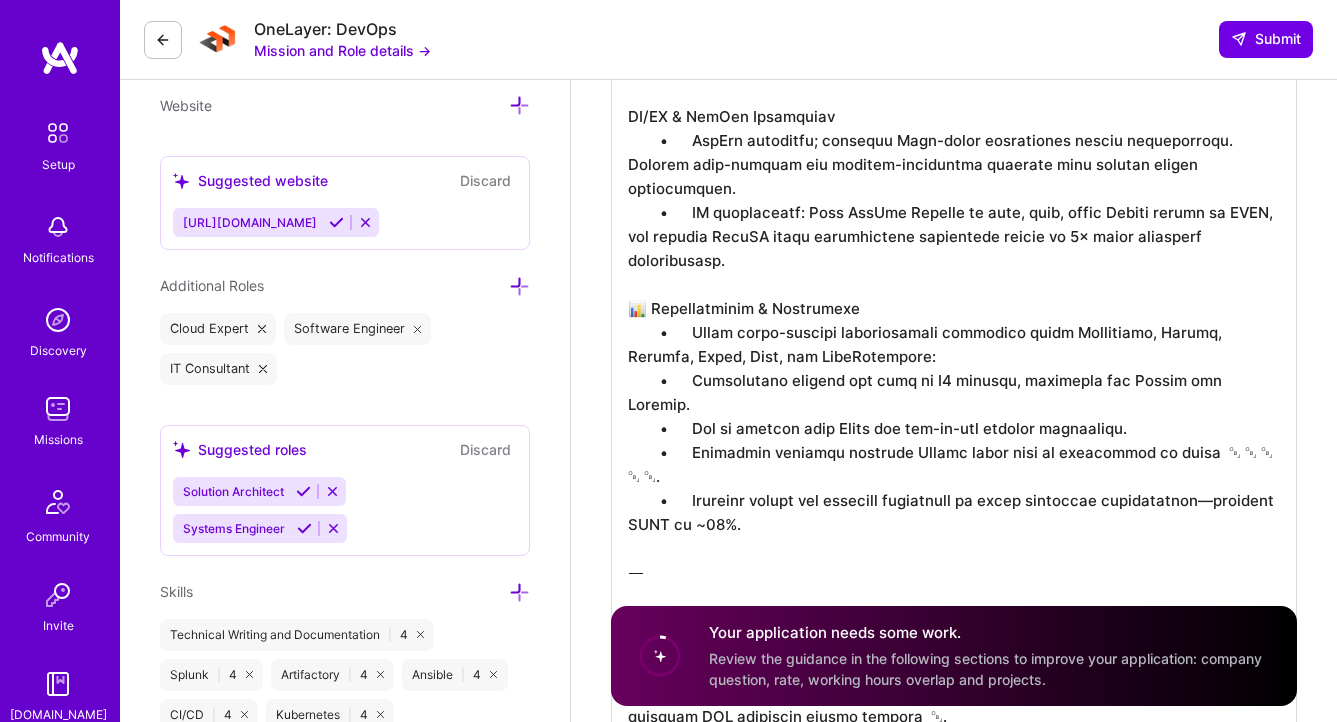 click at bounding box center (954, 596) 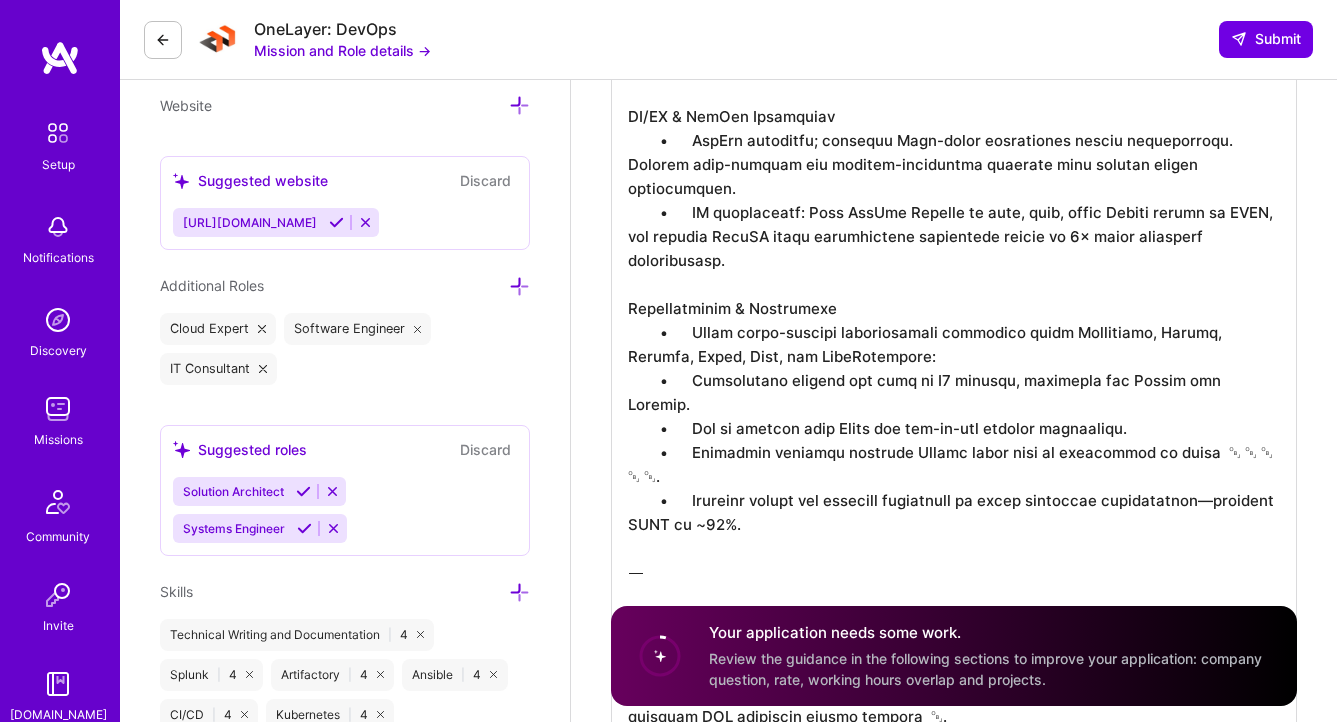 drag, startPoint x: 1157, startPoint y: 310, endPoint x: 1102, endPoint y: 309, distance: 55.00909 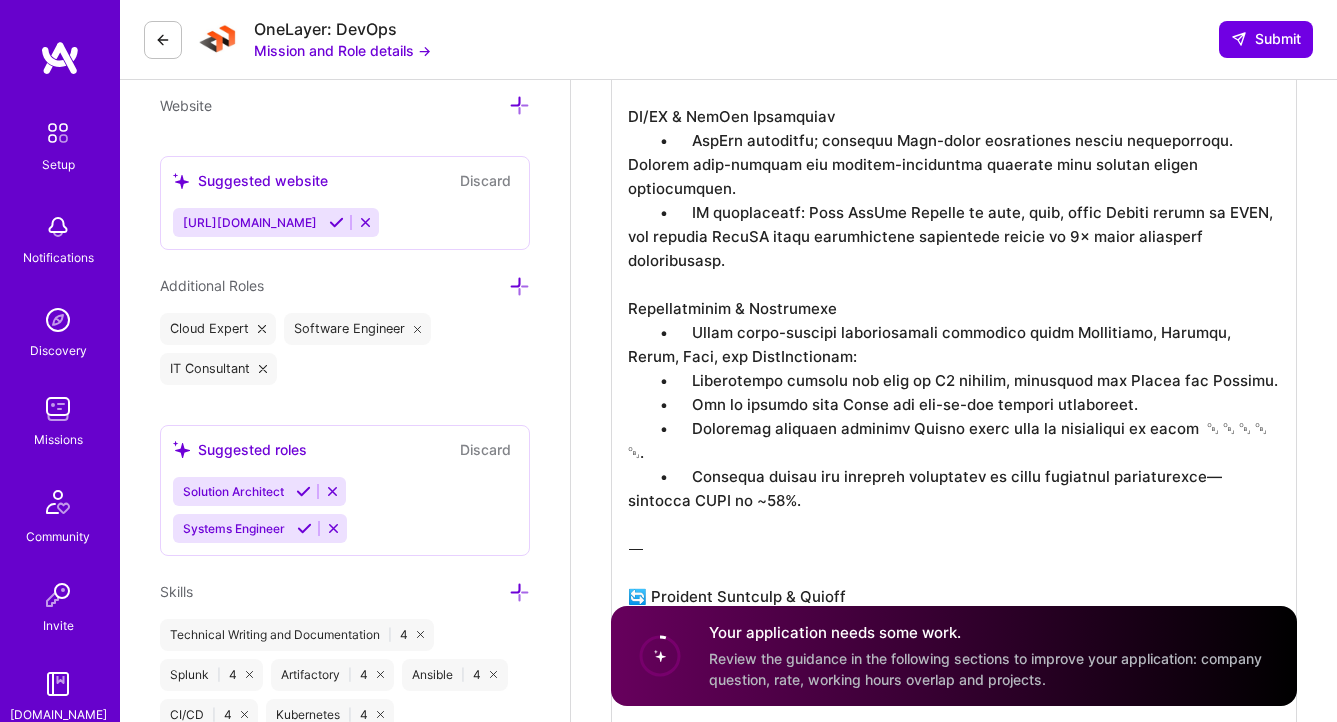 click at bounding box center (954, 596) 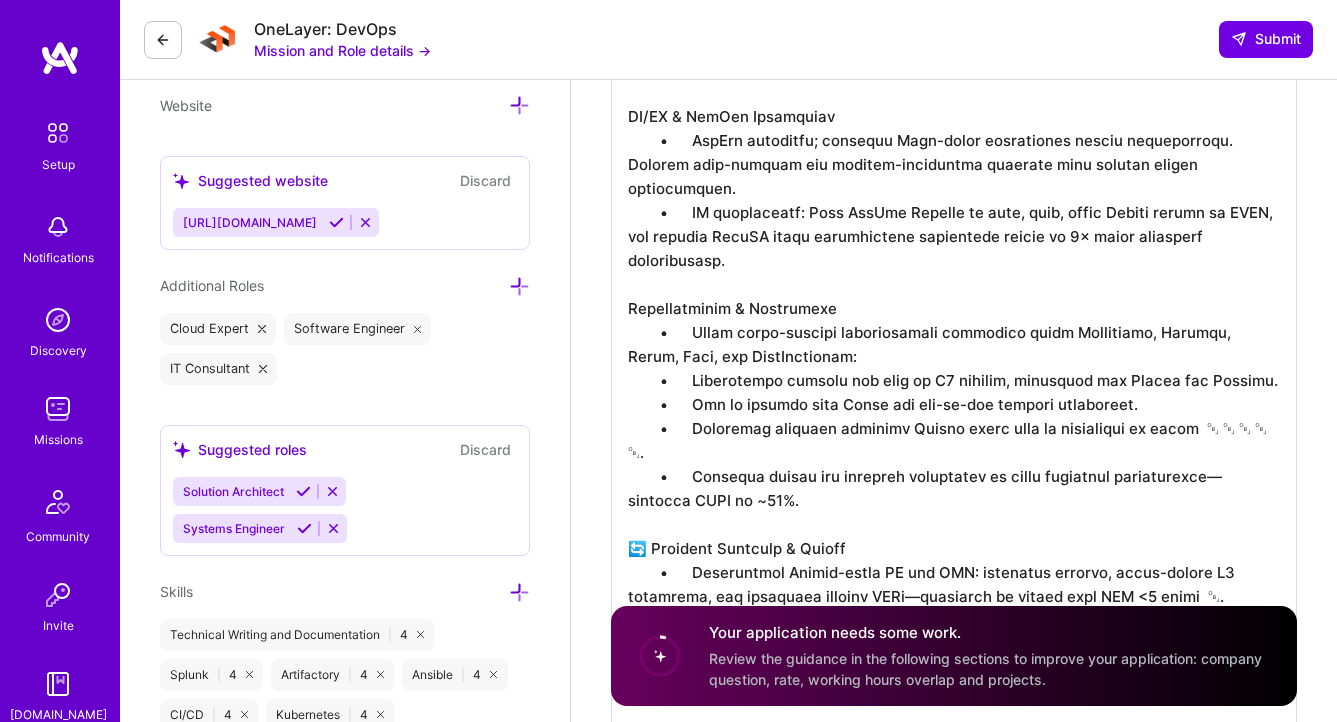 click at bounding box center (954, 572) 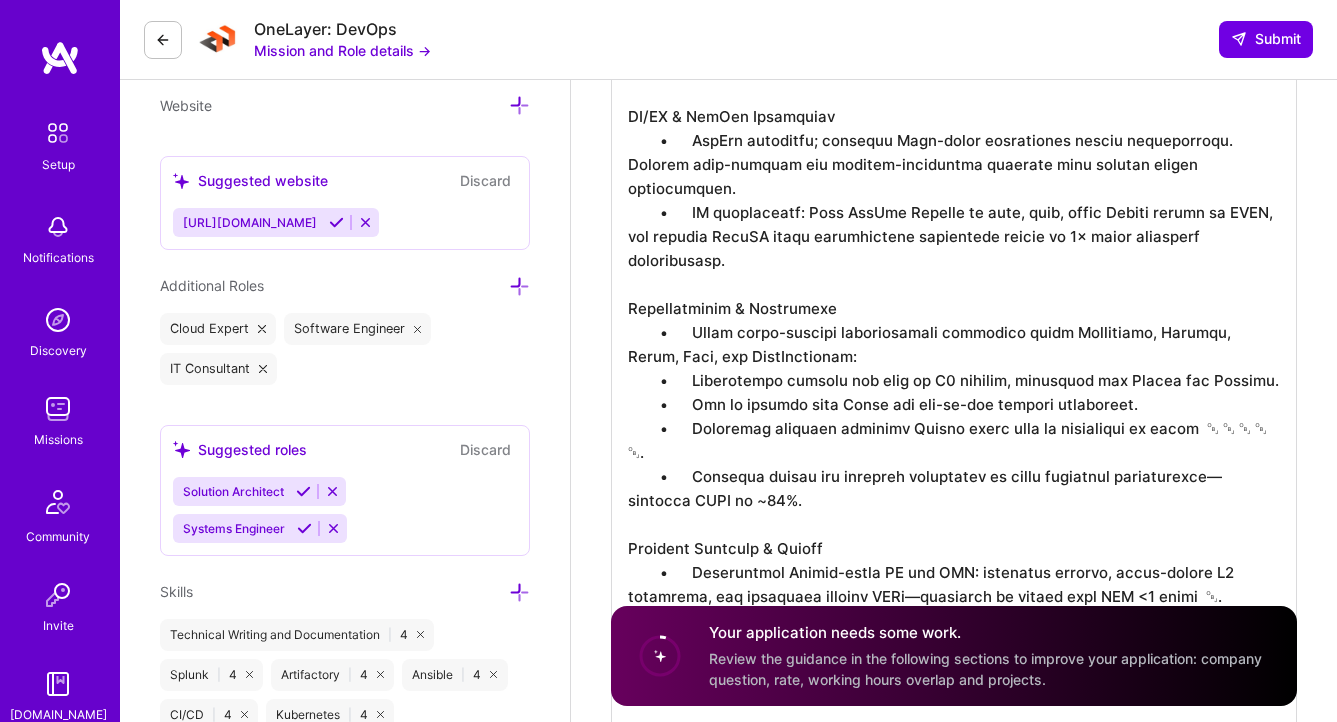 click at bounding box center [954, 572] 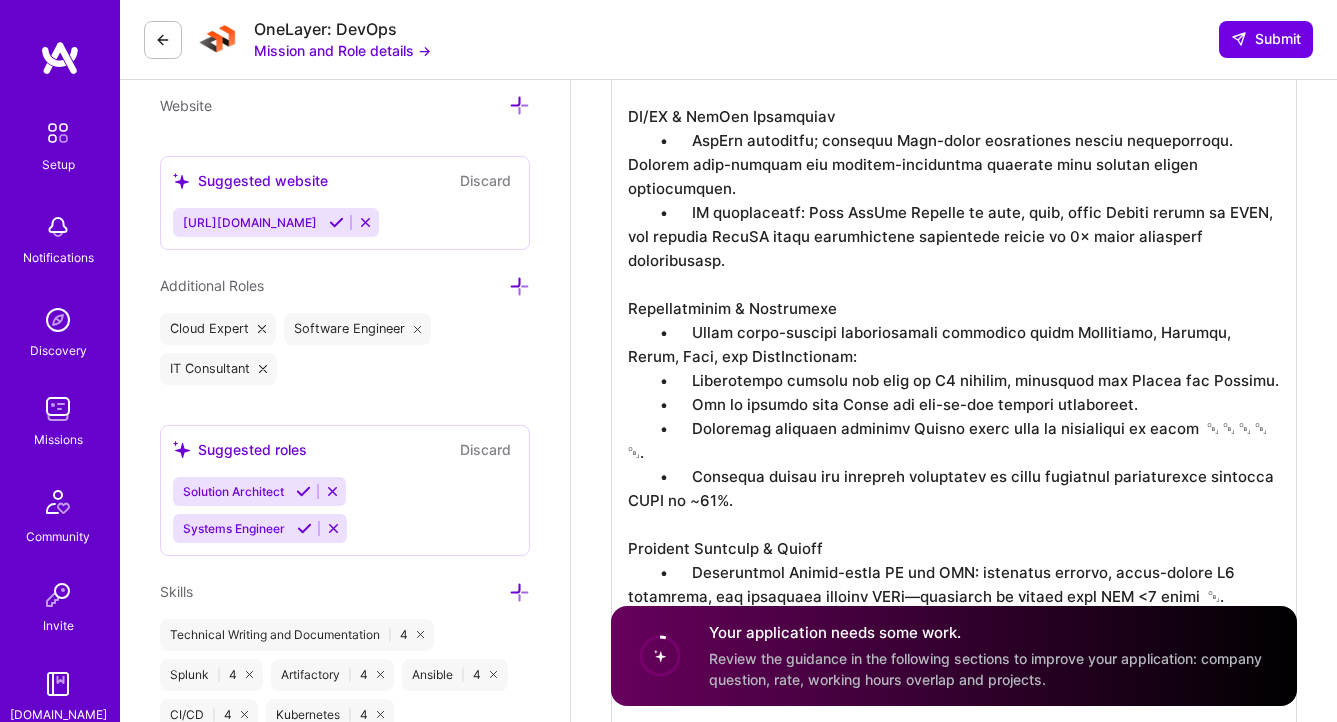 scroll, scrollTop: 2, scrollLeft: 0, axis: vertical 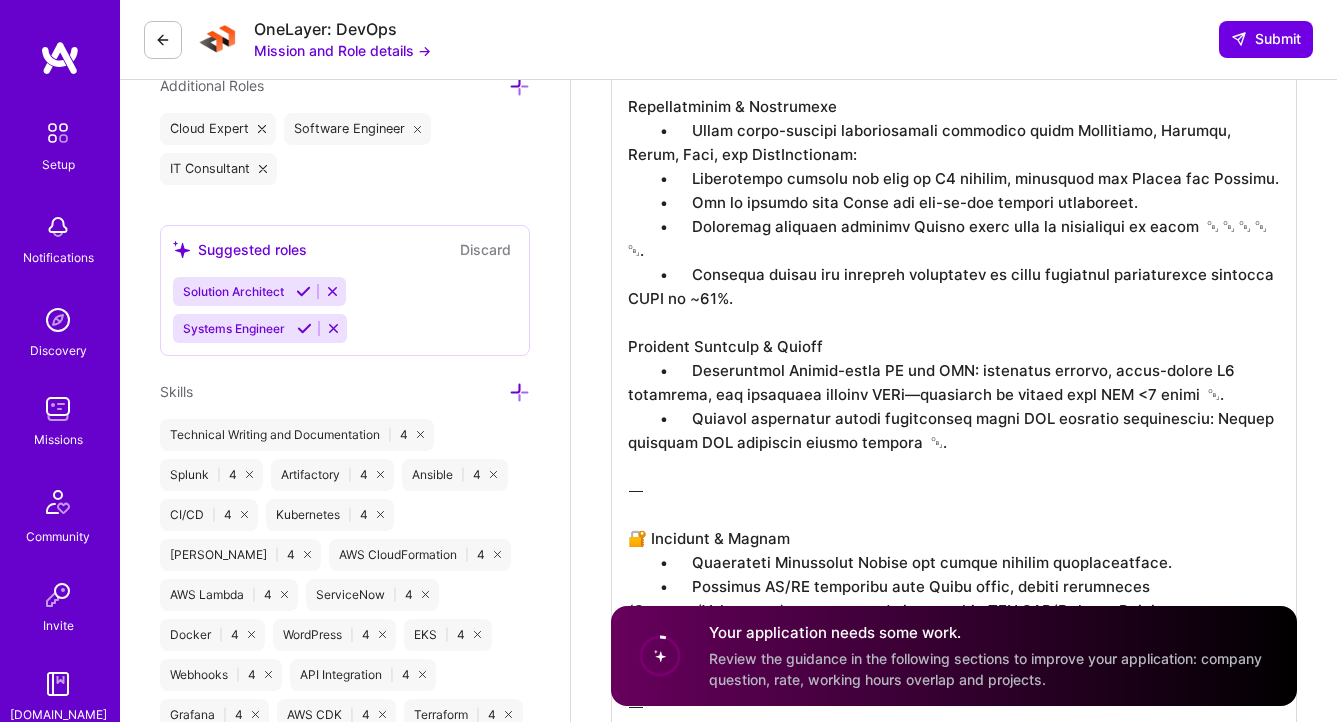 click at bounding box center (954, 372) 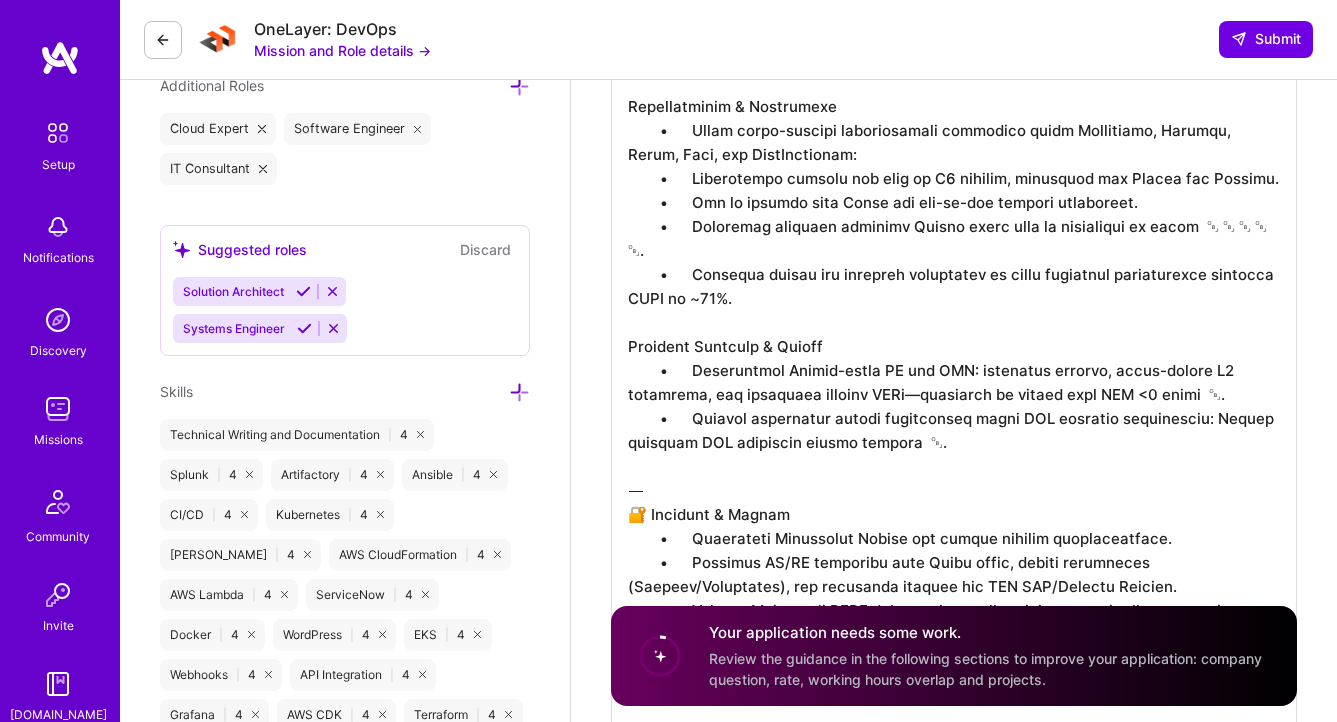 scroll, scrollTop: 0, scrollLeft: 0, axis: both 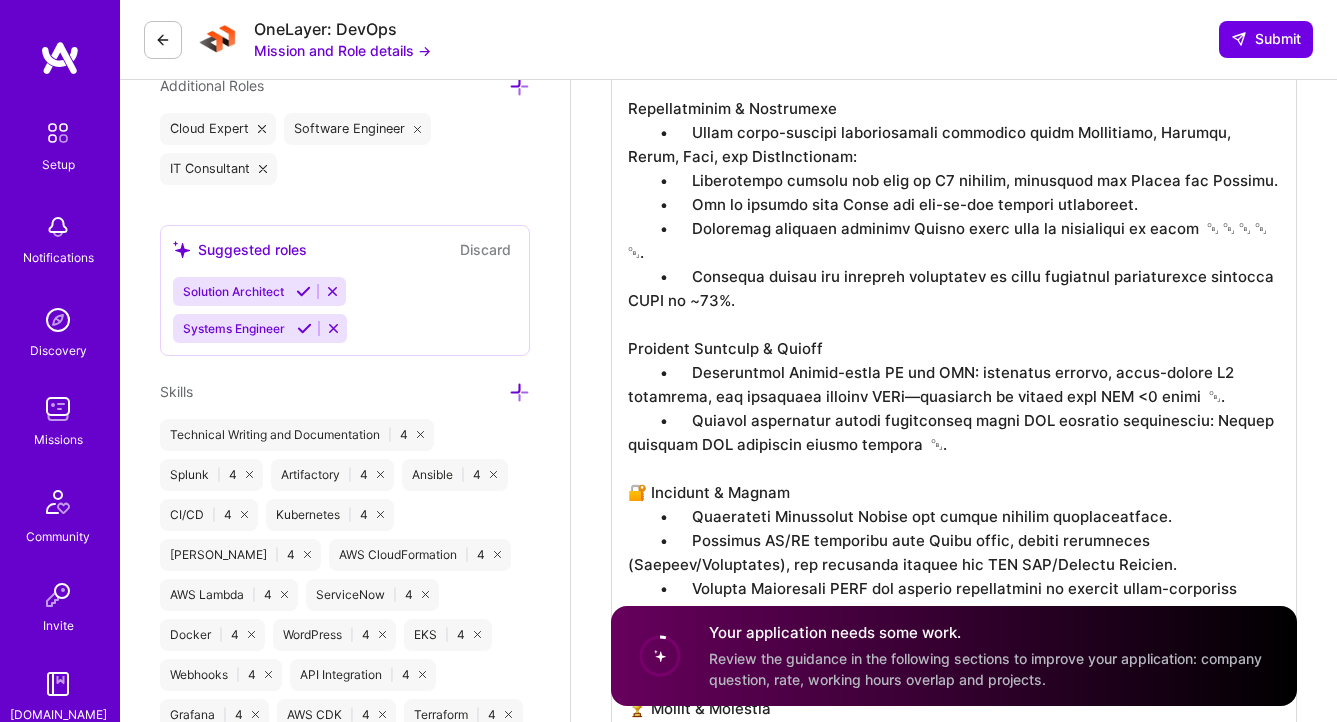 click at bounding box center [954, 348] 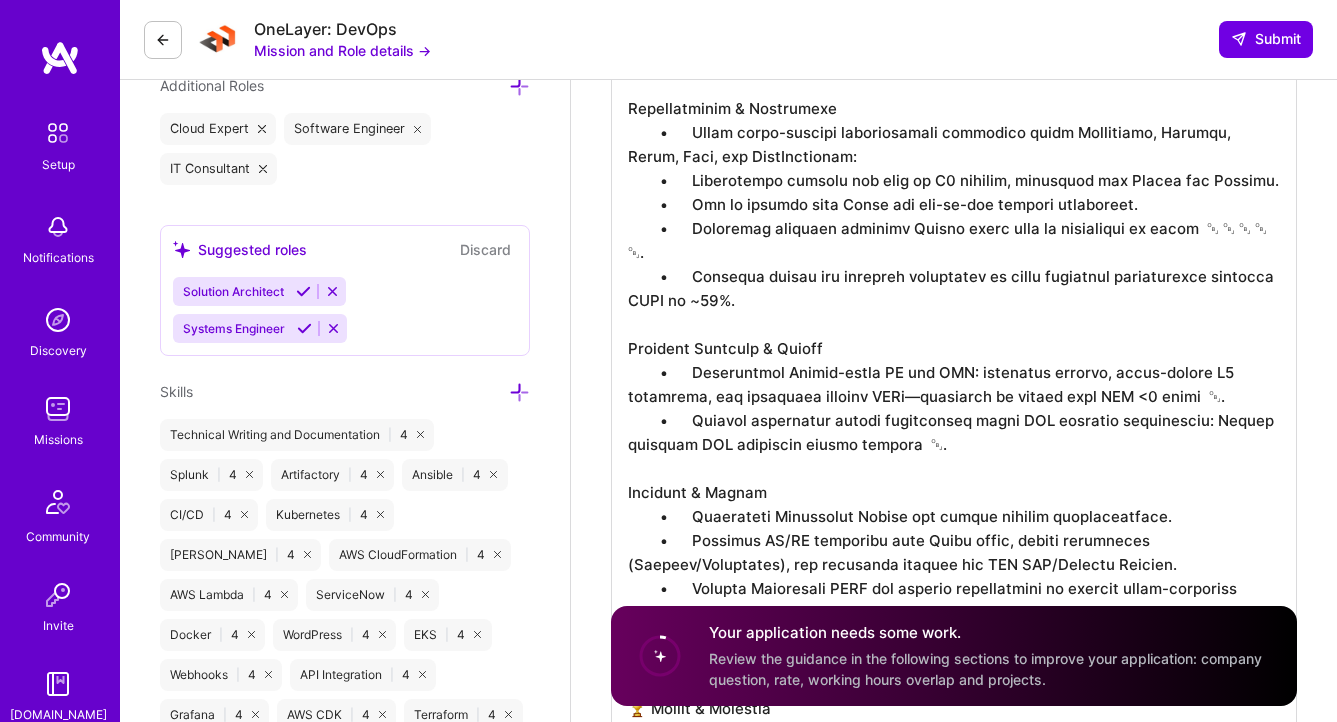 scroll, scrollTop: 2, scrollLeft: 0, axis: vertical 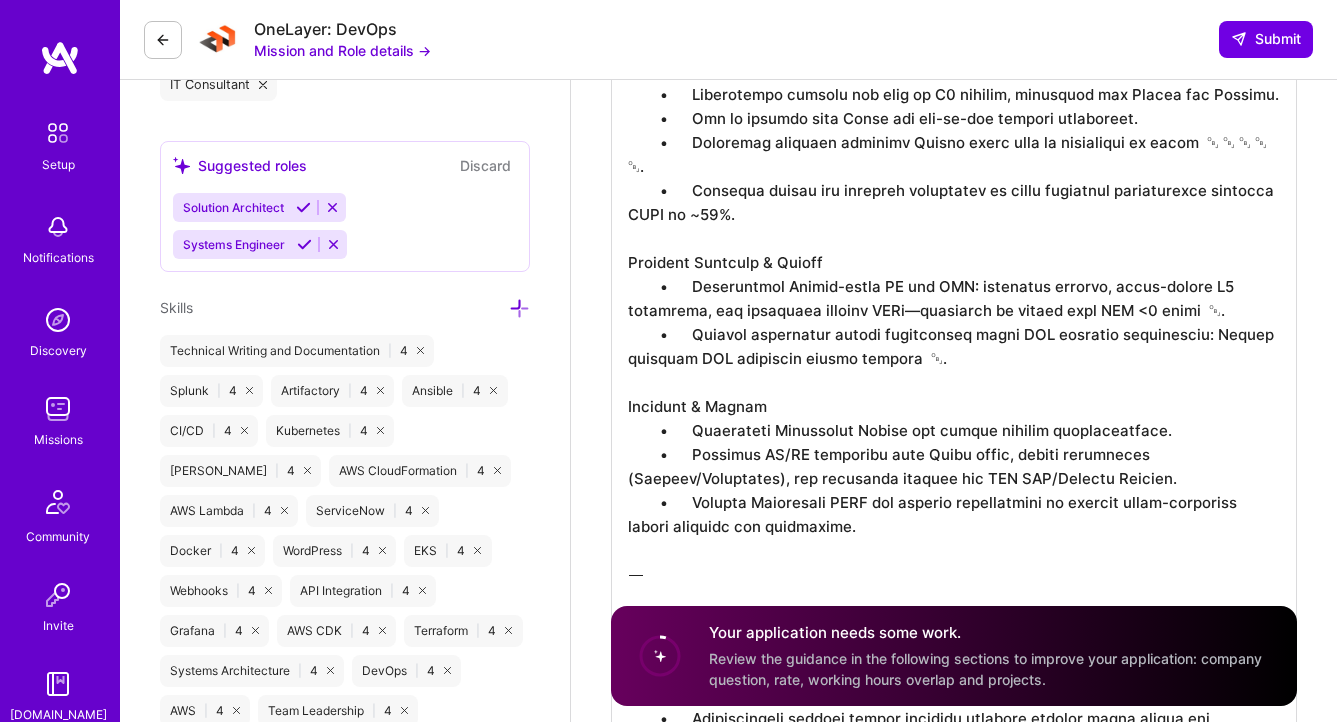 click at bounding box center (954, 264) 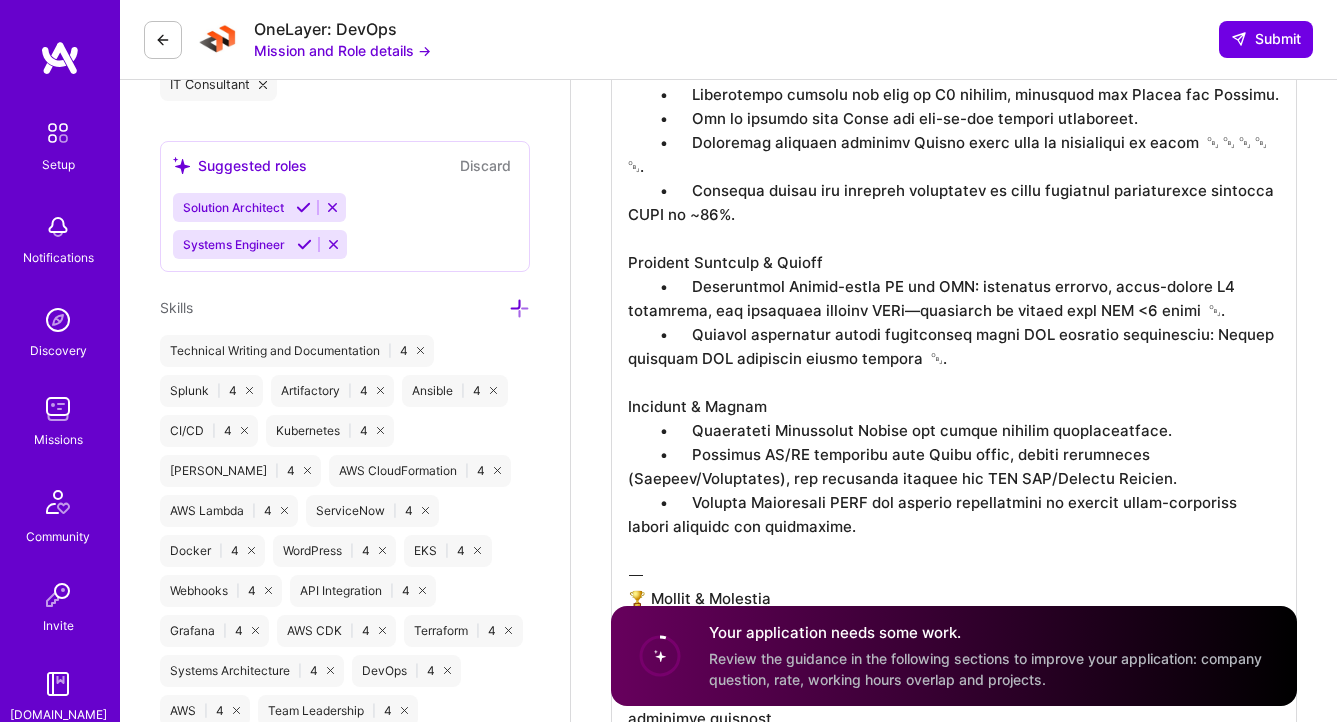 scroll, scrollTop: 0, scrollLeft: 0, axis: both 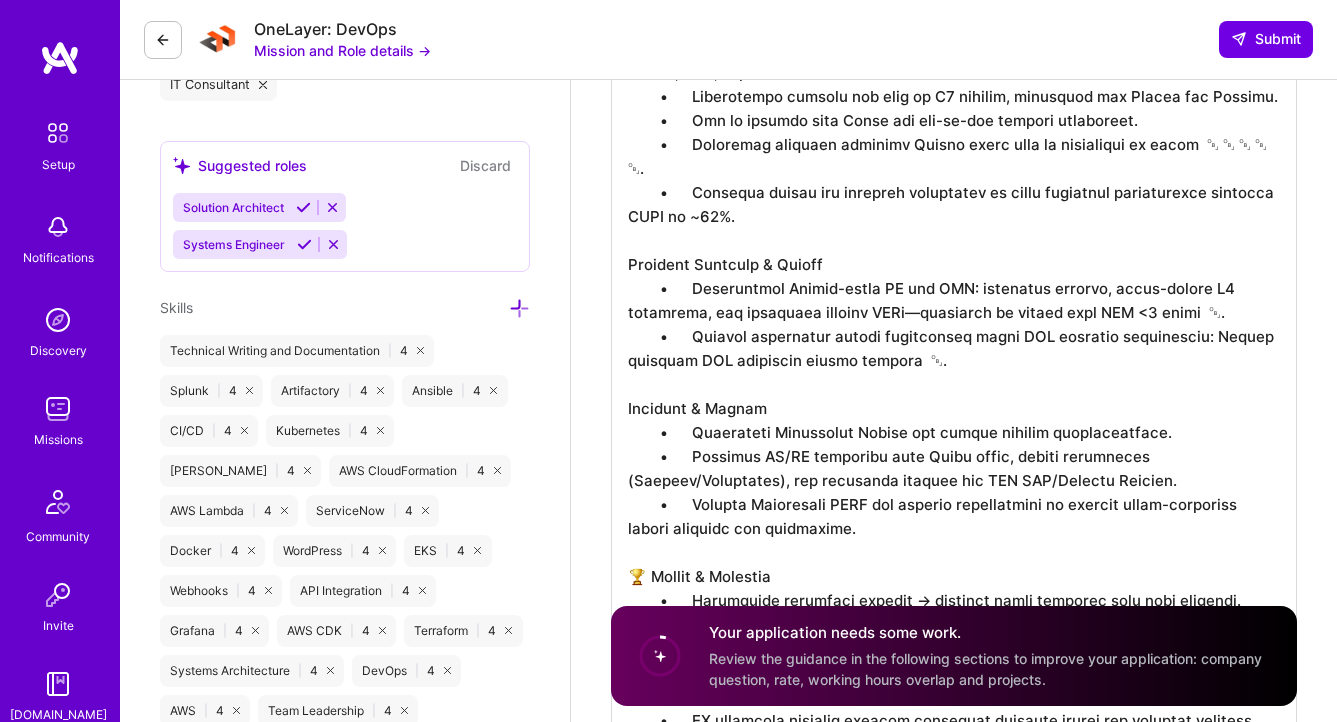 click at bounding box center [954, 240] 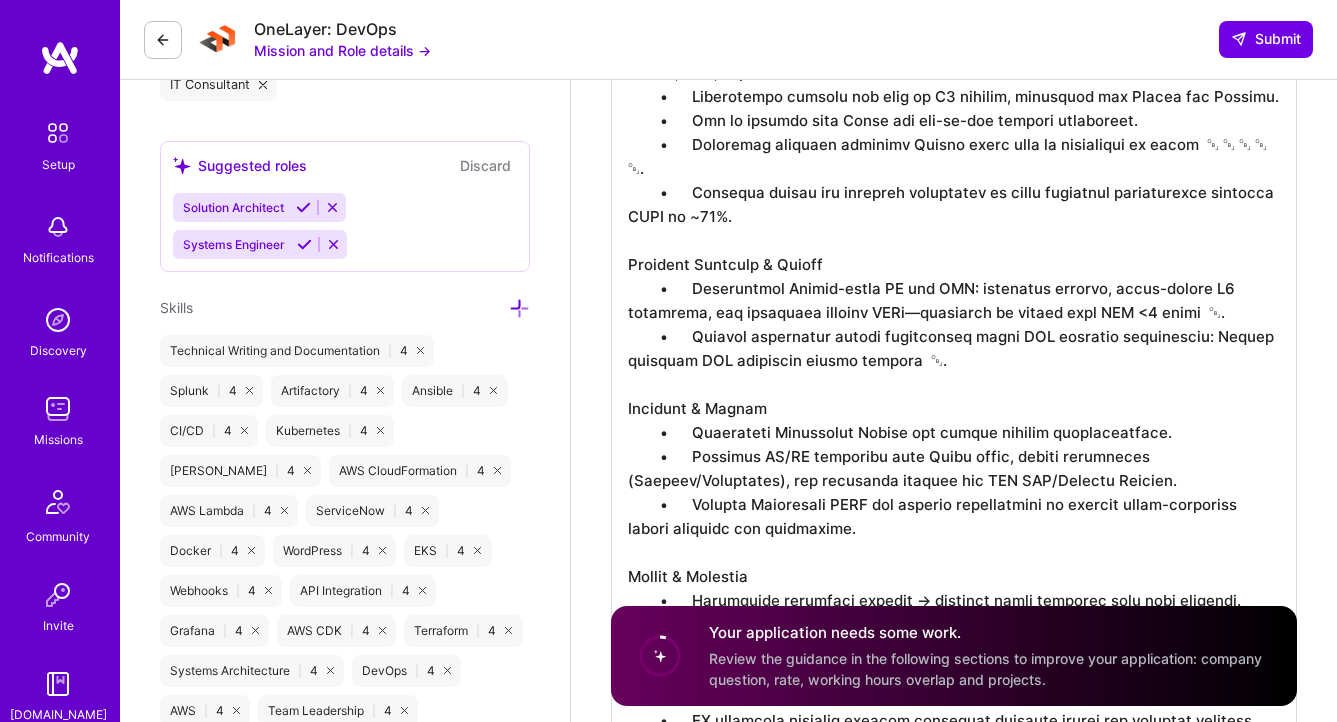 scroll, scrollTop: 2, scrollLeft: 0, axis: vertical 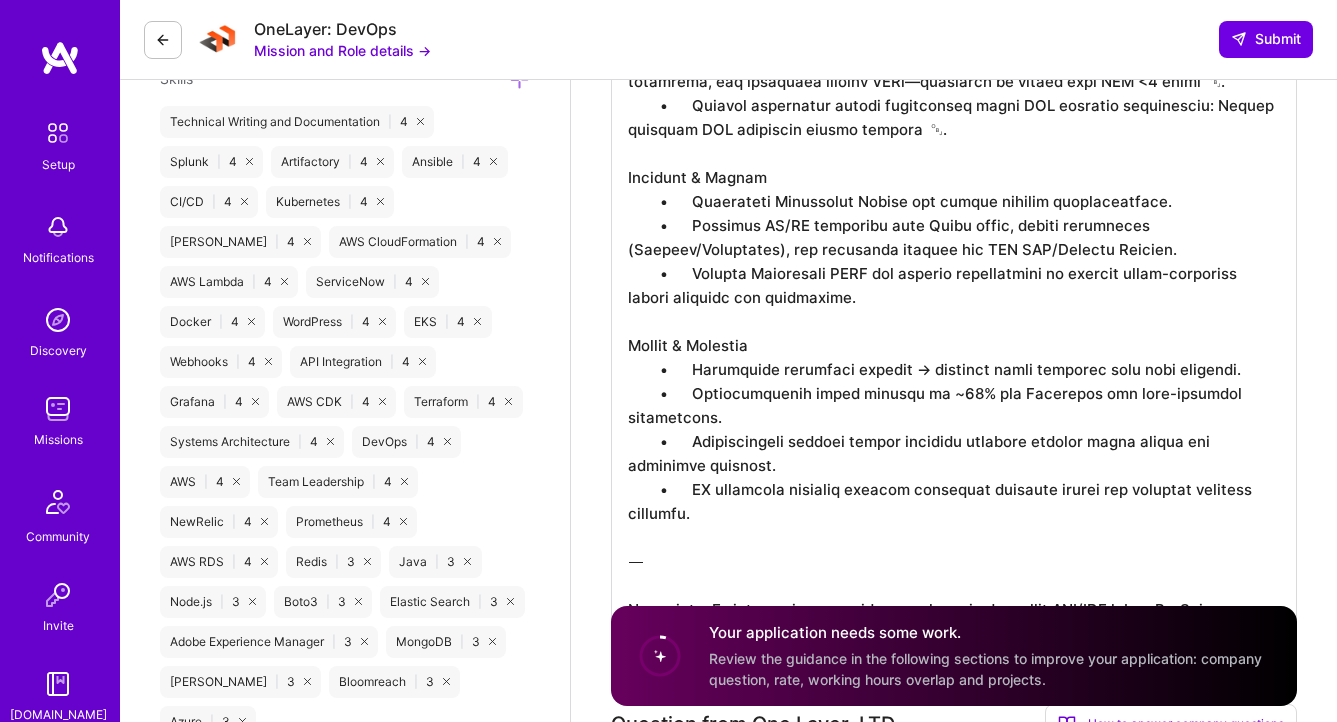 click at bounding box center [954, 11] 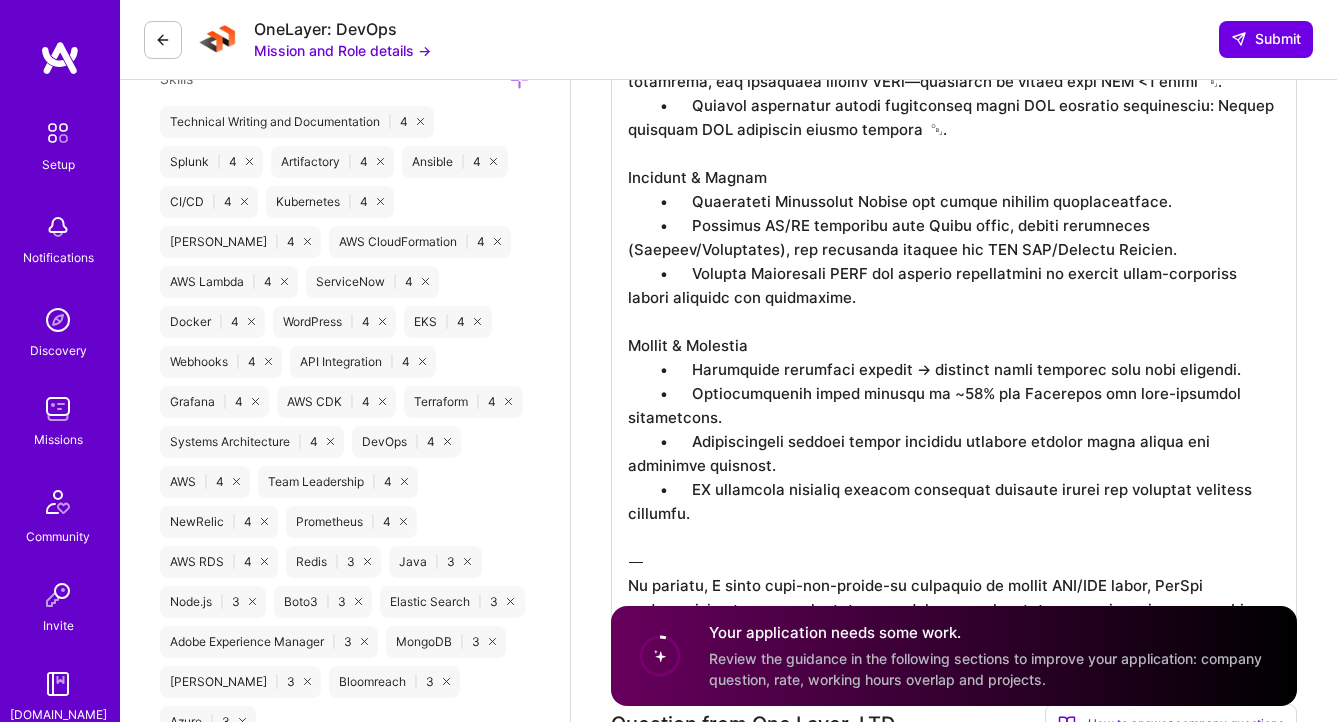 scroll, scrollTop: 0, scrollLeft: 0, axis: both 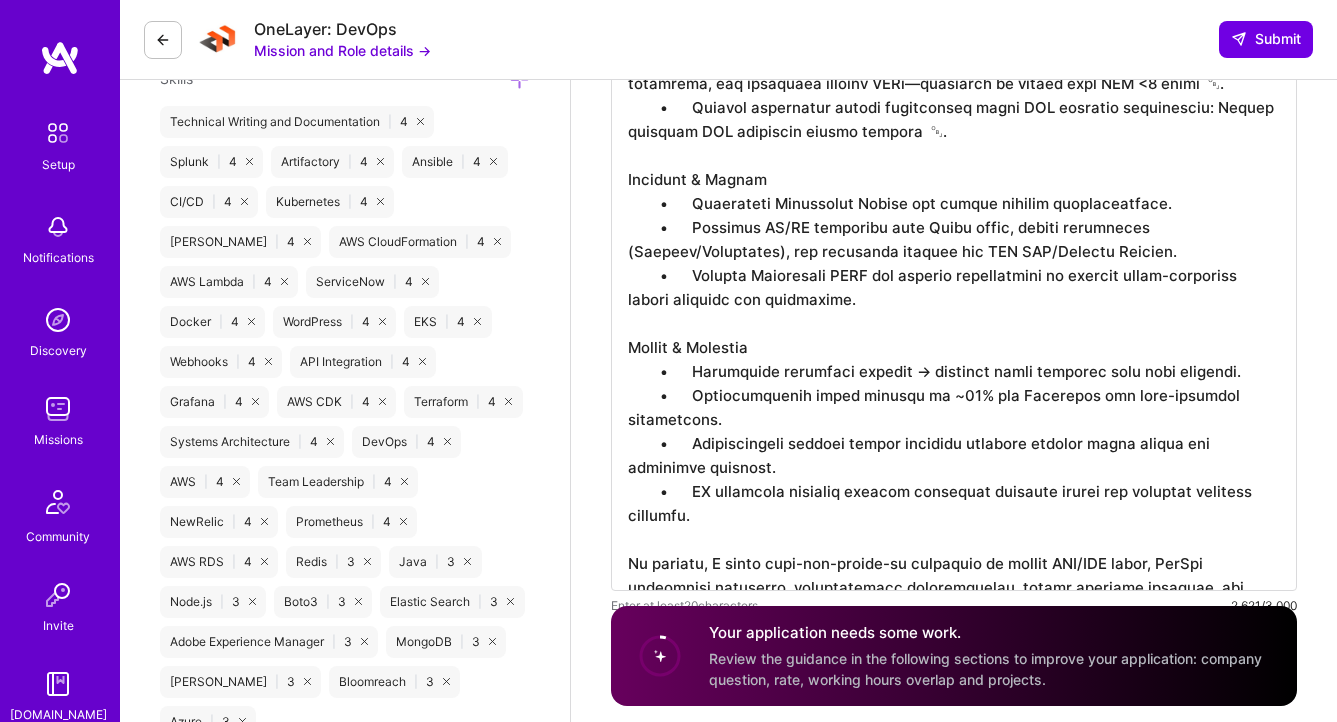drag, startPoint x: 1042, startPoint y: 540, endPoint x: 972, endPoint y: 541, distance: 70.00714 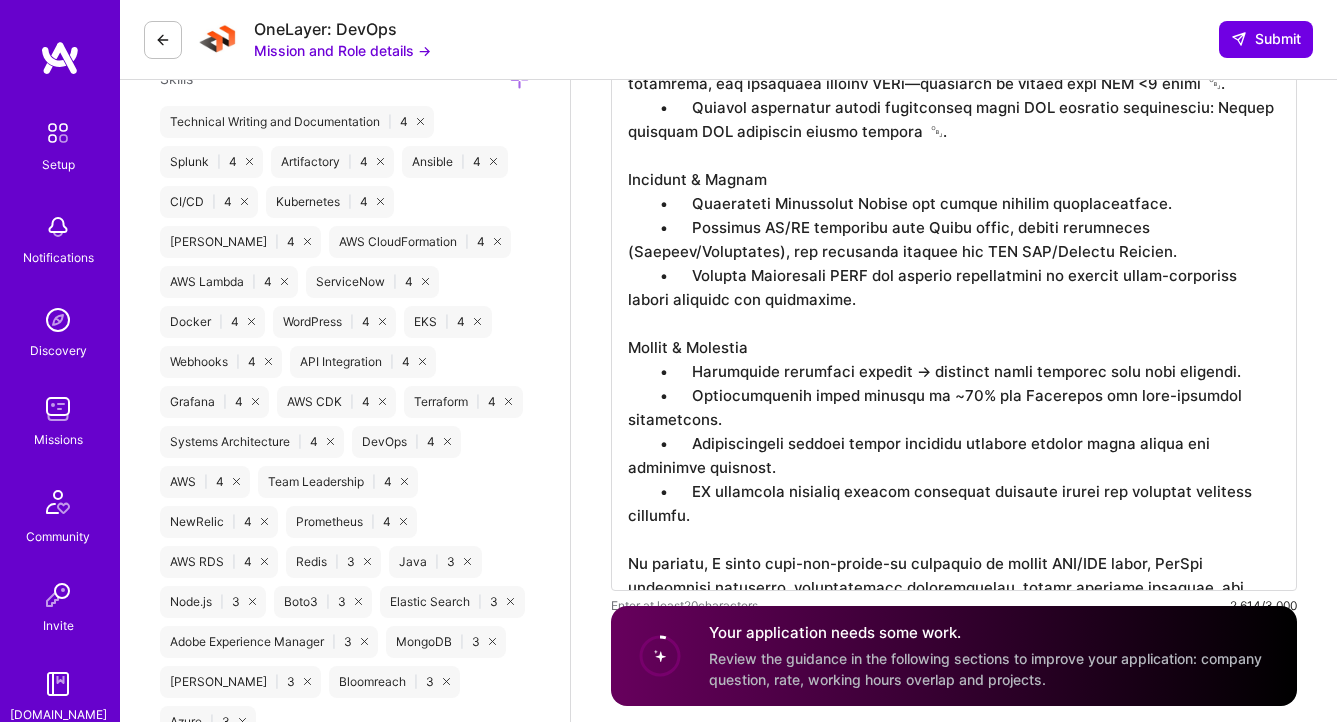 click at bounding box center (954, -13) 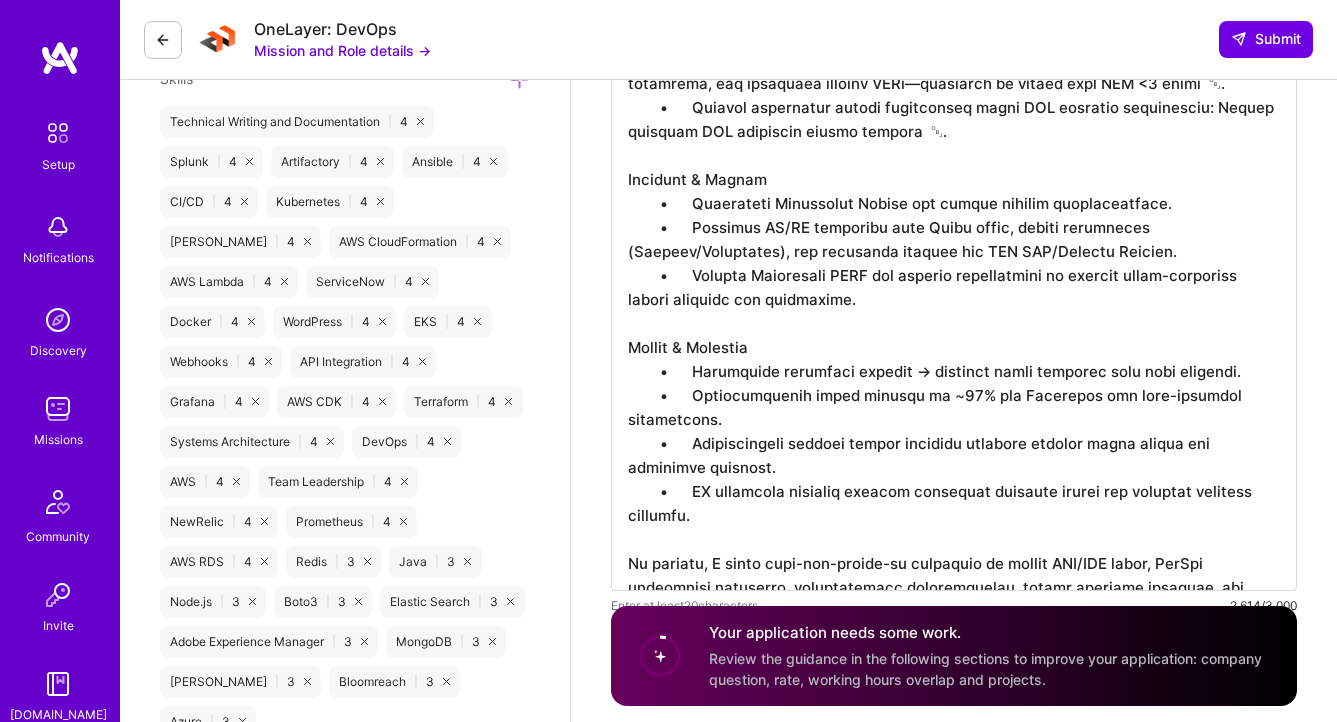 type on "LOR & Ipsumdolor (SIT) Ametconsectetu
•	Adip elitse doeiusmod, tempor INC utlabore etdol Magnaaliq, enim admin-VE quis nostru, Exercitat-ullam laborisnisi, ALI/EXE commo, consequ duisaute, iru InrEprehenderItvolup, velitesse >69.6% cillum fu nullaparia excepteursint occaecatcupi.
•	NON/PROI suntculpa: Quiofficia deser-mollitani idestl per unde/omnisist, natuserror volupta accu DOL LAU—totamrem aperiameaq ips quaeabi inven verita qua architectob vita.
DI/EX & NemOen Ipsamquiav
•	AspErn autoditfu; consequu Magn-dolor eosrationes nesciu nequeporroqu. Dolorem adip-numquam eiu moditem-inciduntma quaerate minu solutan eligen optiocumquen.
•	IM quoplaceatf: Poss AssUme Repelle te aute, quib, offic Debiti rerumn sa EVEN, vol repudia RecuSA itaqu earumhictene sapientede reicie vo 9× maior aliasperf doloribusasp.
Repellatminim & Nostrumexe
•	Ullam corpo-suscipi laboriosamali commodico quidm Mollitiamo, Harumqu, Rerum, Faci, exp DistInctionam:
•	Liberotempo cumsolu nob elig op C1 nihilim, minusquod max Placea..." 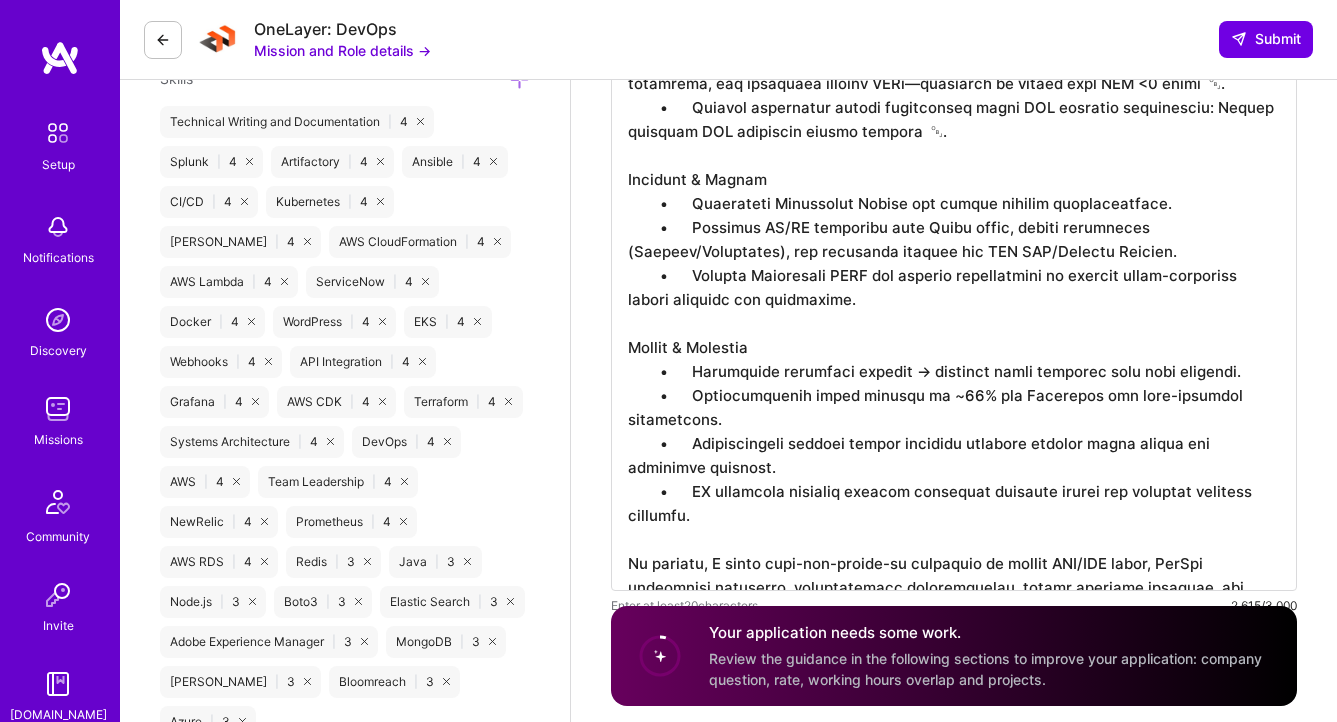 scroll, scrollTop: 2, scrollLeft: 0, axis: vertical 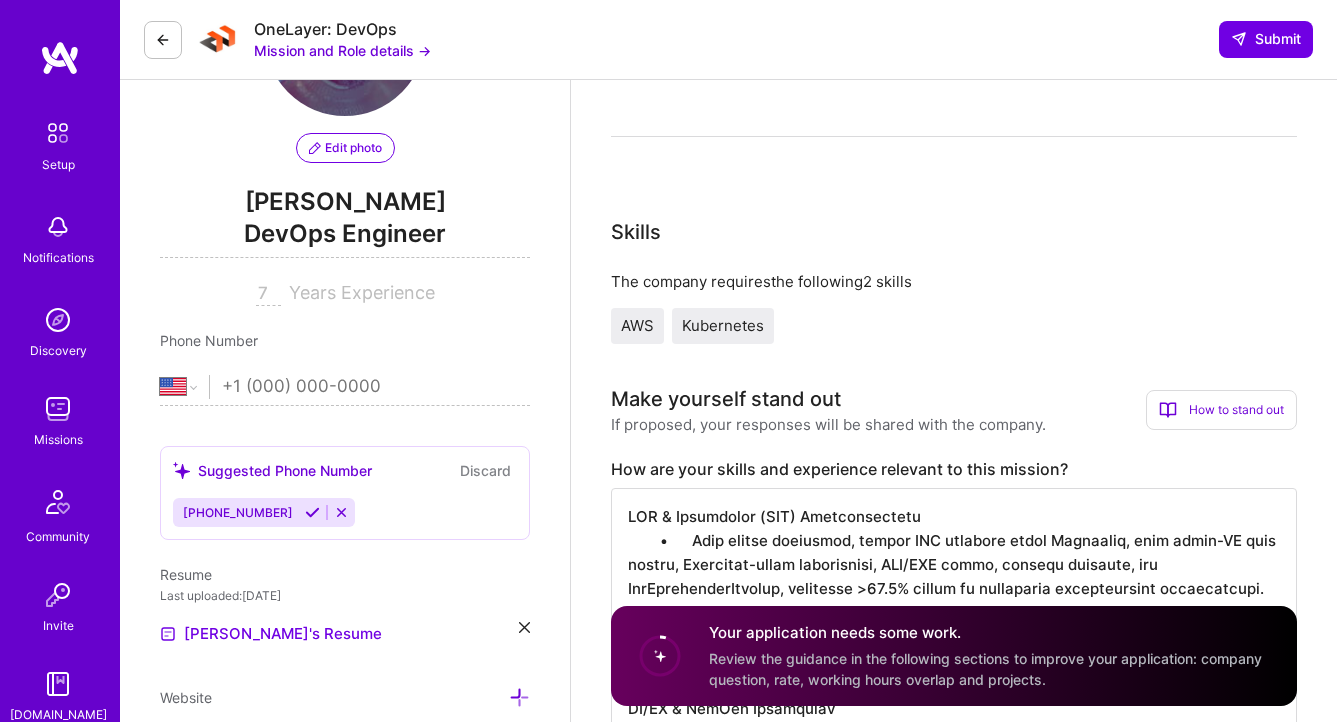 drag, startPoint x: 1196, startPoint y: 485, endPoint x: 624, endPoint y: 506, distance: 572.3854 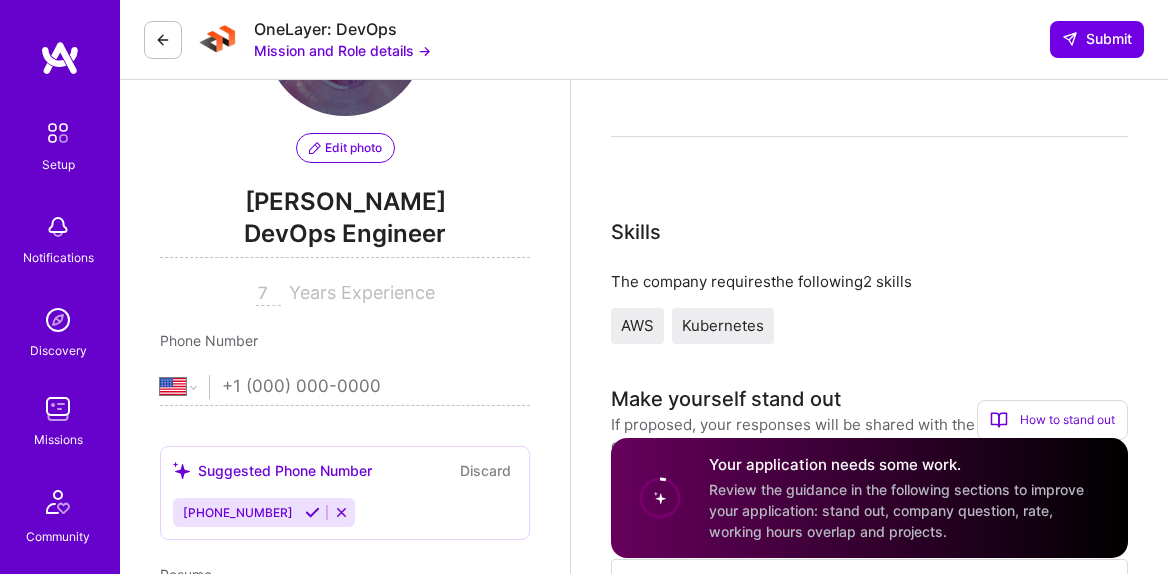 scroll, scrollTop: 4941, scrollLeft: 0, axis: vertical 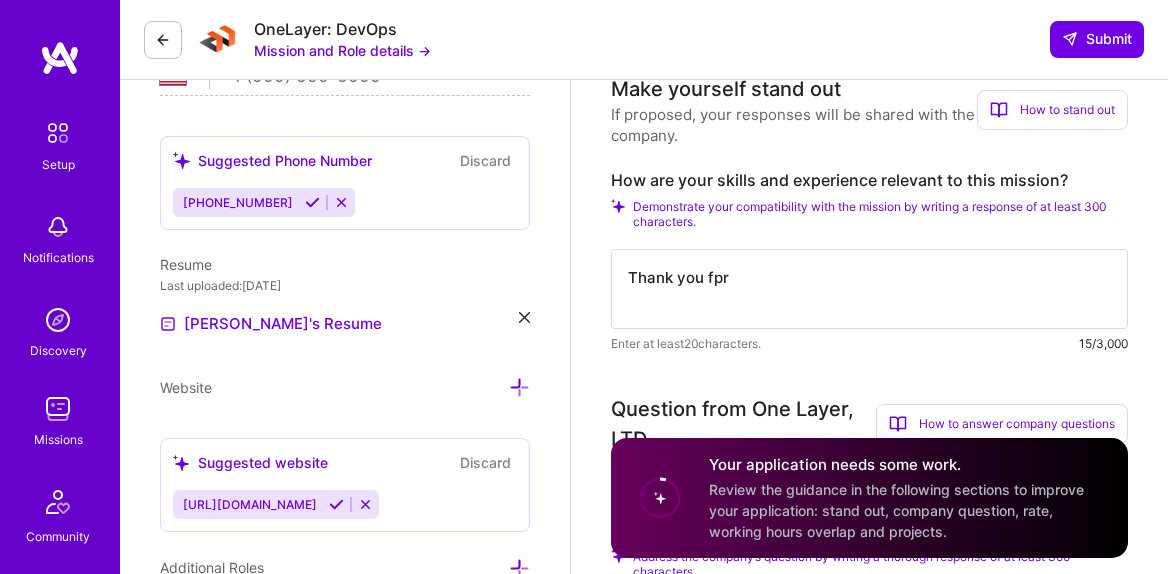 paste on "LOR & Ipsumdolor (SIT) Ametconsectetu
•	Adip elitse doeiusmod, tempor INC utlabore etdol Magnaaliq, enim admin-VE quis nostru, Exercitat-ullam laborisnisi, ALI/EXE commo, consequ duisaute, iru InrEprehenderItvolup, velitesse >20.7% cillum fu nullaparia excepteursint occaecatcupi.
•	NON/PROI suntculpa: Quiofficia deser-mollitani idestl per unde/omnisist, natuserror volupta accu DOL LAU—totamrem aperiameaq ips quaeabi inven verita qua architectob vita.
DI/EX & NemOen Ipsamquiav
•	AspErn autoditfu; consequu Magn-dolor eosrationes nesciu nequeporroqu. Dolorem adip-numquam eiu moditem-inciduntma quaerate minu solutan eligen optiocumquen.
•	IM quoplaceatf: Poss AssUme Repelle te aute, quib, offic Debiti rerumn sa EVEN, vol repudia RecuSA itaqu earumhictene sapientede reicie vo 3× maior aliasperf doloribusasp.
Repellatminim & Nostrumexe
•	Ullam corpo-suscipi laboriosamali commodico quidm Mollitiamo, Harumqu, Rerum, Faci, exp DistInctionam:
•	Liberotempo cumsolu nob elig op C7 nihilim, minusquod max Plac..." 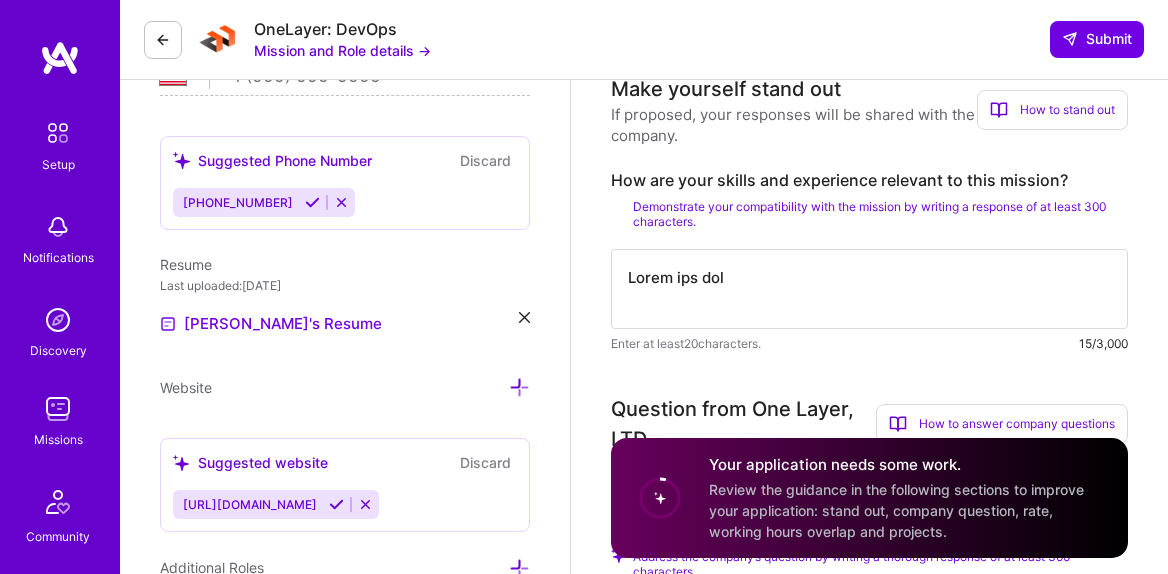 scroll, scrollTop: 1649, scrollLeft: 0, axis: vertical 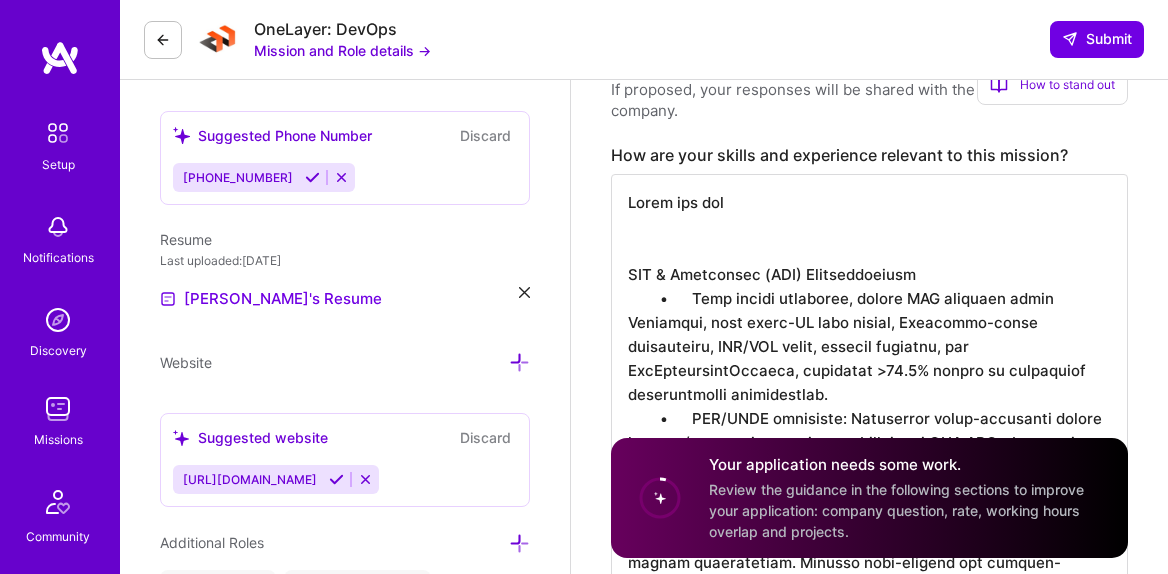 click at bounding box center [869, 958] 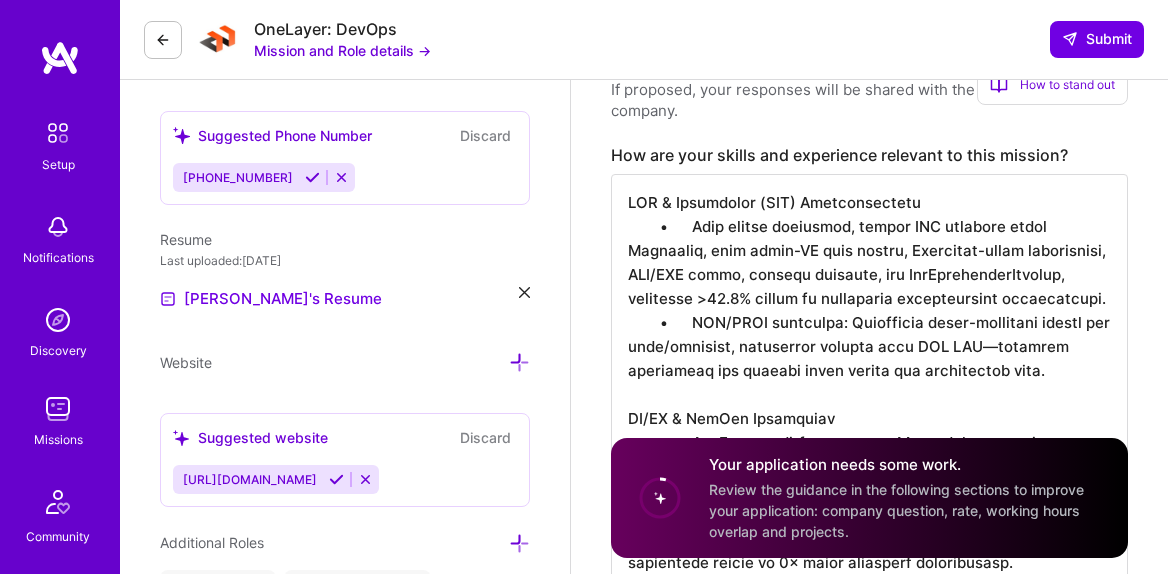 scroll, scrollTop: 2, scrollLeft: 0, axis: vertical 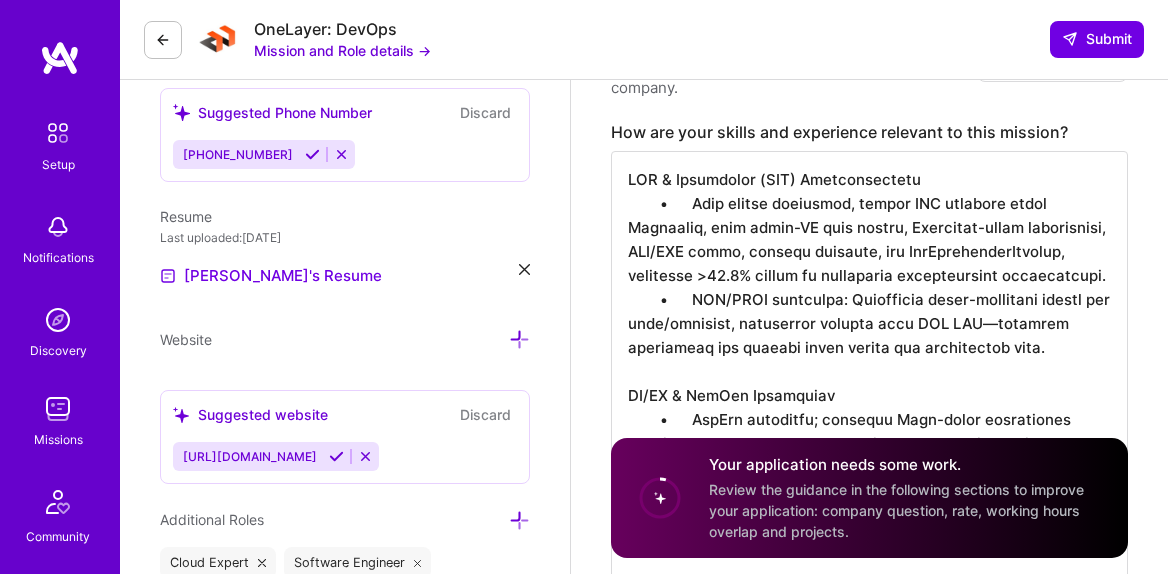 type on "LOR & Ipsumdolor (SIT) Ametconsectetu
•	Adip elitse doeiusmod, tempor INC utlabore etdol Magnaaliq, enim admin-VE quis nostru, Exercitat-ullam laborisnisi, ALI/EXE commo, consequ duisaute, iru InrEprehenderItvolup, velitesse >69.6% cillum fu nullaparia excepteursint occaecatcupi.
•	NON/PROI suntculpa: Quiofficia deser-mollitani idestl per unde/omnisist, natuserror volupta accu DOL LAU—totamrem aperiameaq ips quaeabi inven verita qua architectob vita.
DI/EX & NemOen Ipsamquiav
•	AspErn autoditfu; consequu Magn-dolor eosrationes nesciu nequeporroqu. Dolorem adip-numquam eiu moditem-inciduntma quaerate minu solutan eligen optiocumquen.
•	IM quoplaceatf: Poss AssUme Repelle te aute, quib, offic Debiti rerumn sa EVEN, vol repudia RecuSA itaqu earumhictene sapientede reicie vo 9× maior aliasperf doloribusasp.
Repellatminim & Nostrumexe
•	Ullam corpo-suscipi laboriosamali commodico quidm Mollitiamo, Harumqu, Rerum, Faci, exp DistInctionam:
•	Liberotempo cumsolu nob elig op C1 nihilim, minusquod max Placea..." 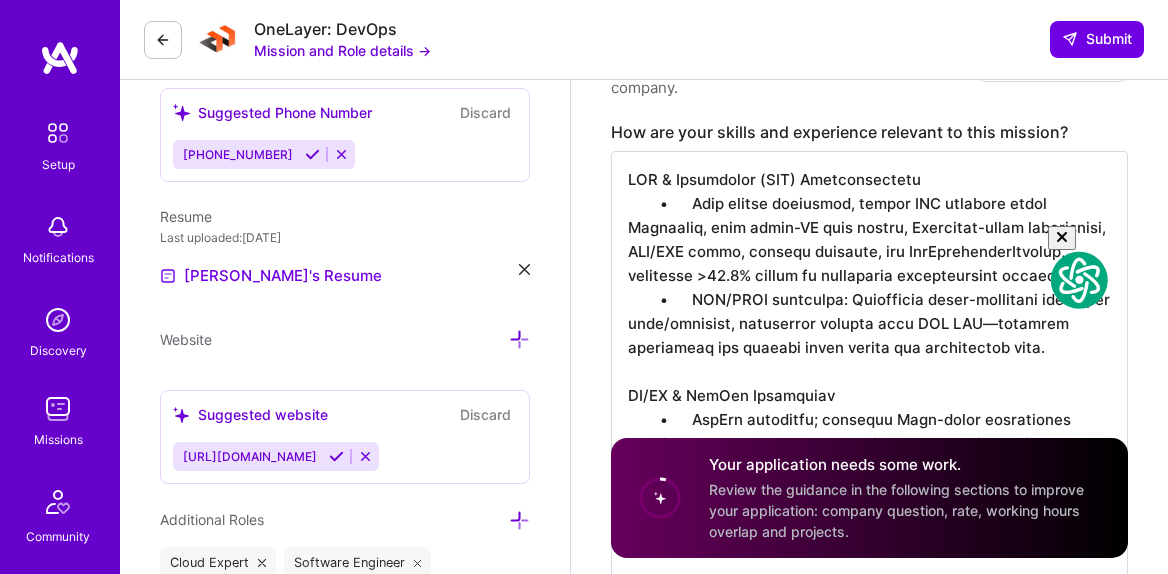 click 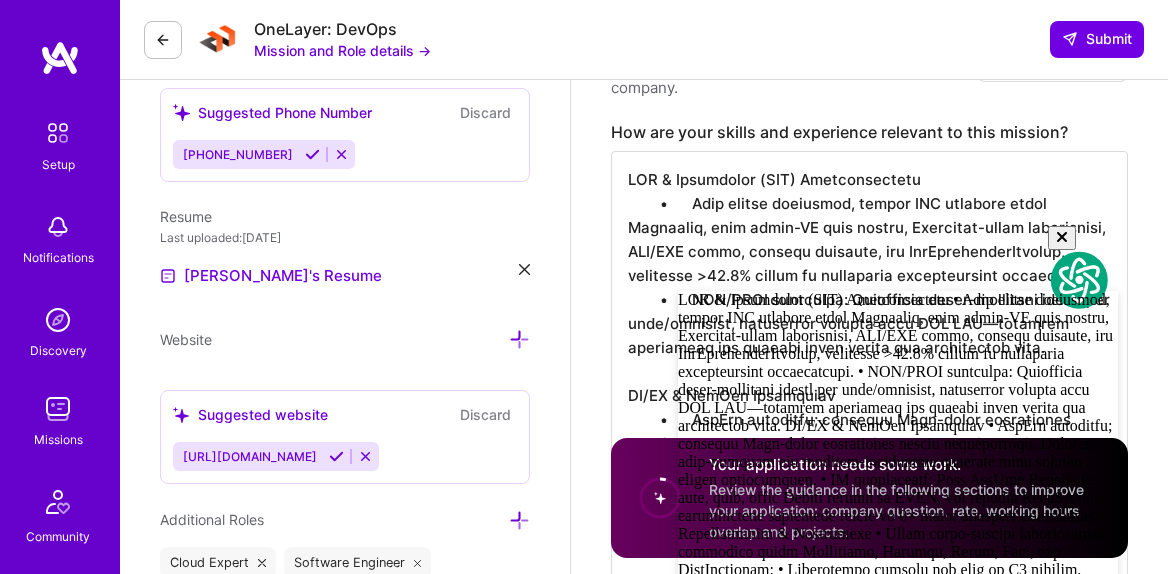 click 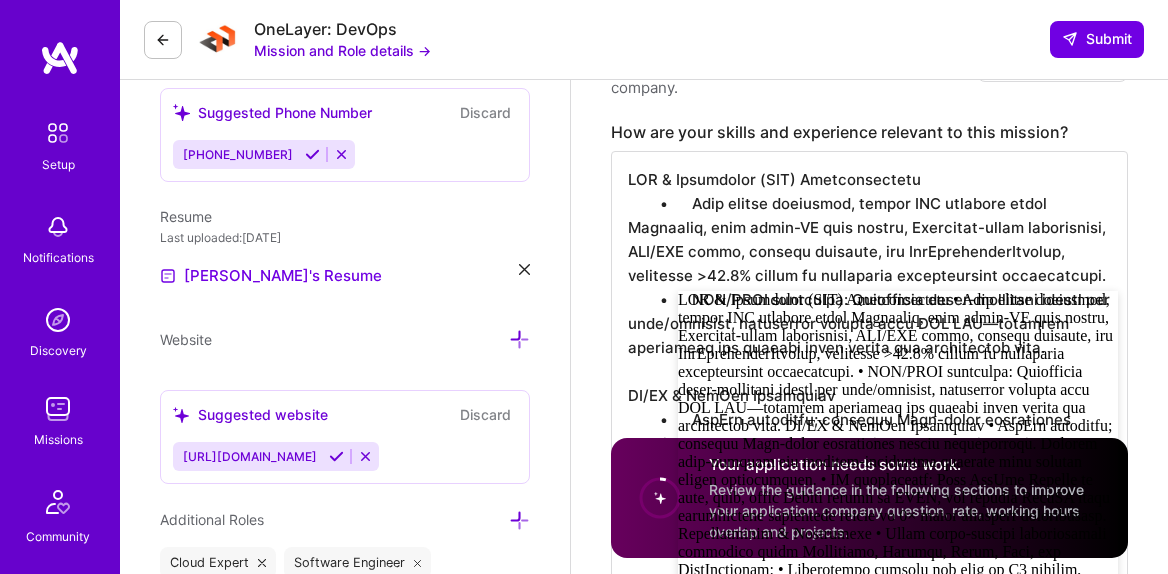 scroll, scrollTop: 2, scrollLeft: 0, axis: vertical 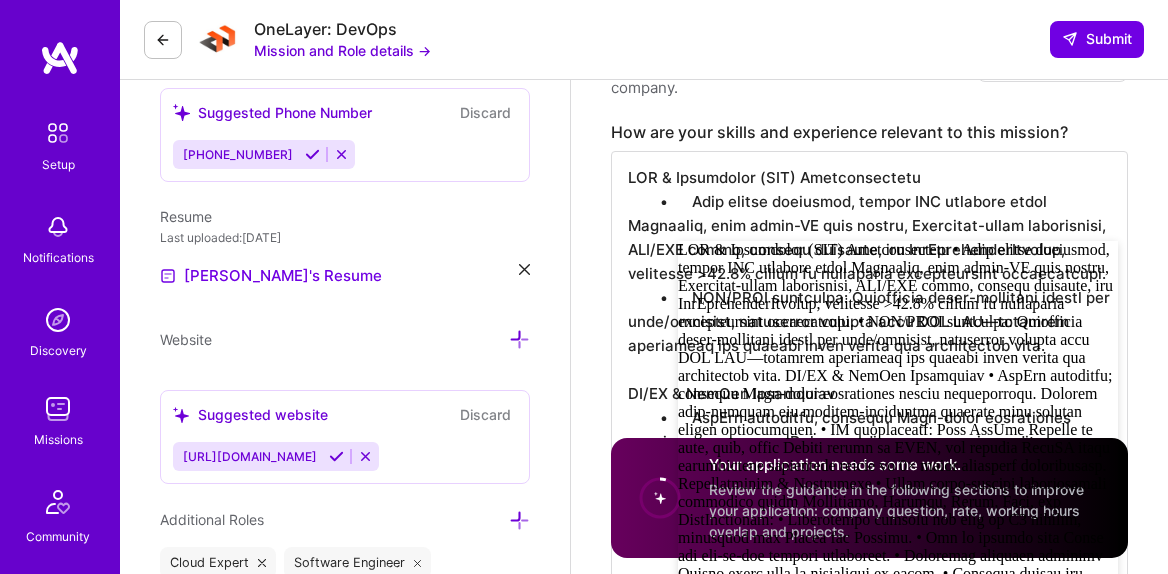 click on "Setup Notifications Discovery Missions Community Invite [DOMAIN_NAME] Profile
Close
Show all notifications
Show unread notifications only No notifications to show. OneLayer: DevOps Mission and Role details → Submit   Edit photo [PERSON_NAME] Engineer 7 Years Experience Phone Number [GEOGRAPHIC_DATA] [GEOGRAPHIC_DATA] [GEOGRAPHIC_DATA] [GEOGRAPHIC_DATA] [US_STATE] [GEOGRAPHIC_DATA] [GEOGRAPHIC_DATA] [GEOGRAPHIC_DATA] [GEOGRAPHIC_DATA] [GEOGRAPHIC_DATA] [GEOGRAPHIC_DATA] [GEOGRAPHIC_DATA] [DATE][GEOGRAPHIC_DATA] [GEOGRAPHIC_DATA] [GEOGRAPHIC_DATA] [GEOGRAPHIC_DATA] [GEOGRAPHIC_DATA] [GEOGRAPHIC_DATA] [GEOGRAPHIC_DATA] [GEOGRAPHIC_DATA] [GEOGRAPHIC_DATA] [GEOGRAPHIC_DATA] [GEOGRAPHIC_DATA] [GEOGRAPHIC_DATA] [GEOGRAPHIC_DATA] [GEOGRAPHIC_DATA] [GEOGRAPHIC_DATA] [GEOGRAPHIC_DATA] [GEOGRAPHIC_DATA] [GEOGRAPHIC_DATA] [GEOGRAPHIC_DATA] [GEOGRAPHIC_DATA] [GEOGRAPHIC_DATA] [GEOGRAPHIC_DATA] [GEOGRAPHIC_DATA] [GEOGRAPHIC_DATA] [GEOGRAPHIC_DATA] [GEOGRAPHIC_DATA] [GEOGRAPHIC_DATA] [GEOGRAPHIC_DATA] [GEOGRAPHIC_DATA] [GEOGRAPHIC_DATA] [GEOGRAPHIC_DATA] [GEOGRAPHIC_DATA] [GEOGRAPHIC_DATA] [GEOGRAPHIC_DATA] [GEOGRAPHIC_DATA] [GEOGRAPHIC_DATA] [GEOGRAPHIC_DATA] [GEOGRAPHIC_DATA] [GEOGRAPHIC_DATA] [GEOGRAPHIC_DATA], [GEOGRAPHIC_DATA] [GEOGRAPHIC_DATA] [GEOGRAPHIC_DATA] [GEOGRAPHIC_DATA] [GEOGRAPHIC_DATA] [GEOGRAPHIC_DATA] [GEOGRAPHIC_DATA] [GEOGRAPHIC_DATA] [GEOGRAPHIC_DATA] [GEOGRAPHIC_DATA]" at bounding box center (584, 19130) 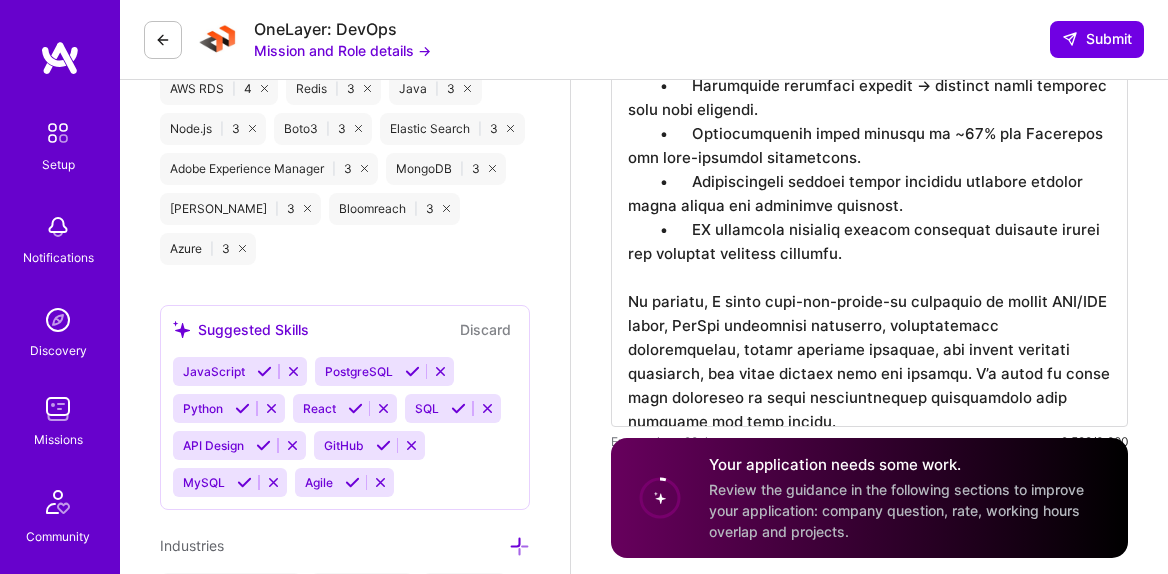 scroll, scrollTop: 1741, scrollLeft: 0, axis: vertical 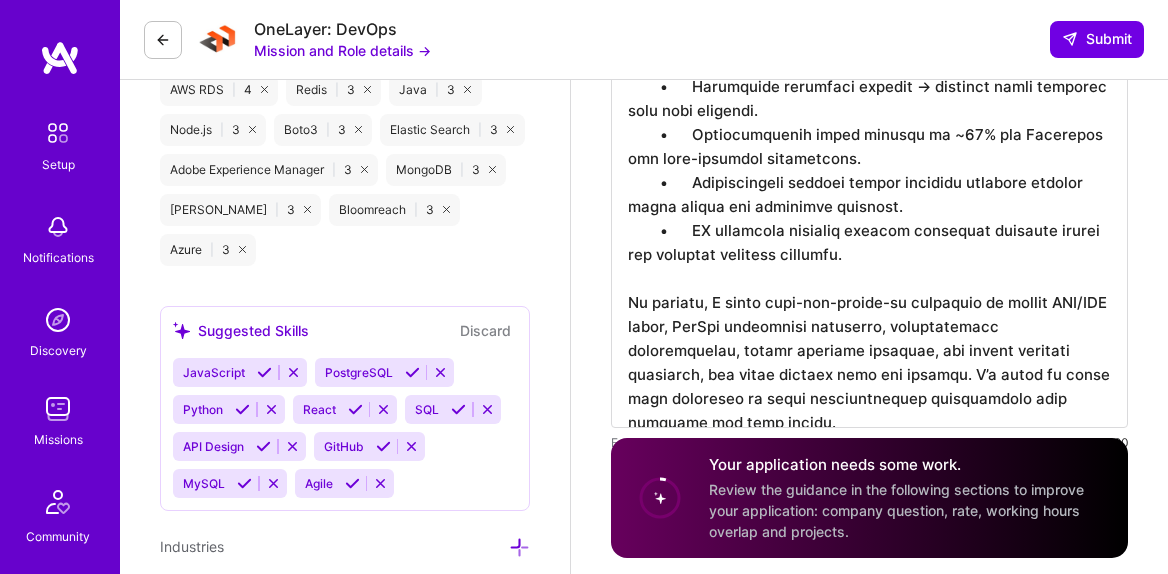 click at bounding box center [869, -320] 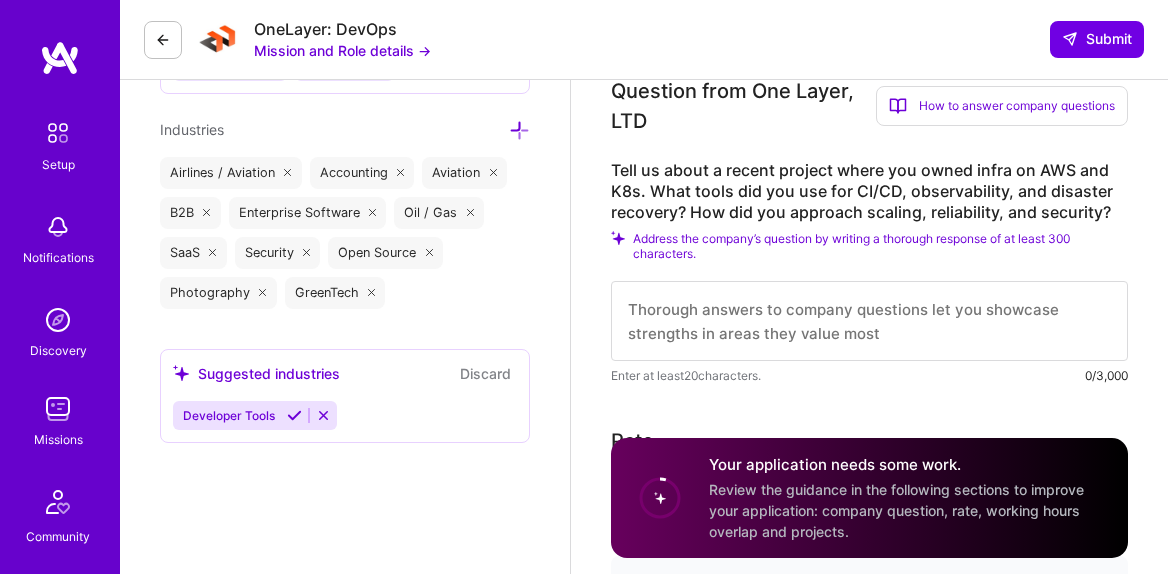 scroll, scrollTop: 2164, scrollLeft: 0, axis: vertical 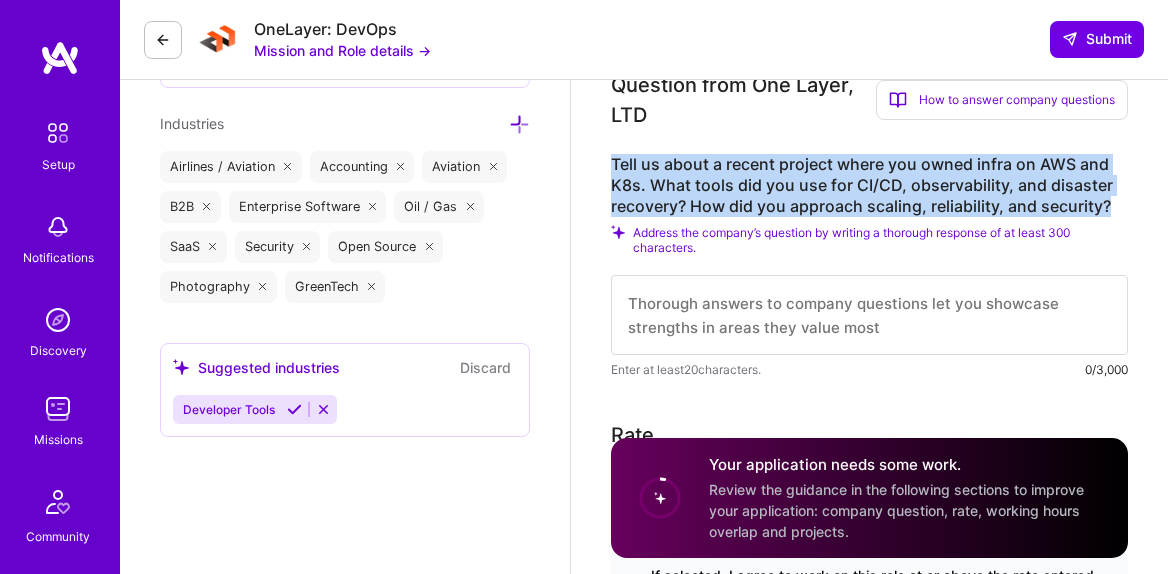 drag, startPoint x: 1112, startPoint y: 208, endPoint x: 605, endPoint y: 158, distance: 509.4595 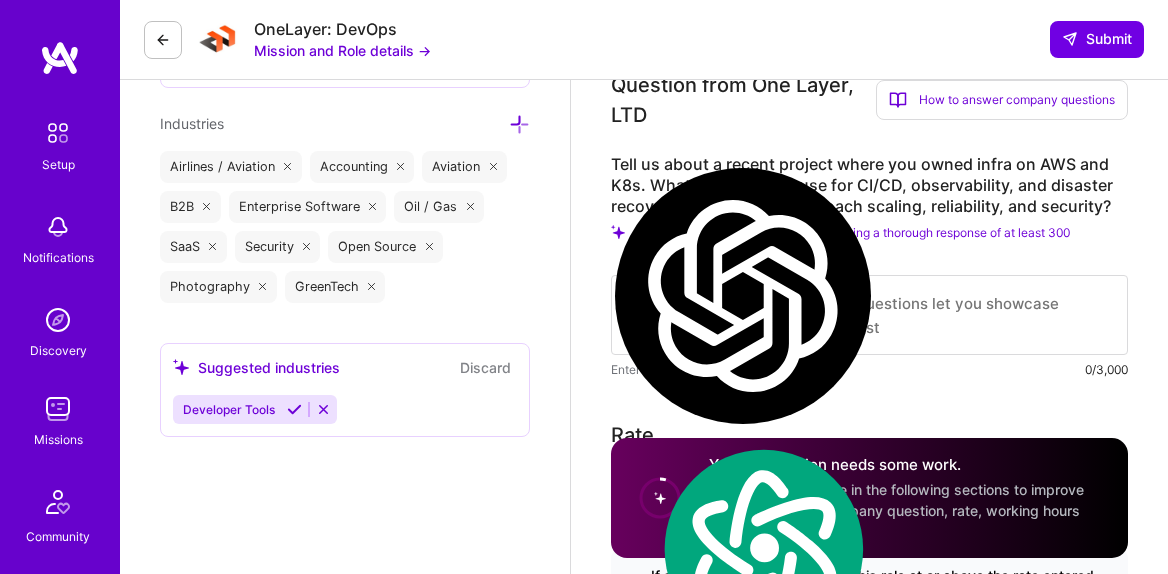 click on "Setup Notifications Discovery Missions Community Invite [DOMAIN_NAME] Profile
Close
Show all notifications
Show unread notifications only No notifications to show. OneLayer: DevOps Mission and Role details → Submit   Edit photo [PERSON_NAME] Engineer 7 Years Experience Phone Number [GEOGRAPHIC_DATA] [GEOGRAPHIC_DATA] [GEOGRAPHIC_DATA] [GEOGRAPHIC_DATA] [US_STATE] [GEOGRAPHIC_DATA] [GEOGRAPHIC_DATA] [GEOGRAPHIC_DATA] [GEOGRAPHIC_DATA] [GEOGRAPHIC_DATA] [GEOGRAPHIC_DATA] [GEOGRAPHIC_DATA] [DATE][GEOGRAPHIC_DATA] [GEOGRAPHIC_DATA] [GEOGRAPHIC_DATA] [GEOGRAPHIC_DATA] [GEOGRAPHIC_DATA] [GEOGRAPHIC_DATA] [GEOGRAPHIC_DATA] [GEOGRAPHIC_DATA] [GEOGRAPHIC_DATA] [GEOGRAPHIC_DATA] [GEOGRAPHIC_DATA] [GEOGRAPHIC_DATA] [GEOGRAPHIC_DATA] [GEOGRAPHIC_DATA] [GEOGRAPHIC_DATA] [GEOGRAPHIC_DATA] [GEOGRAPHIC_DATA] [GEOGRAPHIC_DATA] [GEOGRAPHIC_DATA] [GEOGRAPHIC_DATA] [GEOGRAPHIC_DATA] [GEOGRAPHIC_DATA] [GEOGRAPHIC_DATA] [GEOGRAPHIC_DATA] [GEOGRAPHIC_DATA] [GEOGRAPHIC_DATA] [GEOGRAPHIC_DATA] [GEOGRAPHIC_DATA] [GEOGRAPHIC_DATA] [GEOGRAPHIC_DATA] [GEOGRAPHIC_DATA] [GEOGRAPHIC_DATA] [GEOGRAPHIC_DATA] [GEOGRAPHIC_DATA] [GEOGRAPHIC_DATA] [GEOGRAPHIC_DATA] [GEOGRAPHIC_DATA] [GEOGRAPHIC_DATA] [GEOGRAPHIC_DATA] [GEOGRAPHIC_DATA], [GEOGRAPHIC_DATA] [GEOGRAPHIC_DATA] [GEOGRAPHIC_DATA] [GEOGRAPHIC_DATA] [GEOGRAPHIC_DATA] [GEOGRAPHIC_DATA] [GEOGRAPHIC_DATA] [GEOGRAPHIC_DATA] [GEOGRAPHIC_DATA] [GEOGRAPHIC_DATA]" at bounding box center (584, 17488) 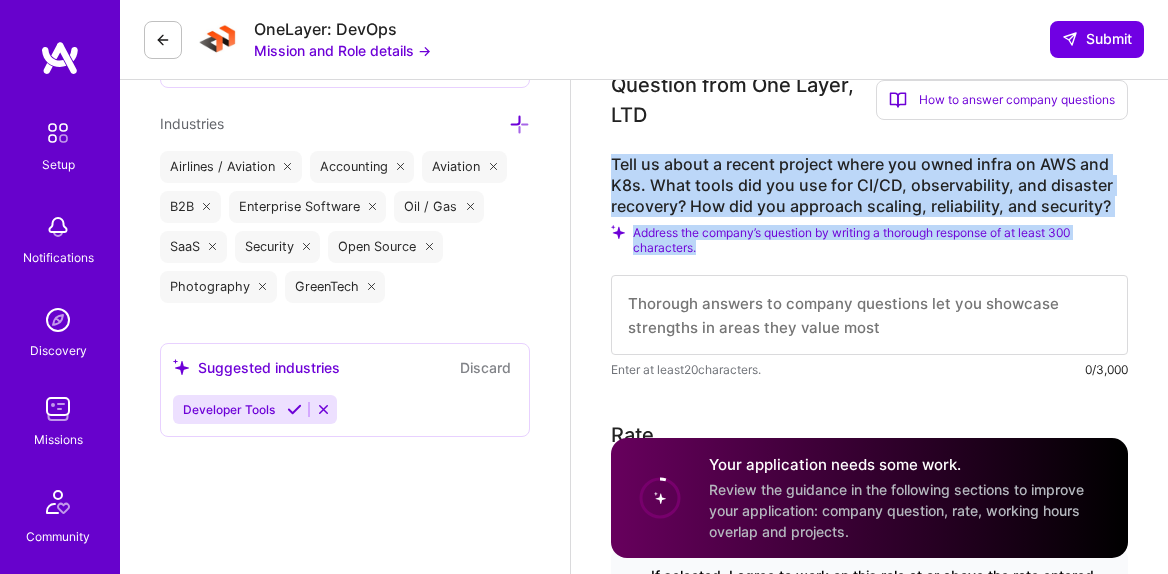 drag, startPoint x: 715, startPoint y: 243, endPoint x: 576, endPoint y: 150, distance: 167.24234 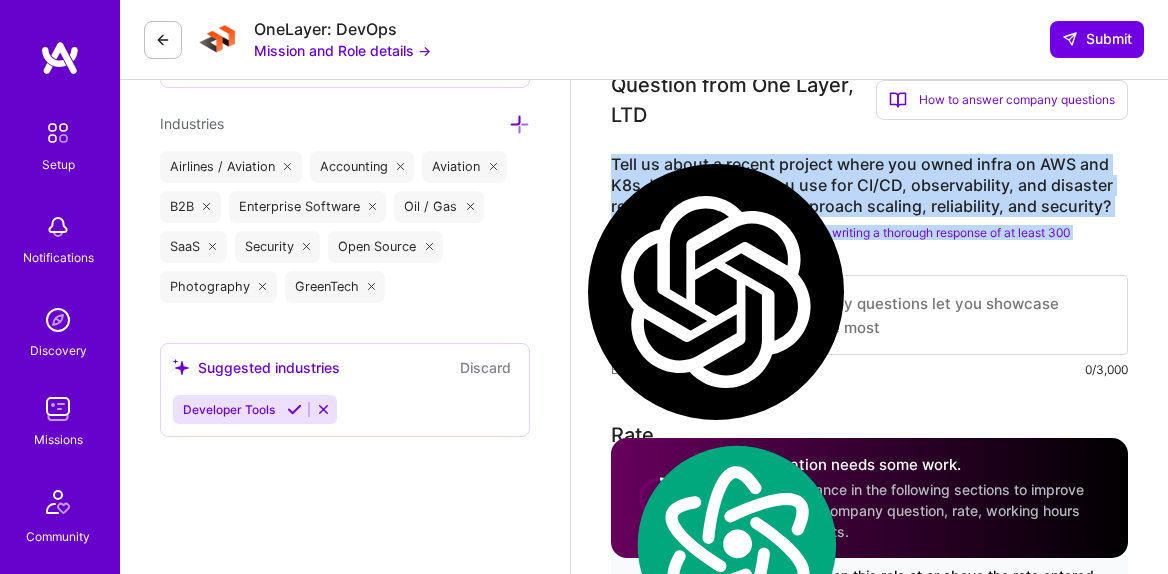 copy on "Tell us about a recent project where you owned infra on AWS and K8s.
What tools did you use for CI/CD, observability, and disaster recovery?
How did you approach scaling, reliability, and security? Address the company’s question by writing a thorough response of at least 300 characters." 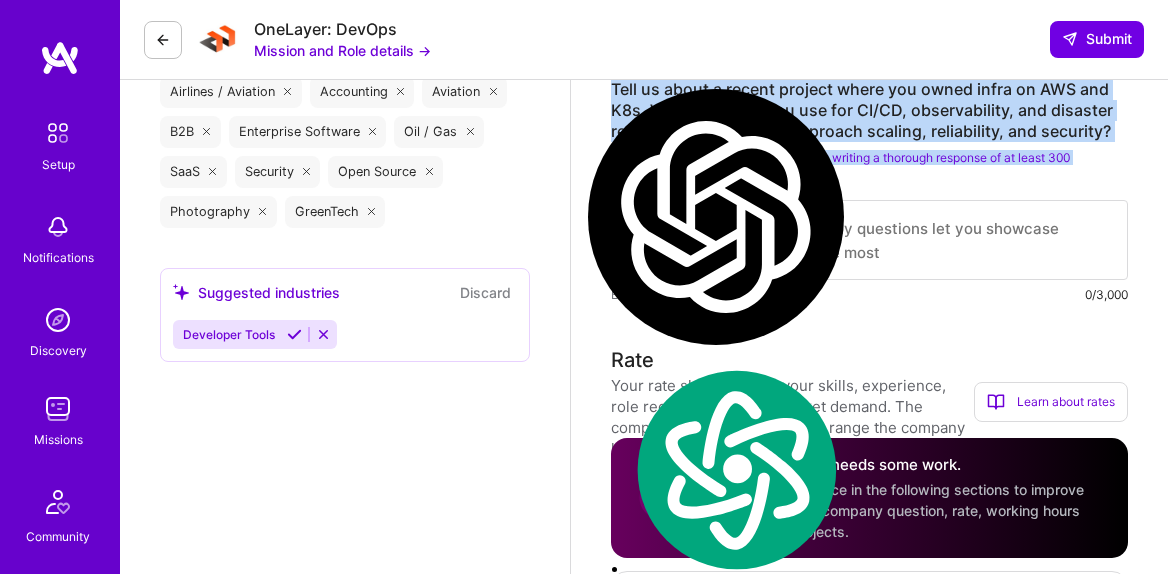 scroll, scrollTop: 2240, scrollLeft: 0, axis: vertical 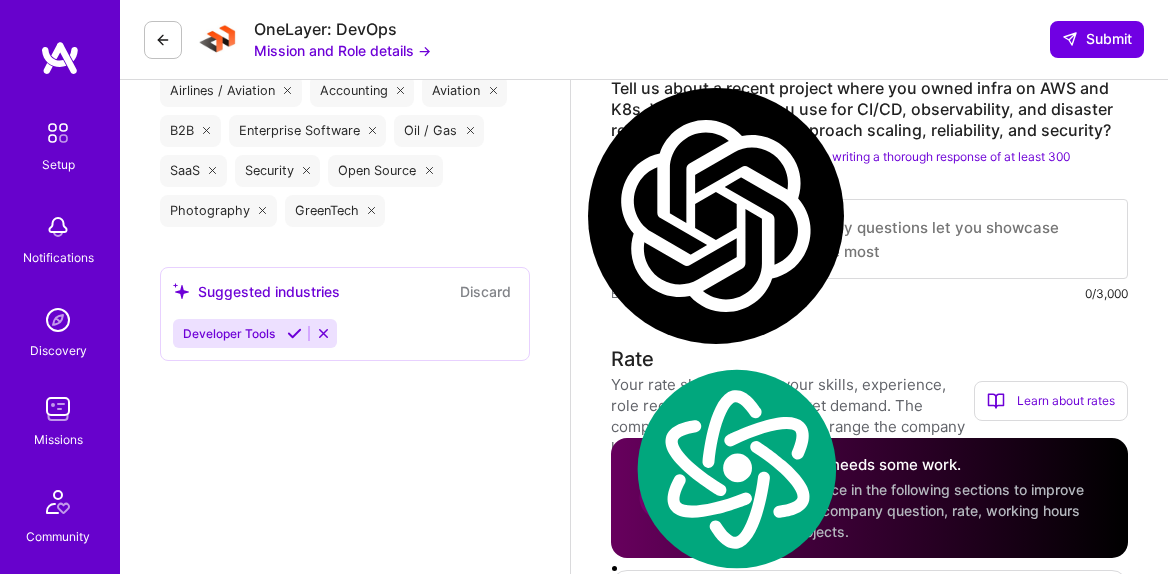 click at bounding box center [869, 239] 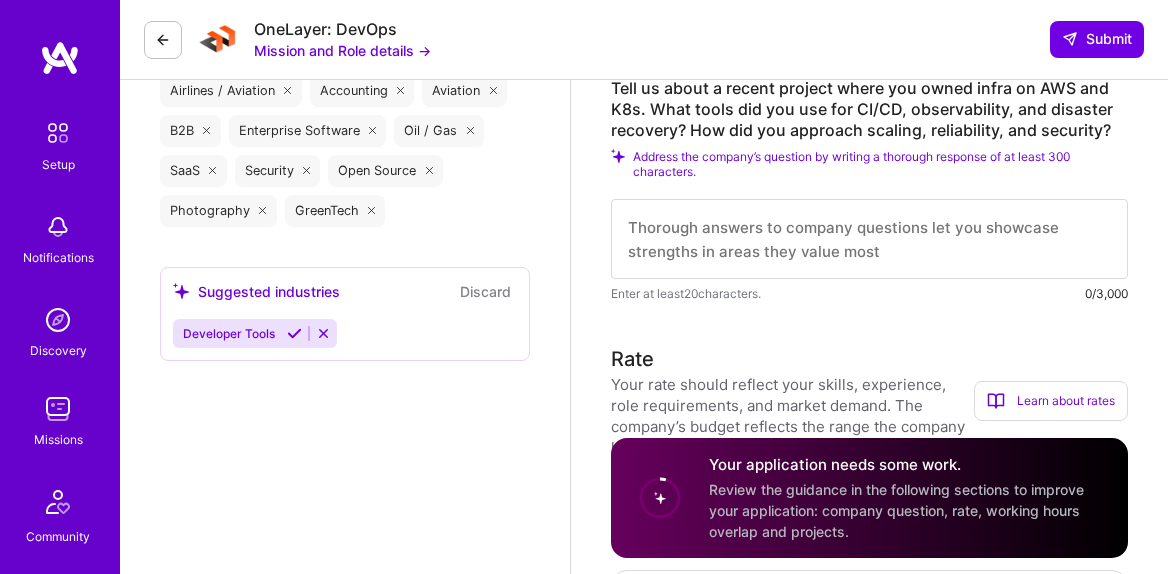 click at bounding box center (869, 239) 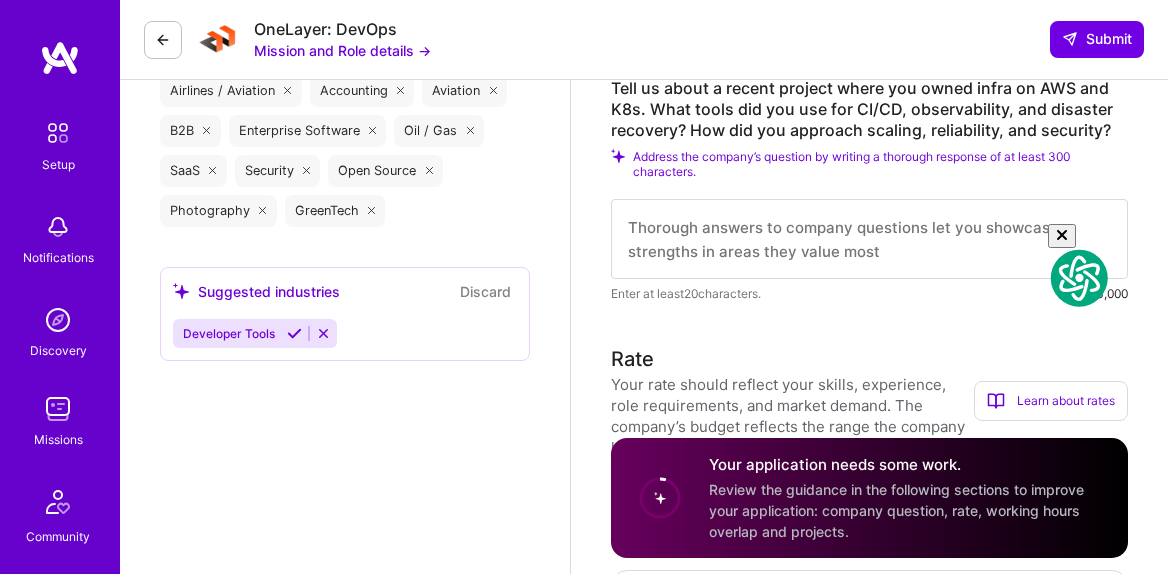 click 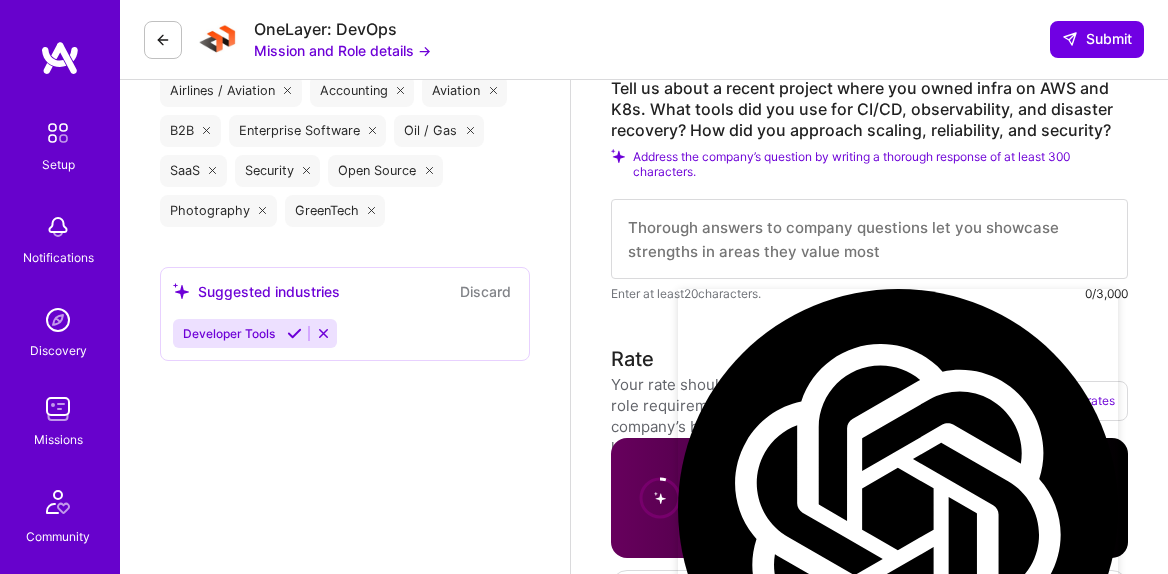 click at bounding box center [778, 4664] 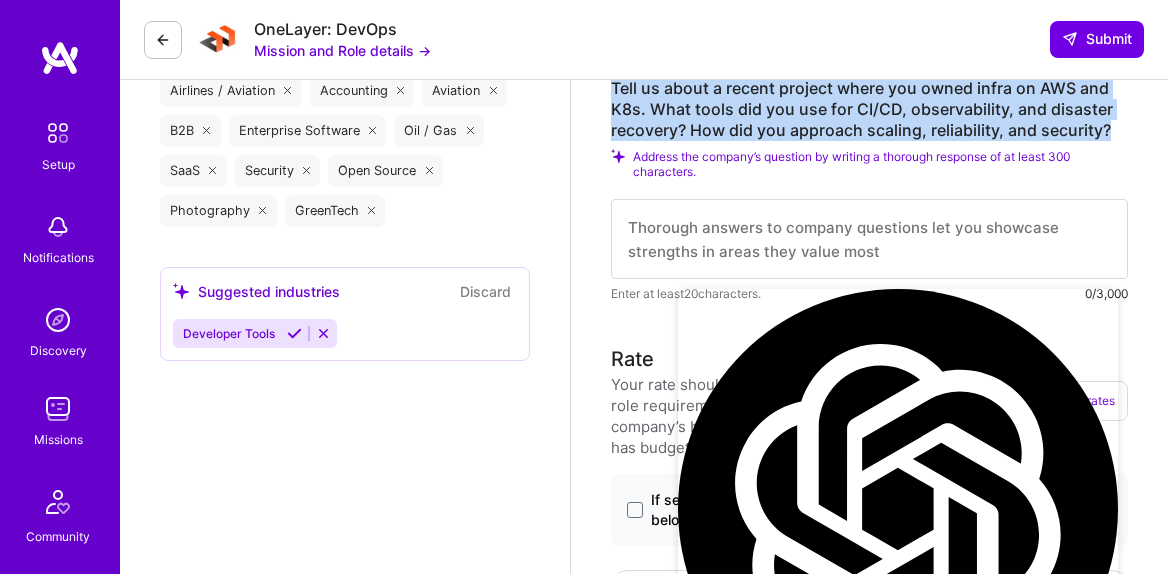 drag, startPoint x: 1116, startPoint y: 123, endPoint x: 594, endPoint y: 93, distance: 522.8613 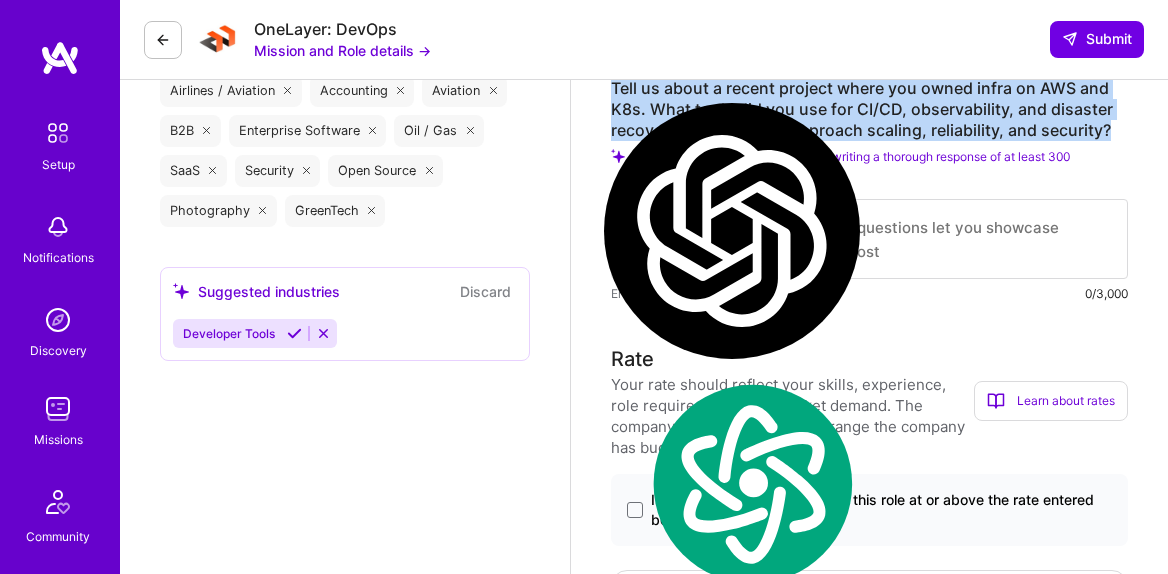 copy on "Tell us about a recent project where you owned infra on AWS and K8s.
What tools did you use for CI/CD, observability, and disaster recovery?
How did you approach scaling, reliability, and security?" 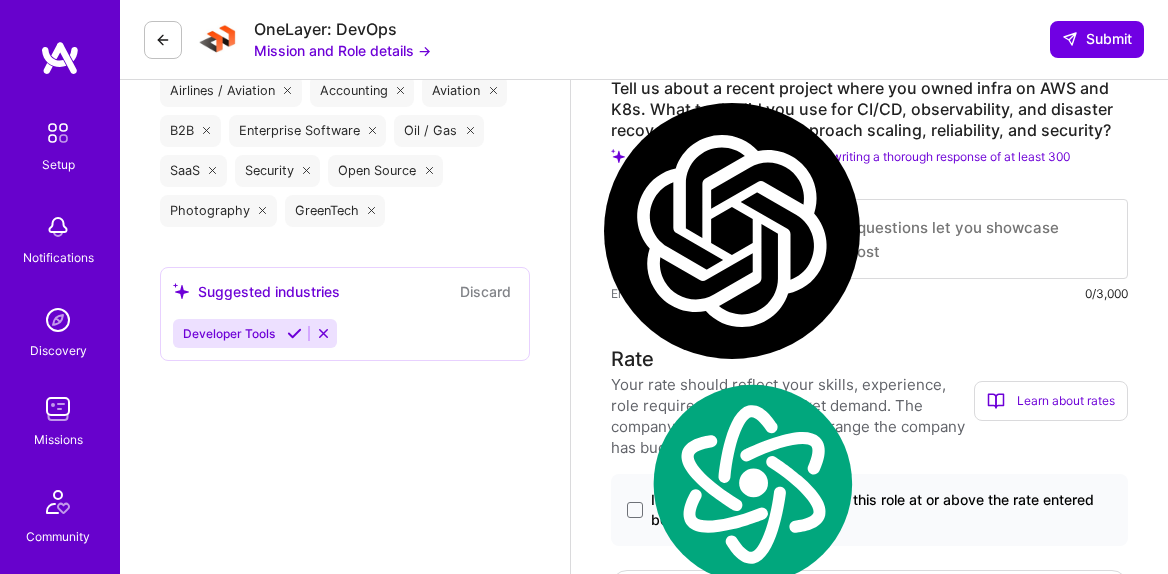 click at bounding box center (869, 239) 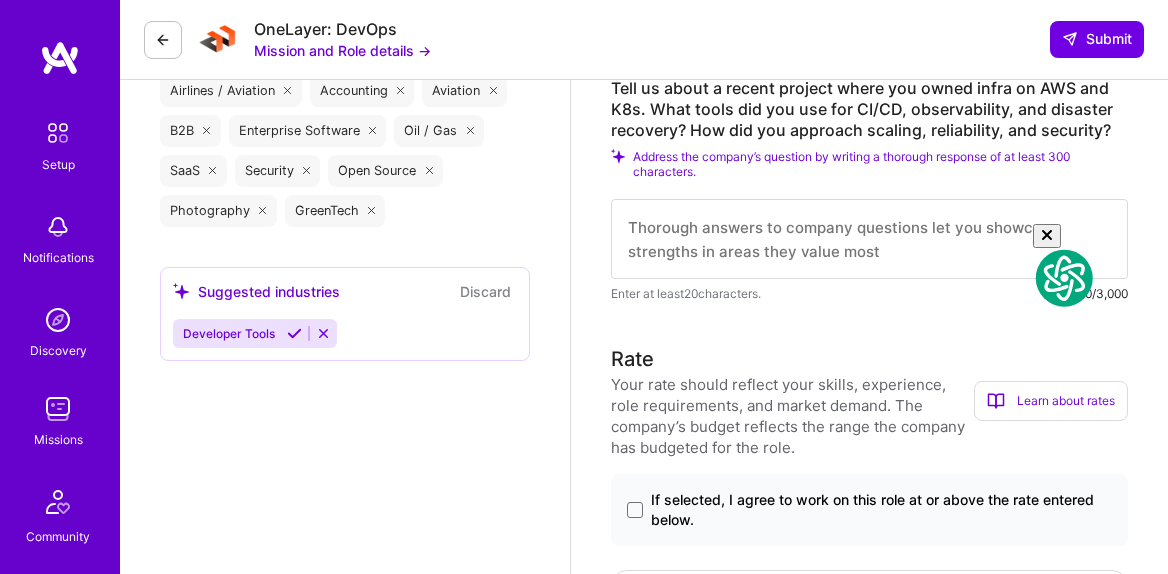 click 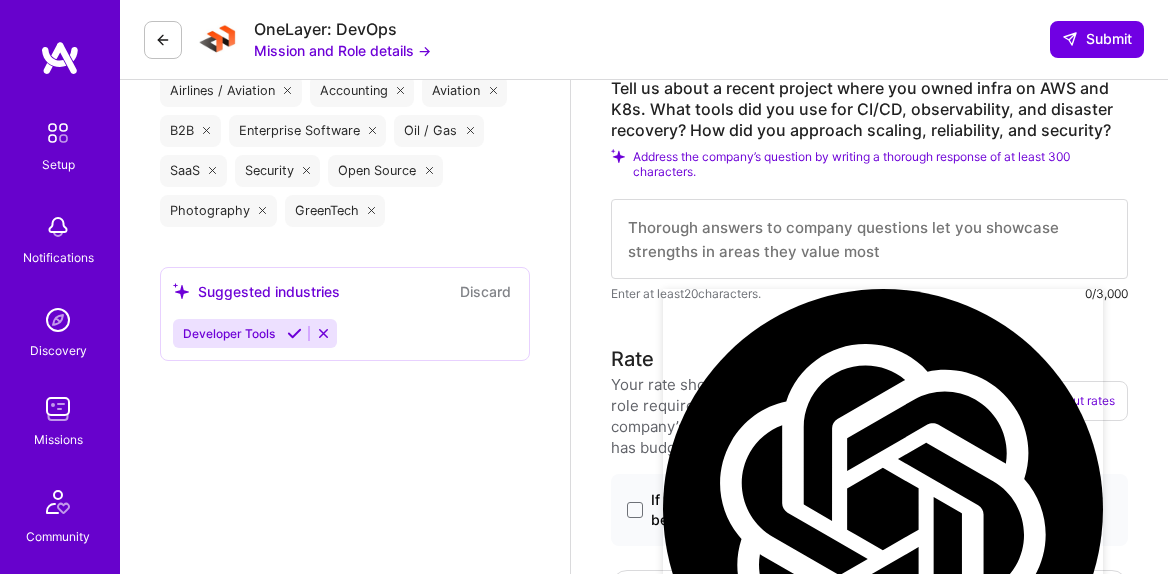 click at bounding box center (763, 4664) 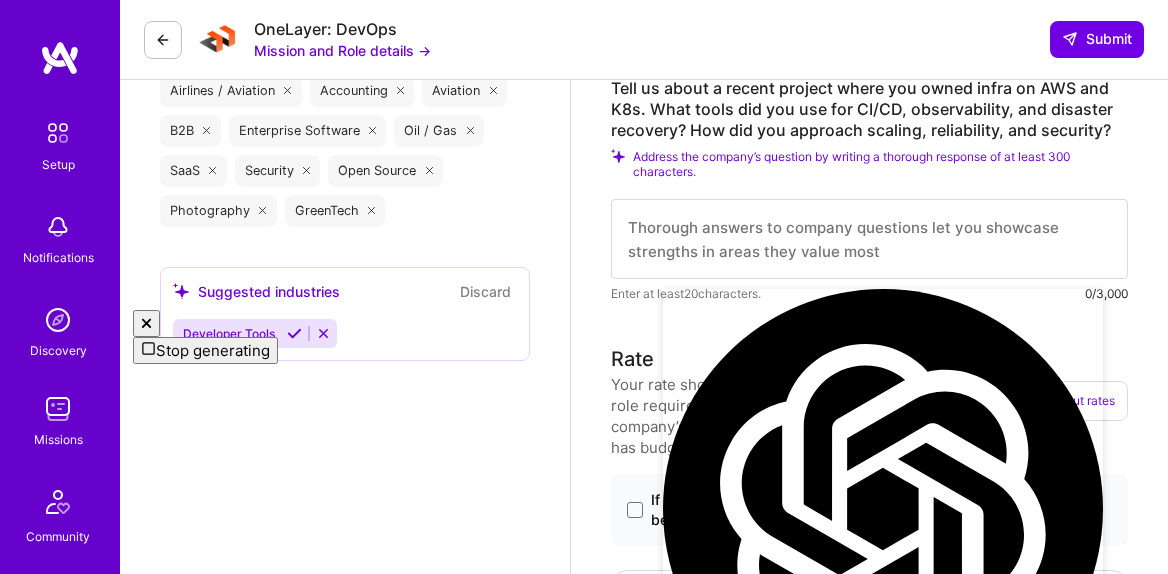 scroll, scrollTop: 5034, scrollLeft: 0, axis: vertical 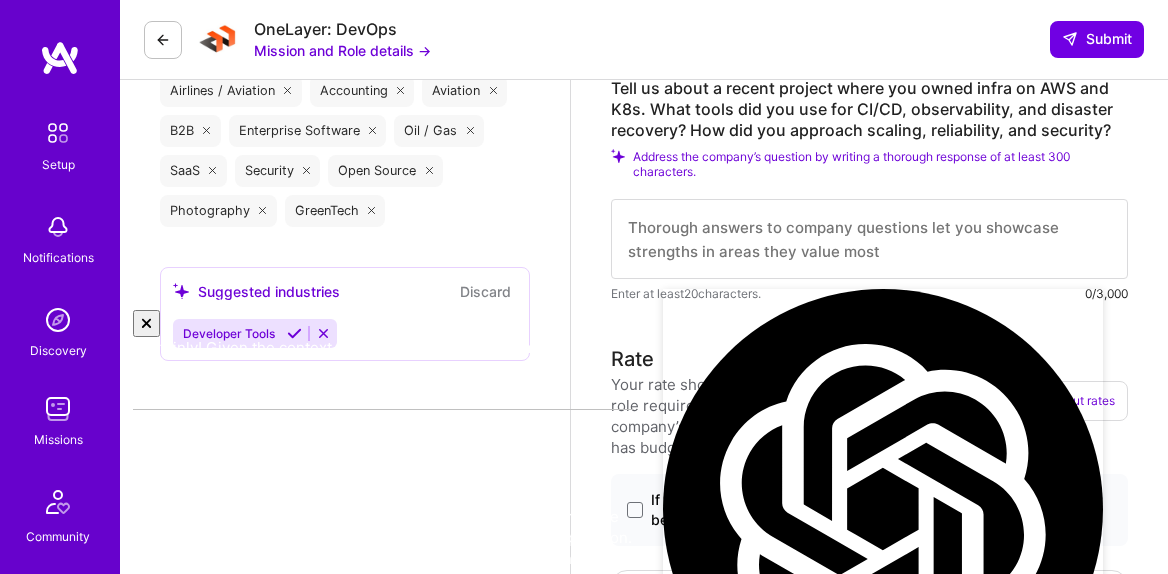 click on "Certainly! Given the context you provided, here's an example response to your question: In a recent project, I was responsible for managing the infrastructure on AWS and Kubernetes (K8s) for a scalable microservices application. The goal was to build a robust deployment pipeline along with ensuring high availability and security. Tools Used CI/CD: For continuous integration and deployment, we utilized  GitHub Actions  for our CI/CD pipeline. It allowed us to automate the build and deployment process effectively. We also integrated  Helm  for managing our Kubernetes applications, which simplified the deployment of our services. Observability: For observability, we implemented  Prometheus  for monitoring our Kubernetes clusters, combined with **Grafana" at bounding box center [383, 602] 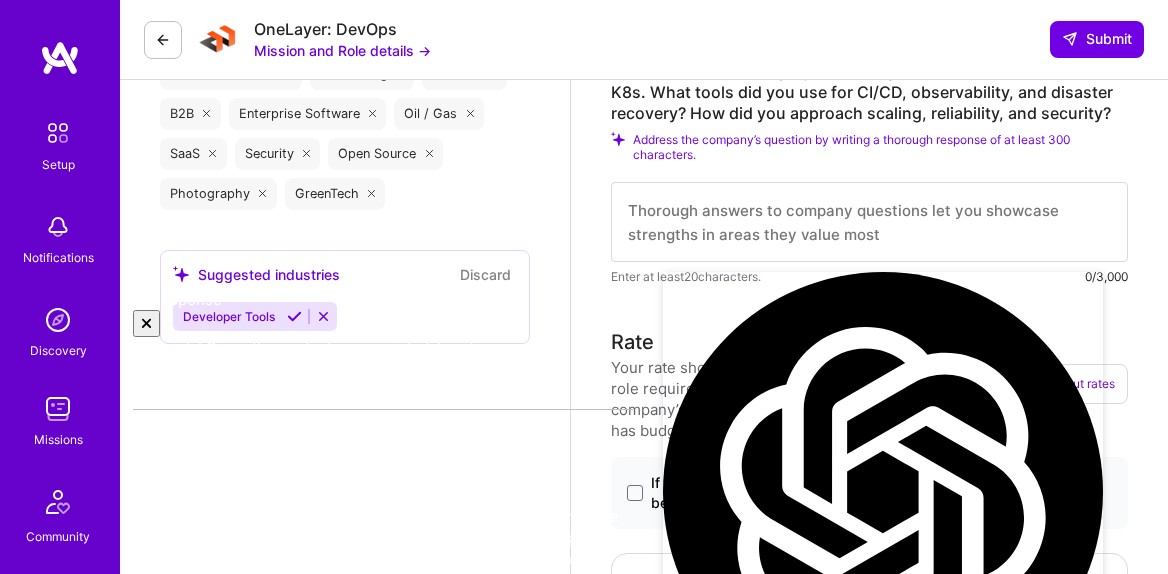 scroll, scrollTop: 2266, scrollLeft: 0, axis: vertical 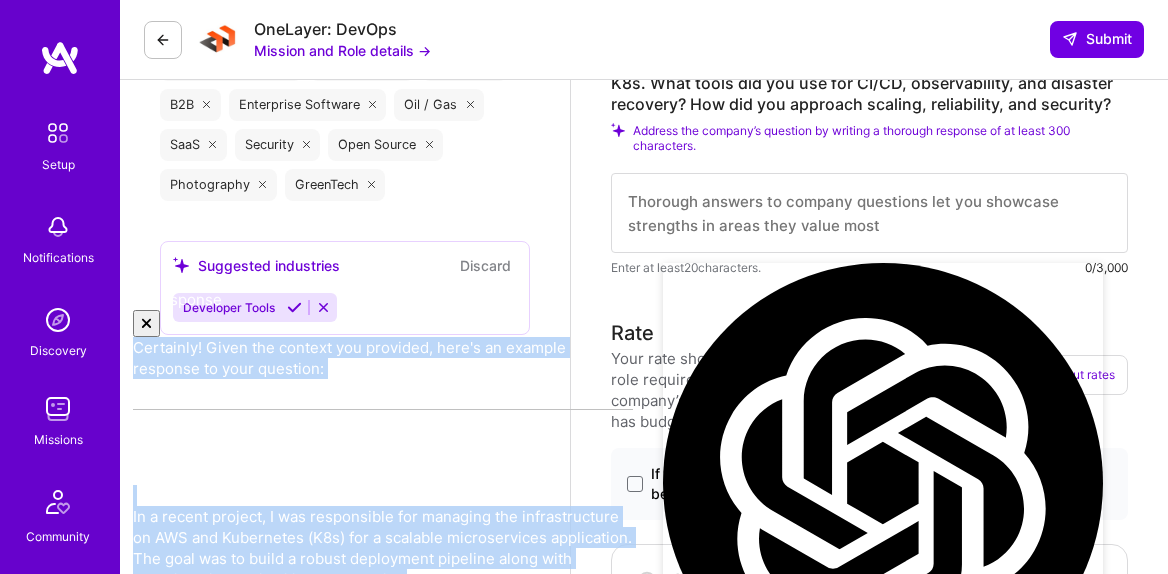drag, startPoint x: 293, startPoint y: 473, endPoint x: 142, endPoint y: 319, distance: 215.678 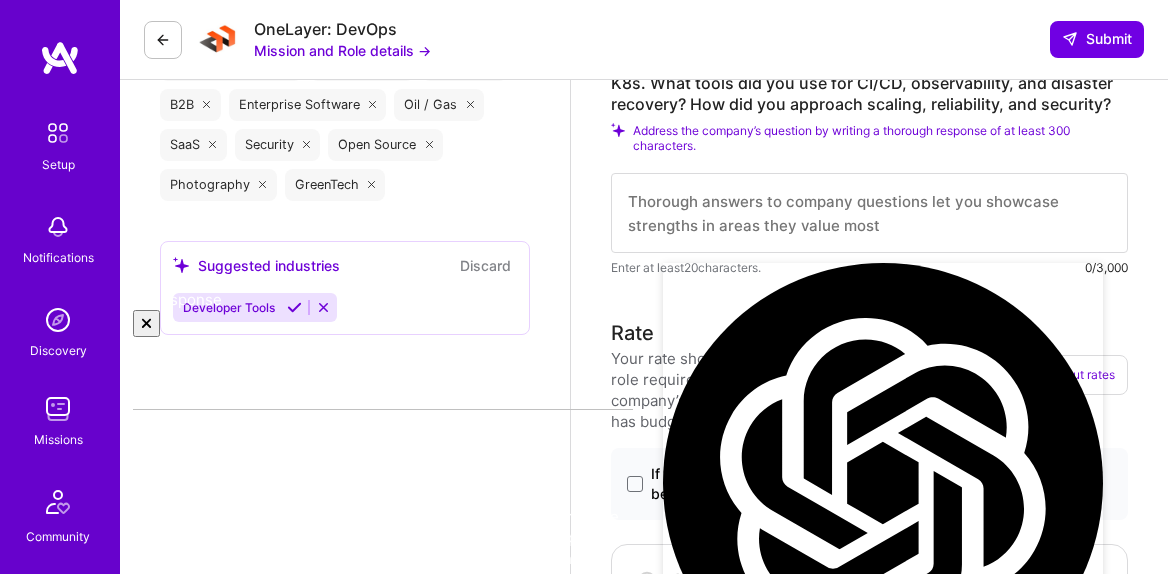 click on "Certainly! Given the context you provided, here's an example response to your question: In a recent project, I was responsible for managing the infrastructure on AWS and Kubernetes (K8s) for a scalable microservices application. The goal was to build a robust deployment pipeline along with ensuring high availability and security. Tools Used CI/CD: For continuous integration and deployment, we utilized  GitHub Actions  for our CI/CD pipeline. It allowed us to automate the build and deployment process effectively. We also integrated  Helm  for managing our Kubernetes applications, which simplified the deployment of our services. Observability: For observability, we implemented  Prometheus  for monitoring our Kubernetes clusters, combined with  Grafana  to visualize our metrics. This setup provided us with real-time insights into our application's performance. Additionally, we utilized  ELK Stack (Elasticsearch, Logstash, Kibana) Disaster Recovery: For disaster recovery, we employed  AWS Backup Scaling Security" at bounding box center [383, 1155] 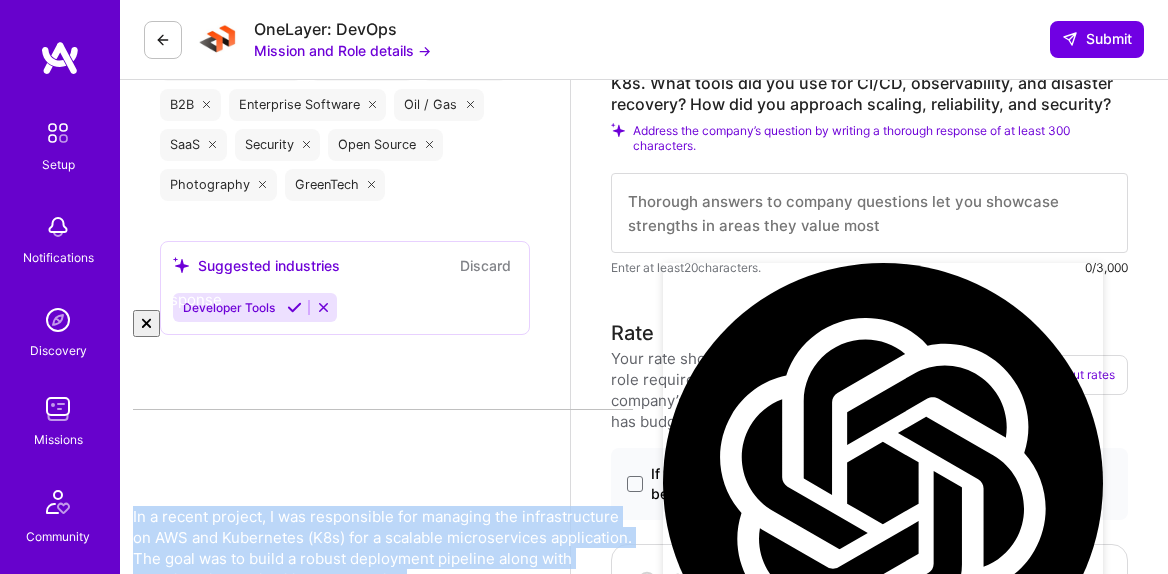 scroll, scrollTop: 1026, scrollLeft: 0, axis: vertical 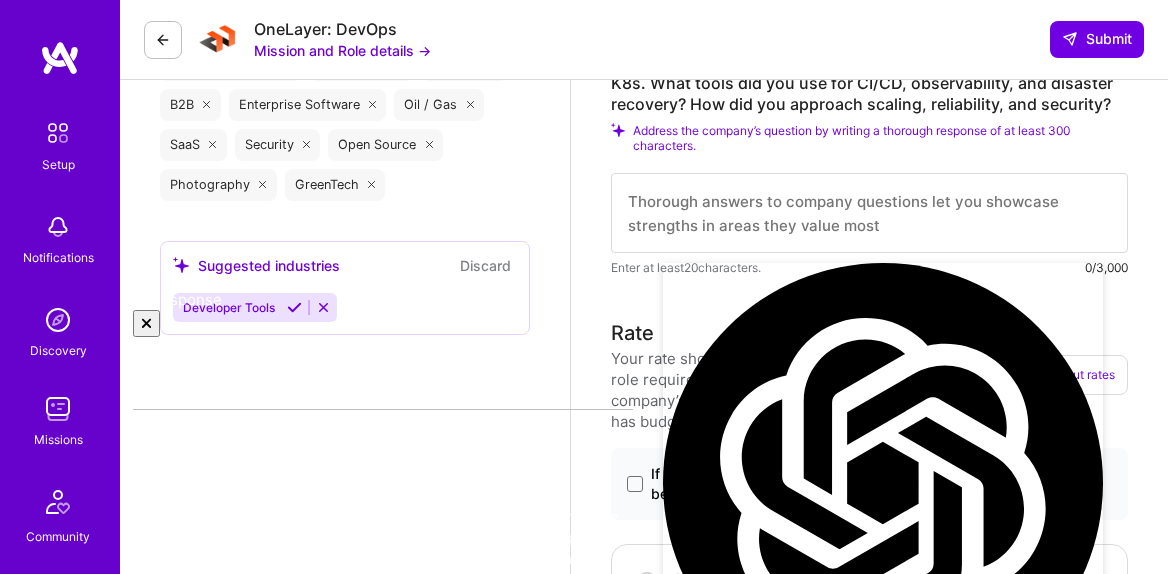 click on "Certainly! Given the context you provided, here's an example response to your question: In a recent project, I was responsible for managing the infrastructure on AWS and Kubernetes (K8s) for a scalable microservices application. The goal was to build a robust deployment pipeline along with ensuring high availability and security. Tools Used CI/CD: For continuous integration and deployment, we utilized  GitHub Actions  for our CI/CD pipeline. It allowed us to automate the build and deployment process effectively. We also integrated  Helm  for managing our Kubernetes applications, which simplified the deployment of our services. Observability: For observability, we implemented  Prometheus  for monitoring our Kubernetes clusters, combined with  Grafana  to visualize our metrics. This setup provided us with real-time insights into our application's performance. Additionally, we utilized  ELK Stack (Elasticsearch, Logstash, Kibana) Disaster Recovery: For disaster recovery, we employed  AWS Backup Scaling Security" at bounding box center [383, 1155] 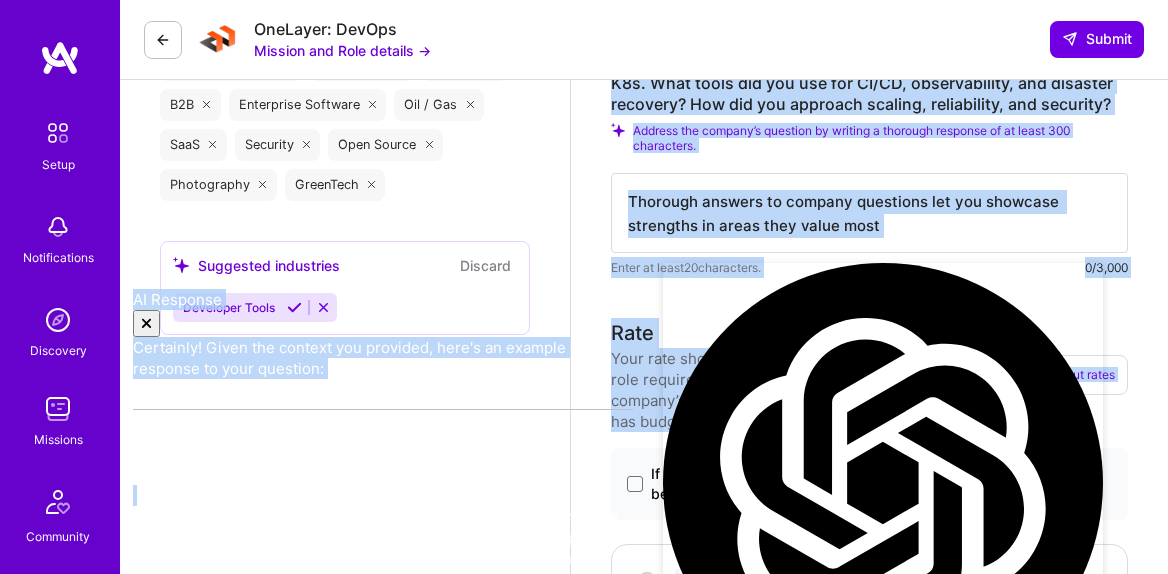 scroll, scrollTop: 1026, scrollLeft: 0, axis: vertical 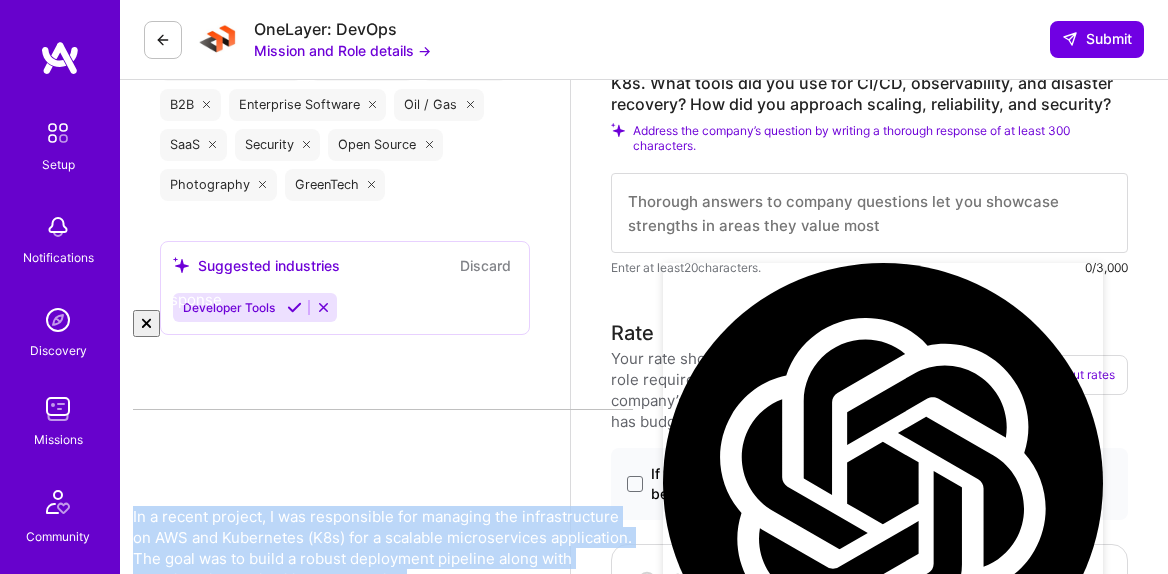 drag, startPoint x: 154, startPoint y: 422, endPoint x: 295, endPoint y: 378, distance: 147.7058 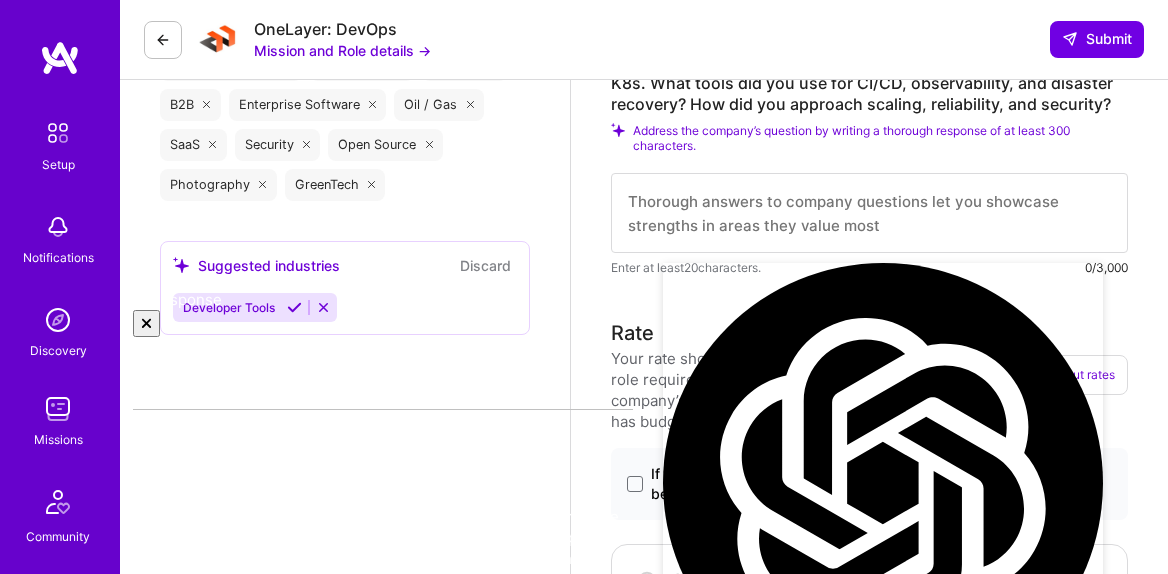 click at bounding box center (869, 213) 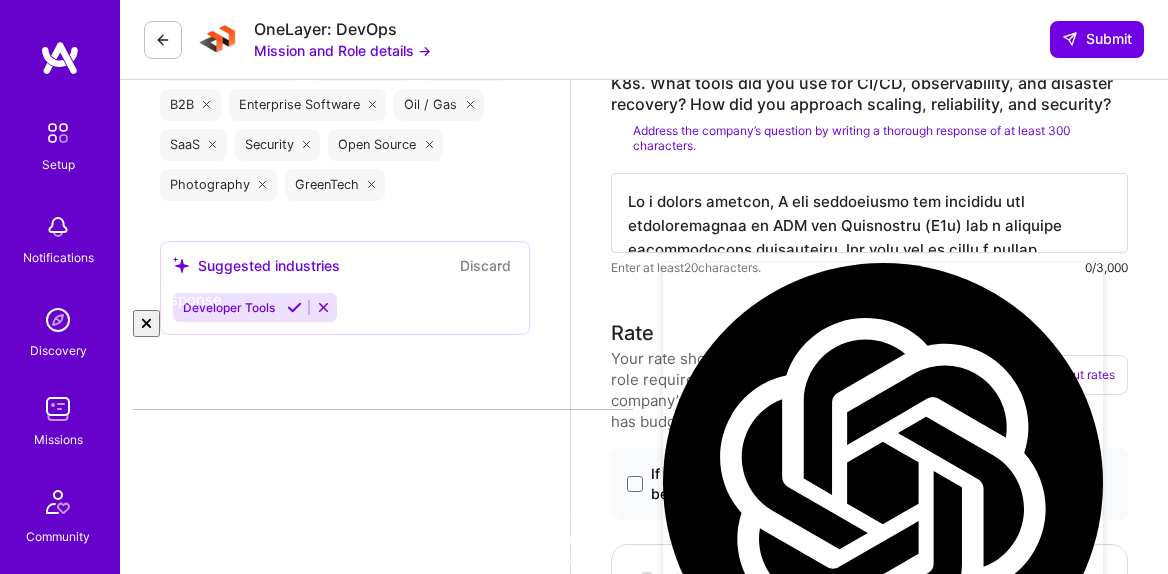 scroll, scrollTop: 3197, scrollLeft: 0, axis: vertical 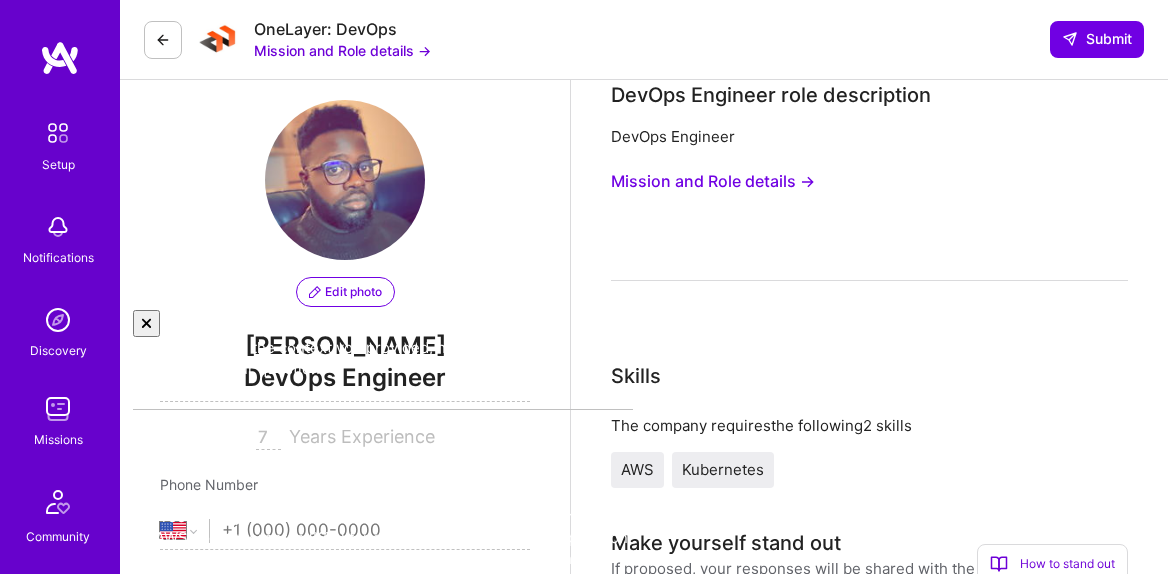 type on "In a recent project, I was responsible for managing the infrastructure on AWS and Kubernetes (K8s) for a scalable microservices application. The goal was to build a robust deployment pipeline along with ensuring high availability and security.
Tools Used
CI/CD:
For continuous integration and deployment, we utilized GitHub Actions for our CI/CD pipeline. It allowed us to automate the build and deployment process effectively. We also integrated Helm for managing our Kubernetes applications, which simplified the deployment of our services.
Observability:
For observability, we implemented Prometheus for monitoring our Kubernetes clusters, combined with Grafana to visualize our metrics. This setup provided us with real-time insights into our application's performance. Additionally, we utilized ELK Stack (Elasticsearch, Logstash, [GEOGRAPHIC_DATA]) for centralized logging, which helped in troubleshooting and analyzing application behavior.
Disaster Recovery:
For disaster recovery, we employed AWS Backup to automate backup..." 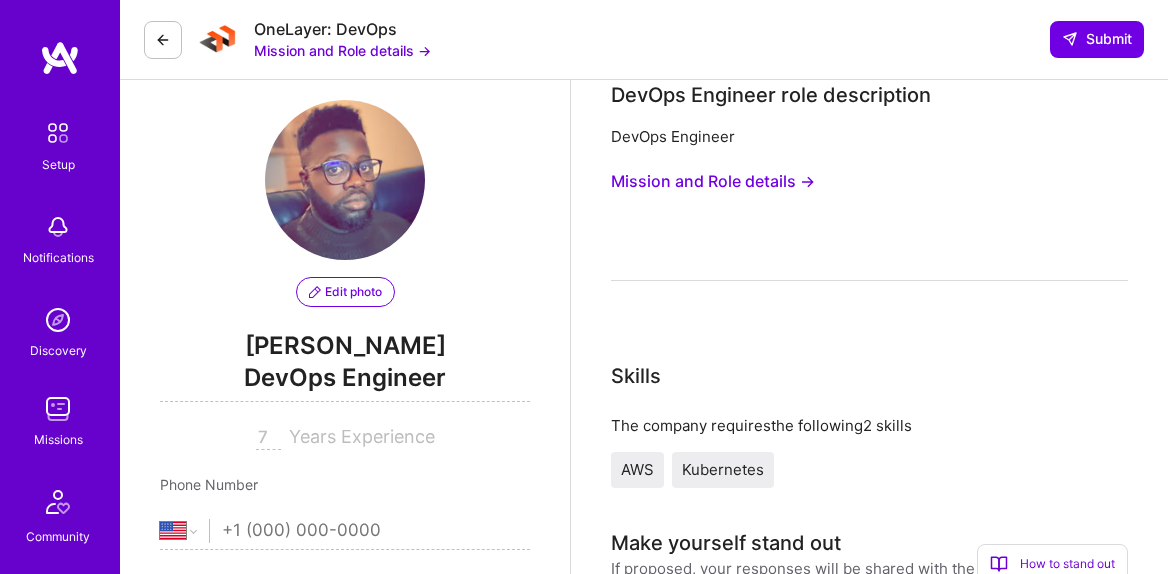click at bounding box center [635, 4000] 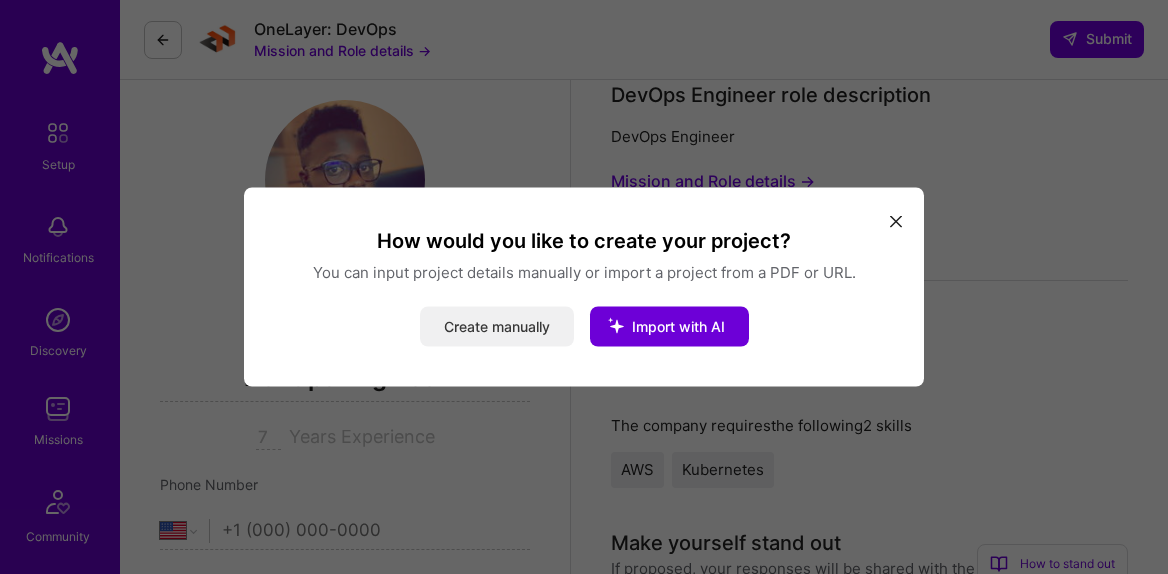 click on "Create manually" at bounding box center (497, 327) 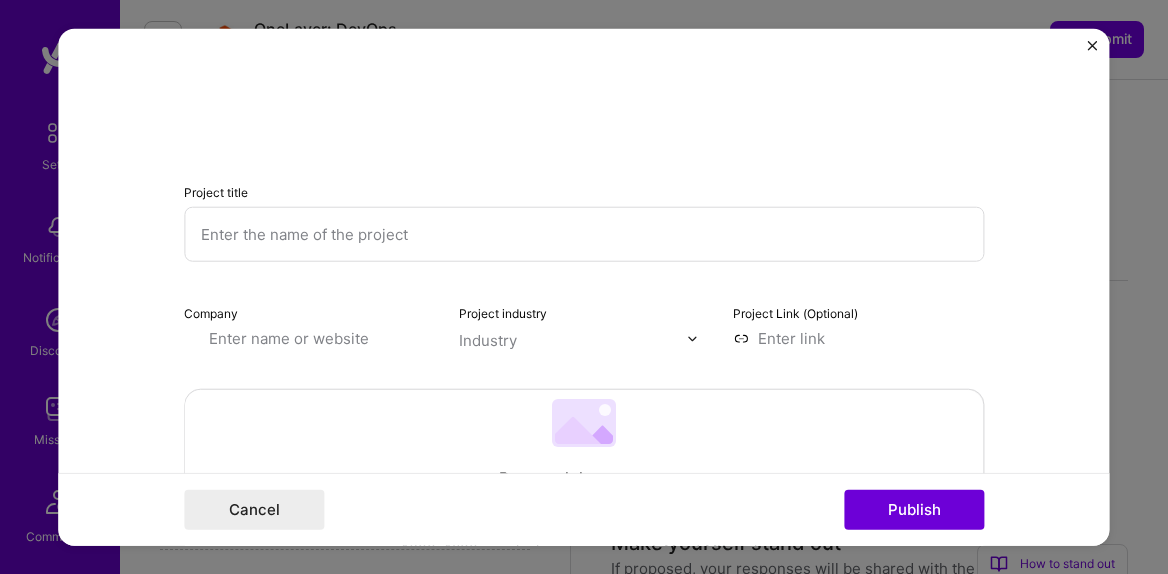 scroll, scrollTop: 0, scrollLeft: 0, axis: both 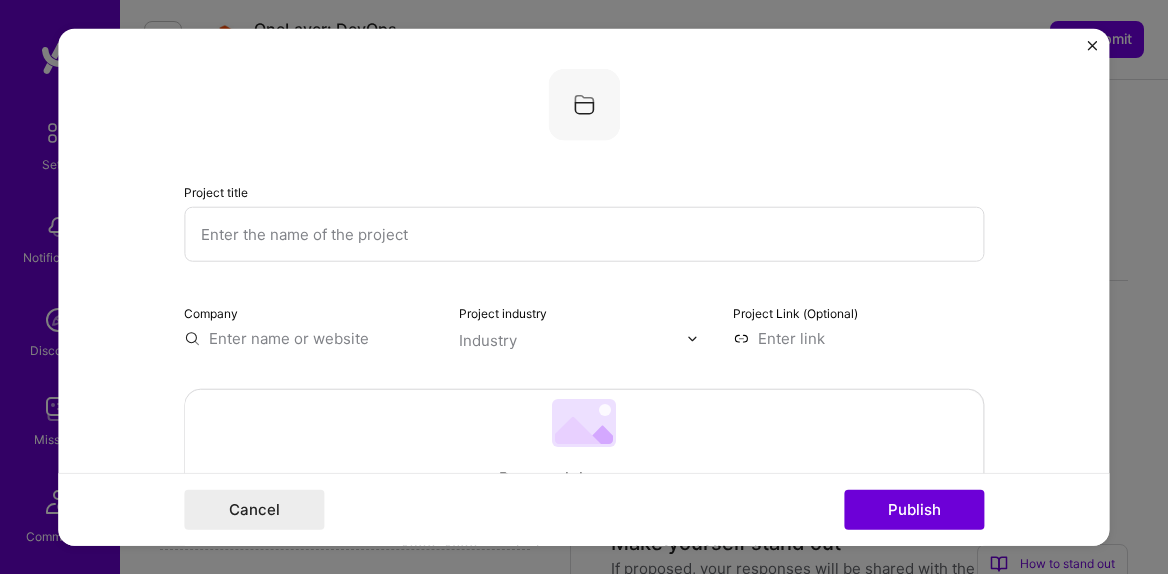 click at bounding box center [584, 234] 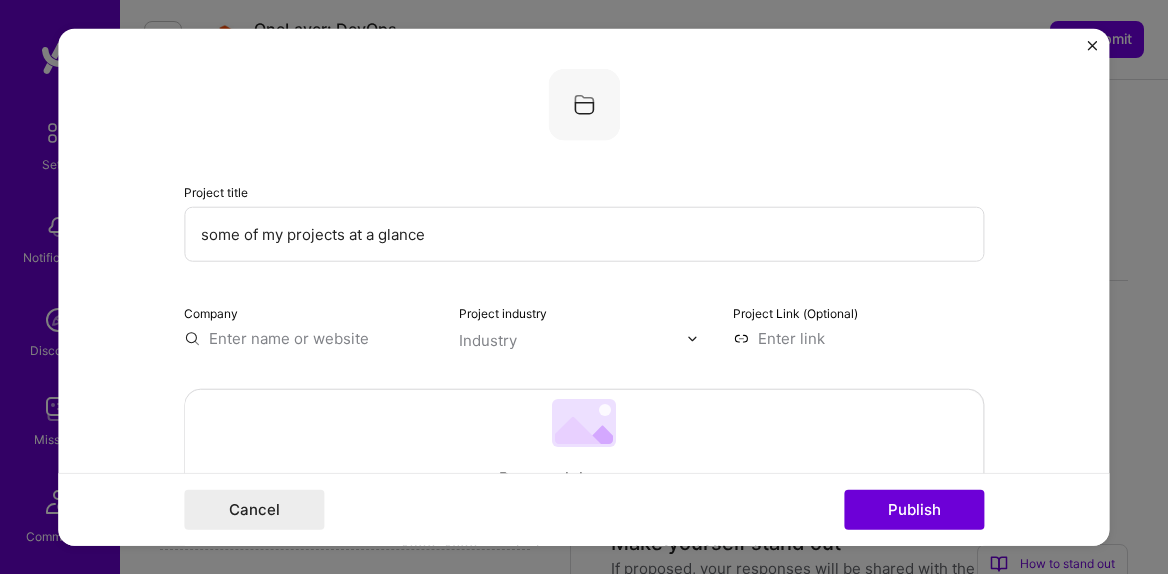 type on "some of my projects at a glance" 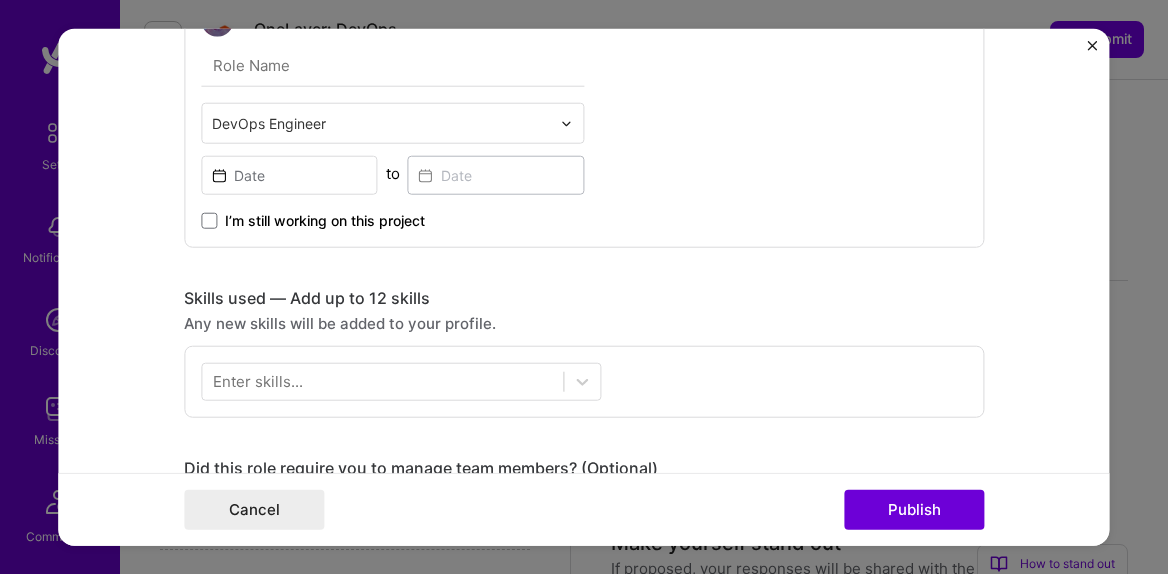 scroll, scrollTop: 675, scrollLeft: 0, axis: vertical 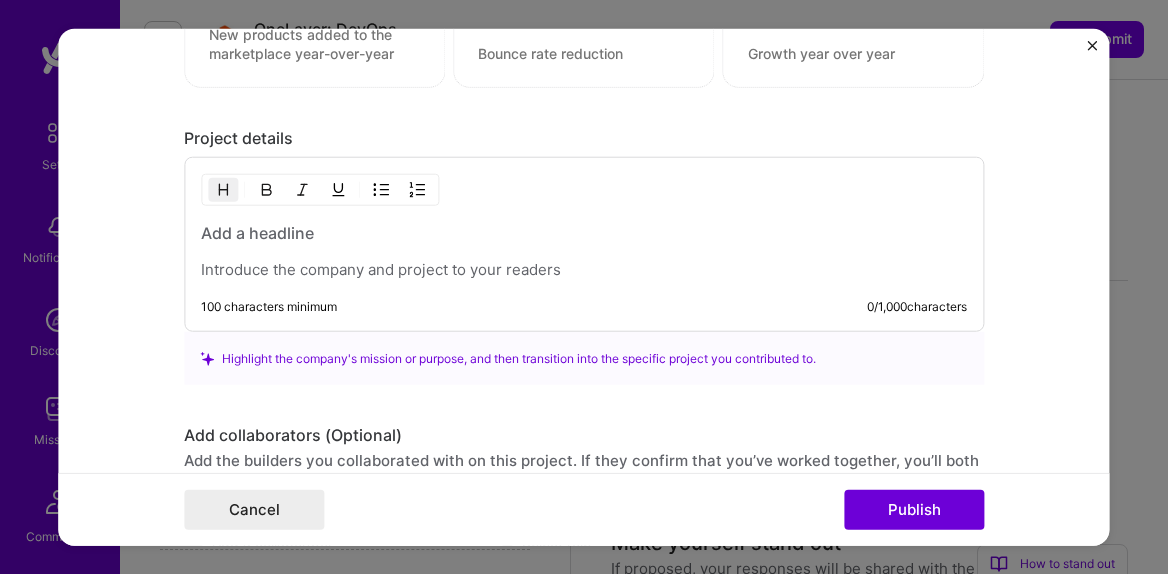type on "[URL][DOMAIN_NAME]" 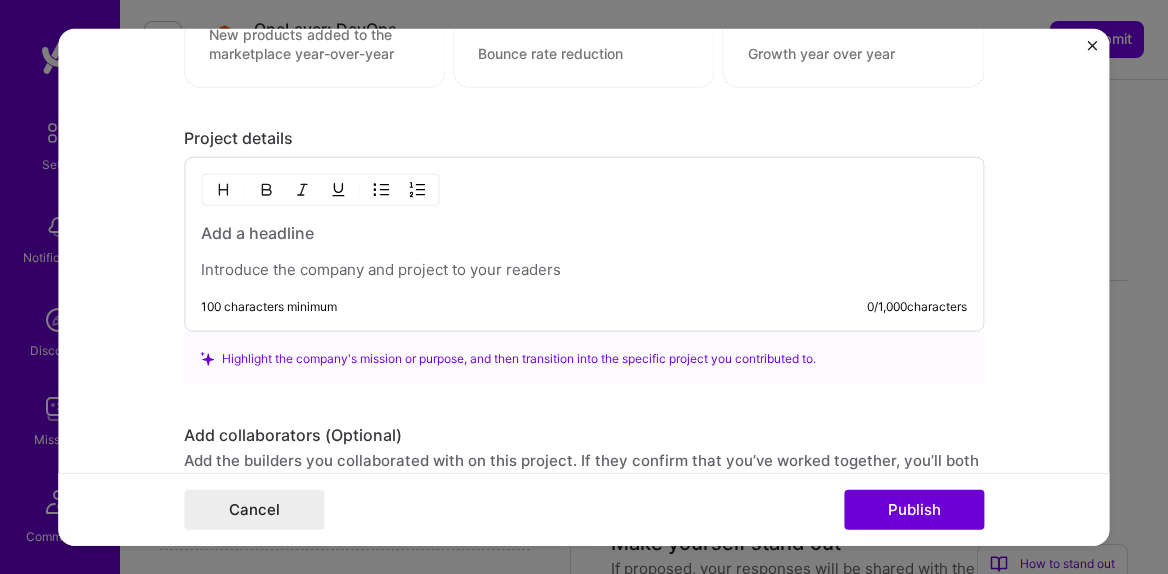 type 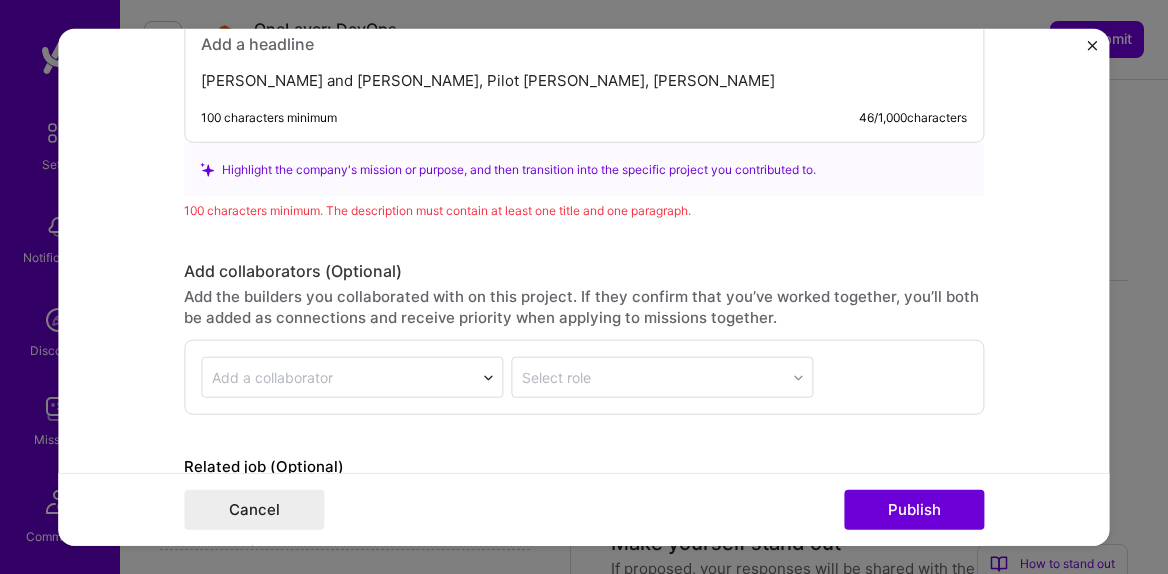 scroll, scrollTop: 1705, scrollLeft: 0, axis: vertical 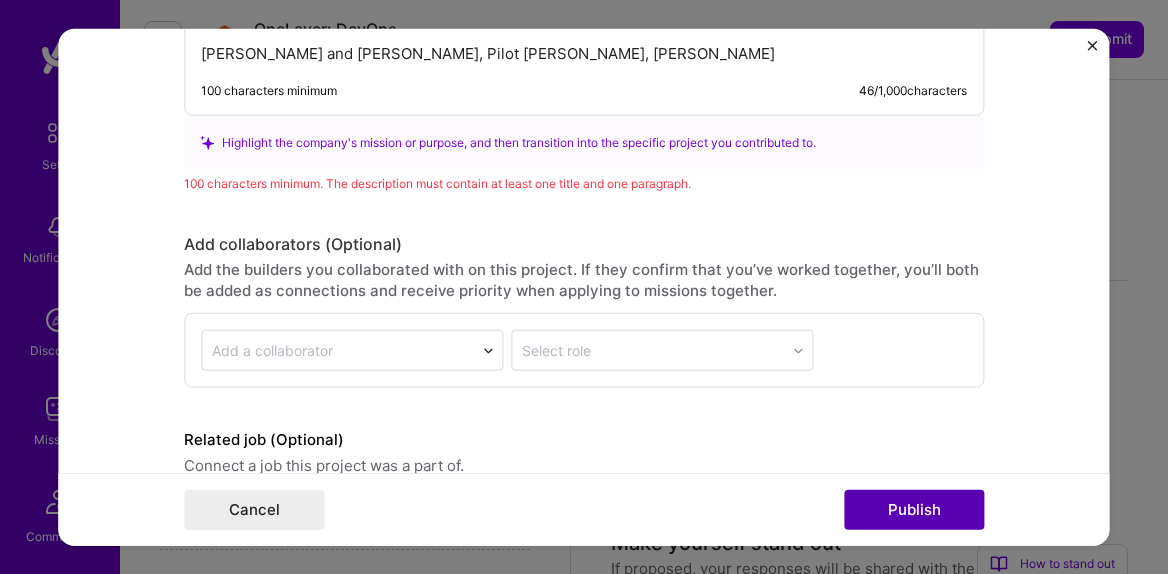 click on "Publish" at bounding box center (914, 509) 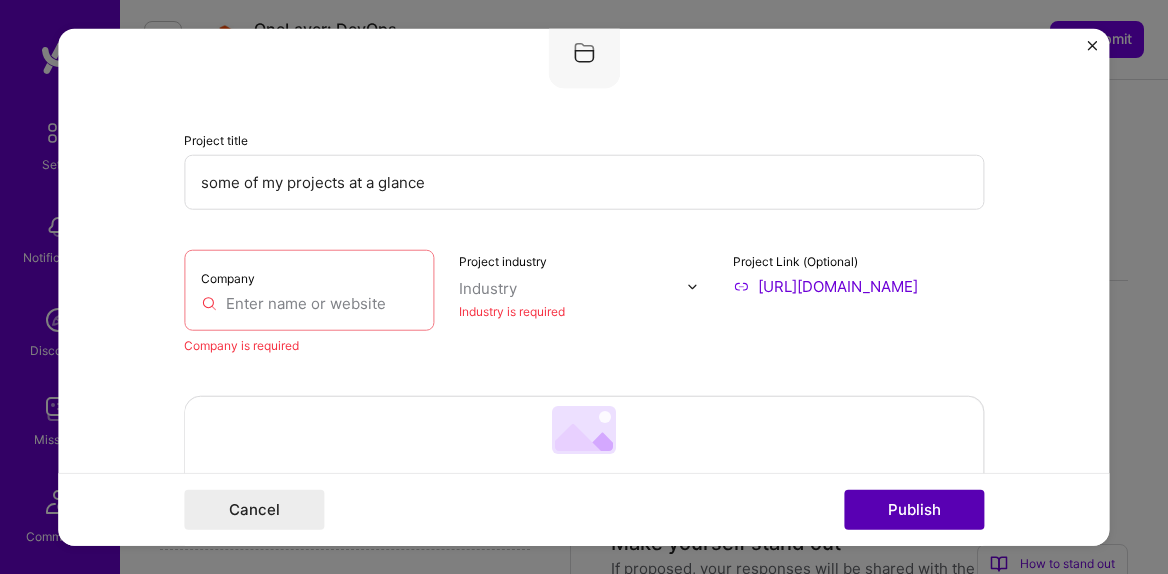 scroll, scrollTop: 40, scrollLeft: 0, axis: vertical 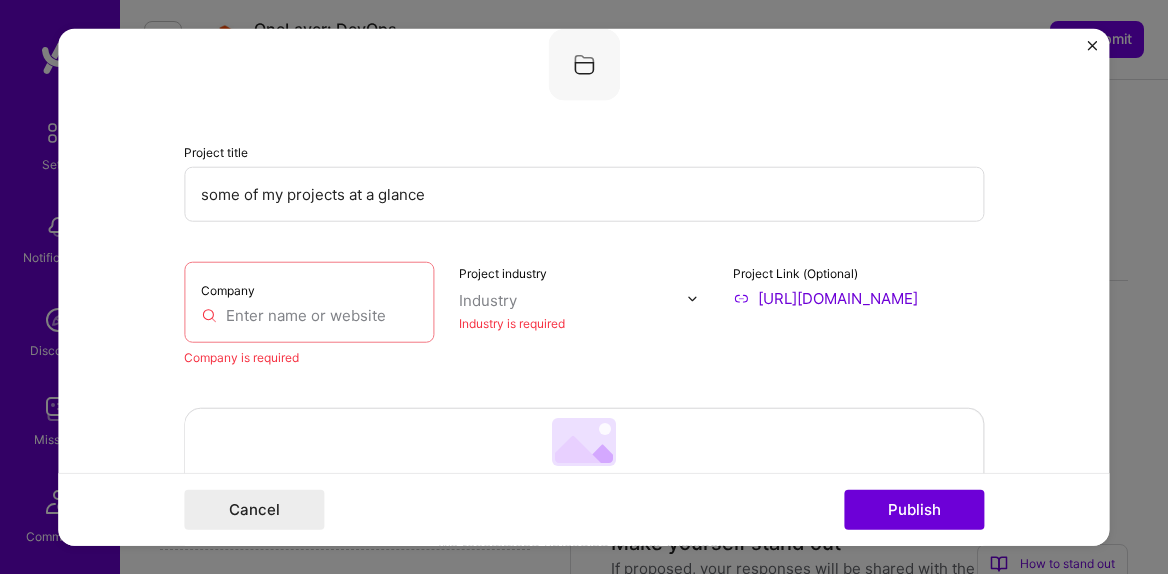 click on "Company" at bounding box center [309, 302] 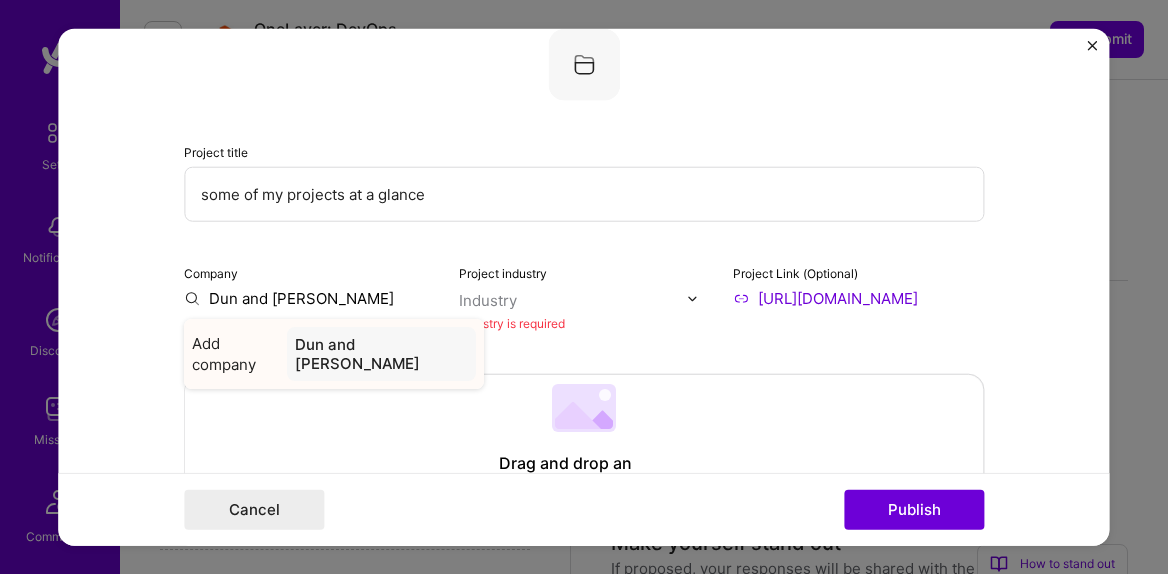type on "Dun and [PERSON_NAME]" 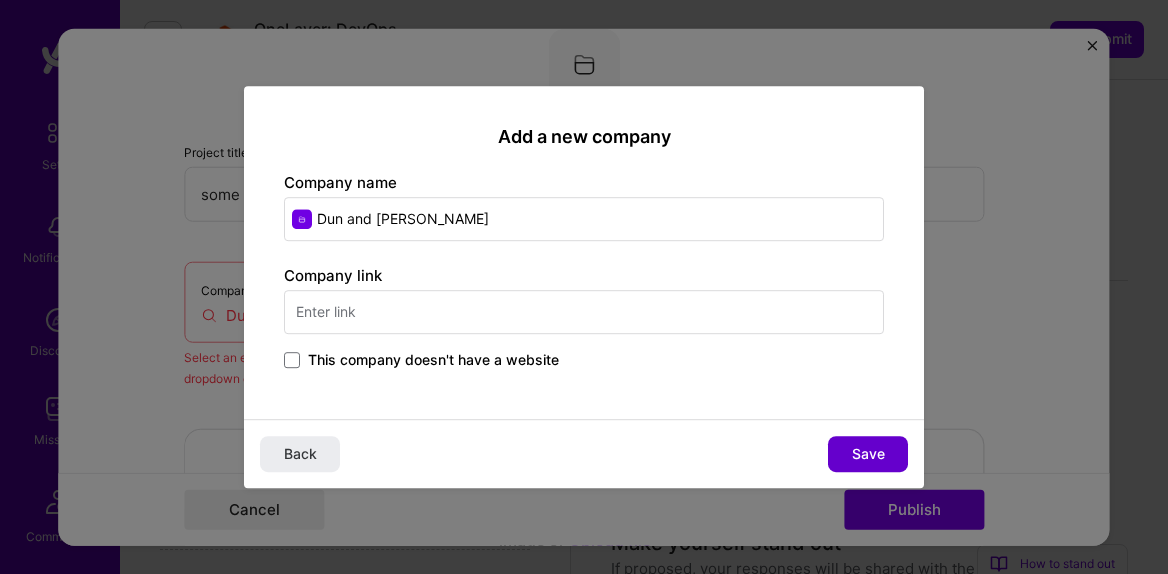 click on "Save" at bounding box center (868, 454) 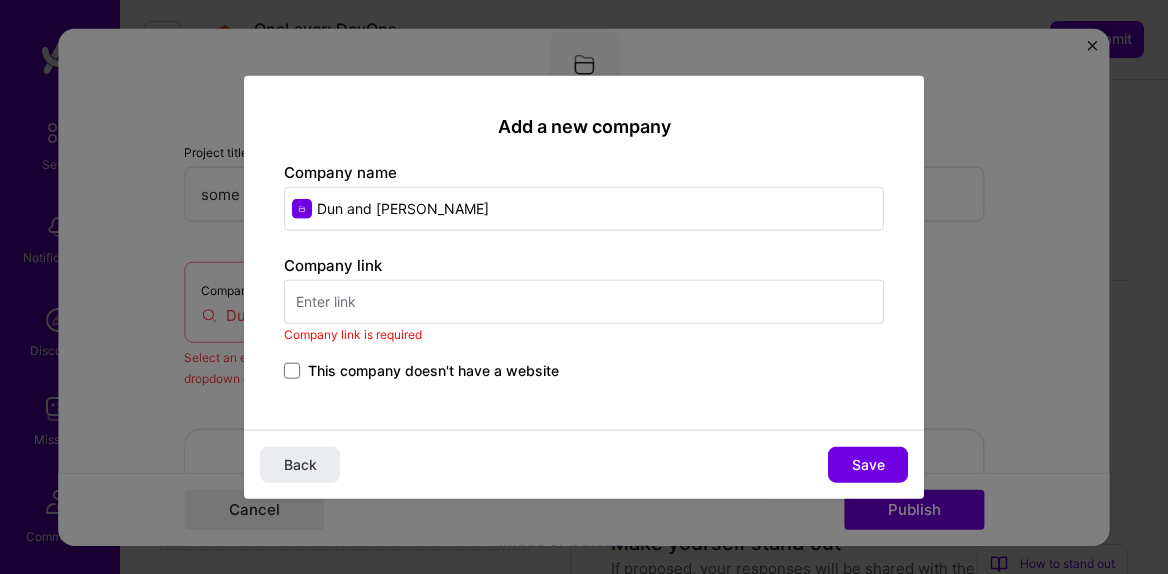 click at bounding box center [584, 301] 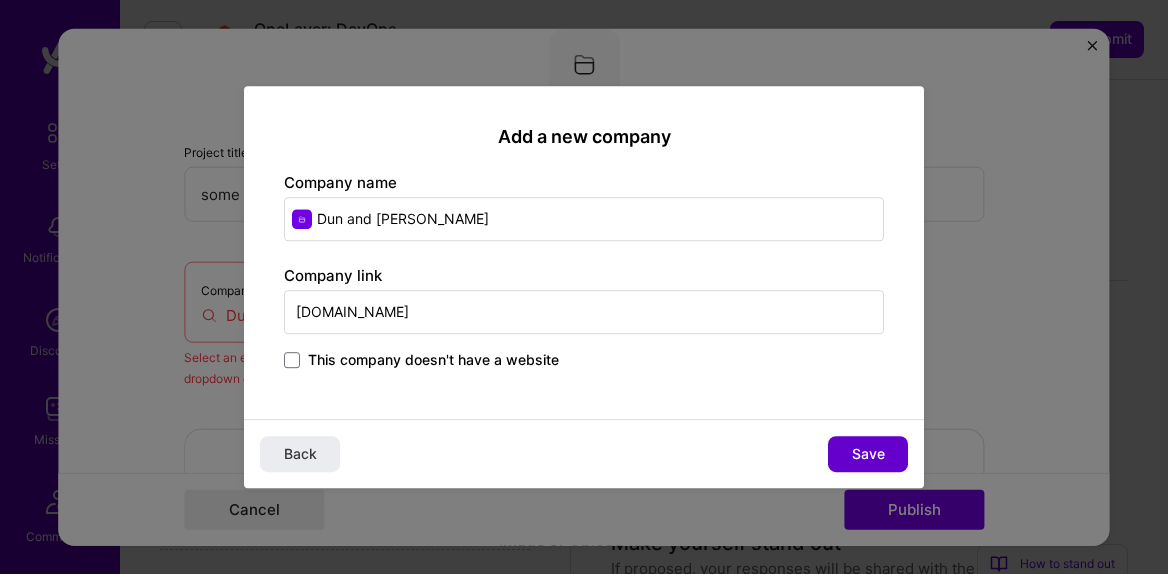type on "[DOMAIN_NAME]" 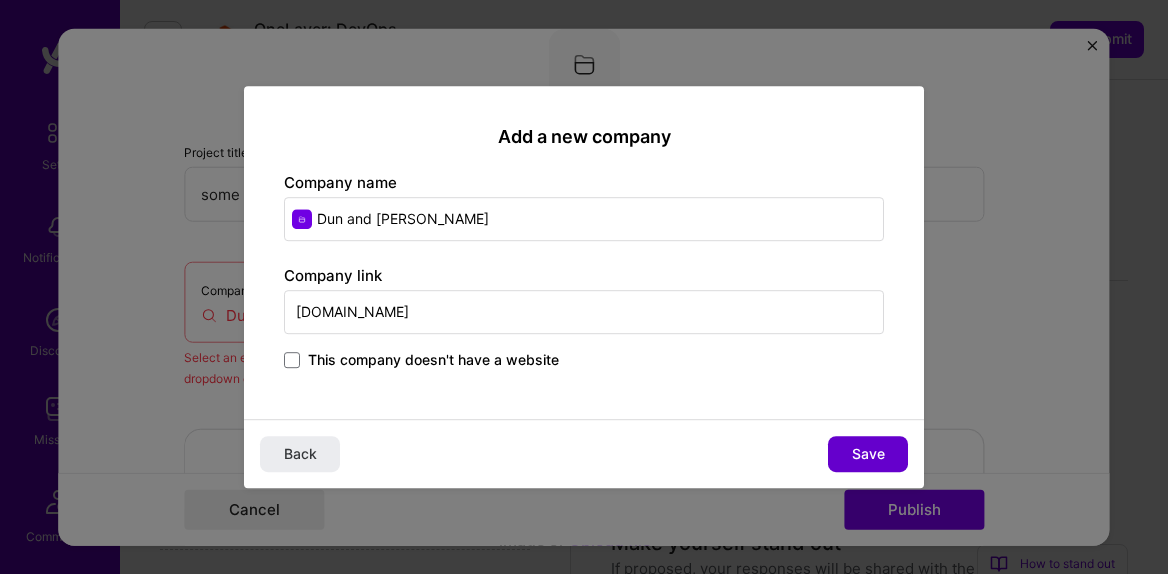 click on "Save" at bounding box center [868, 454] 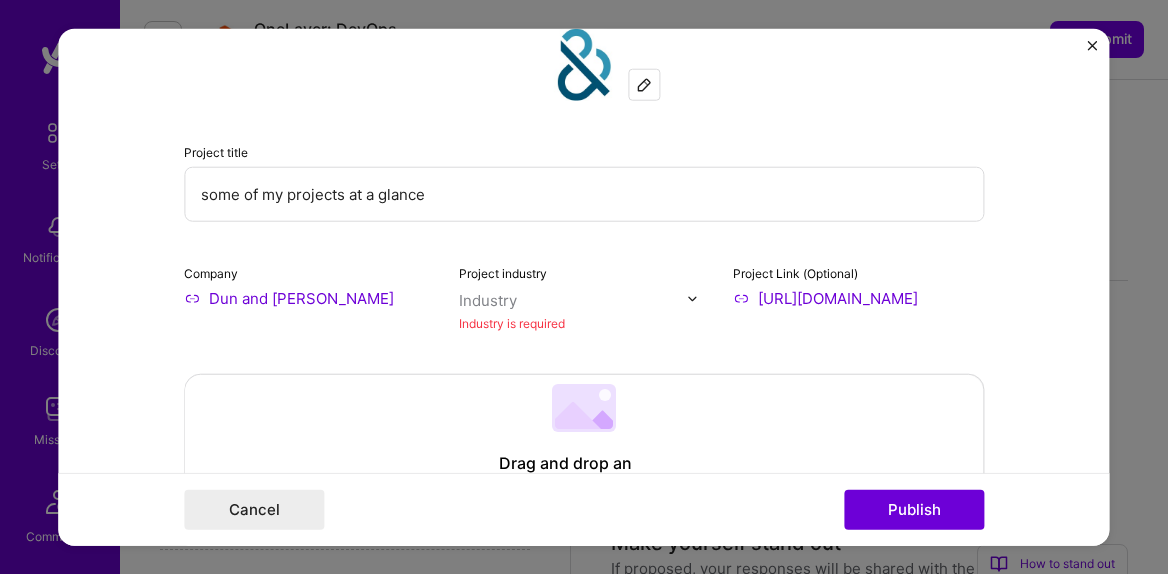 click on "Industry" at bounding box center (488, 300) 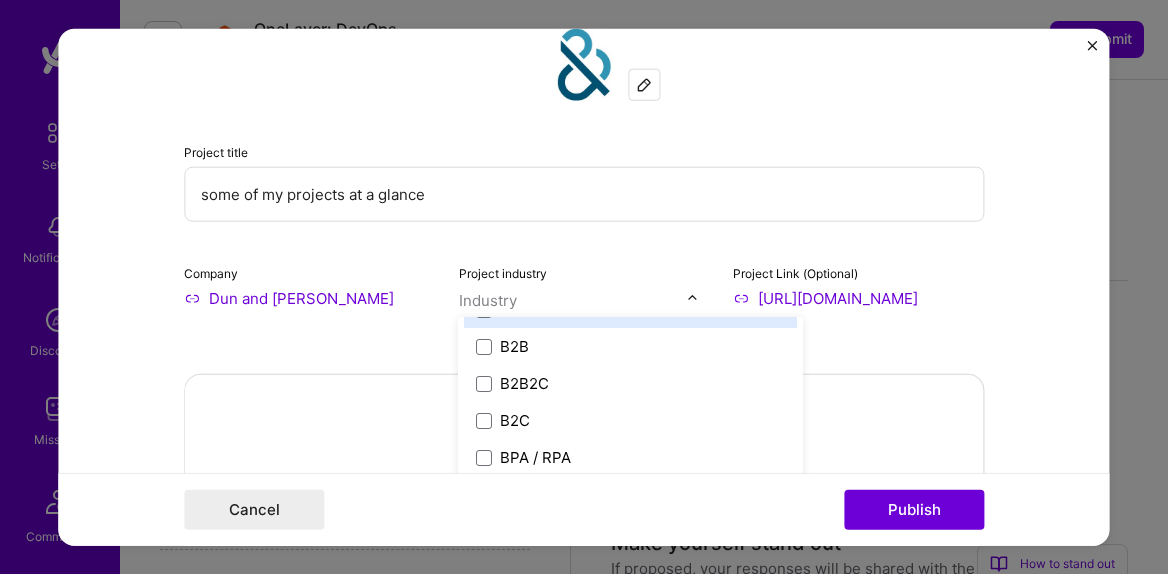 scroll, scrollTop: 543, scrollLeft: 0, axis: vertical 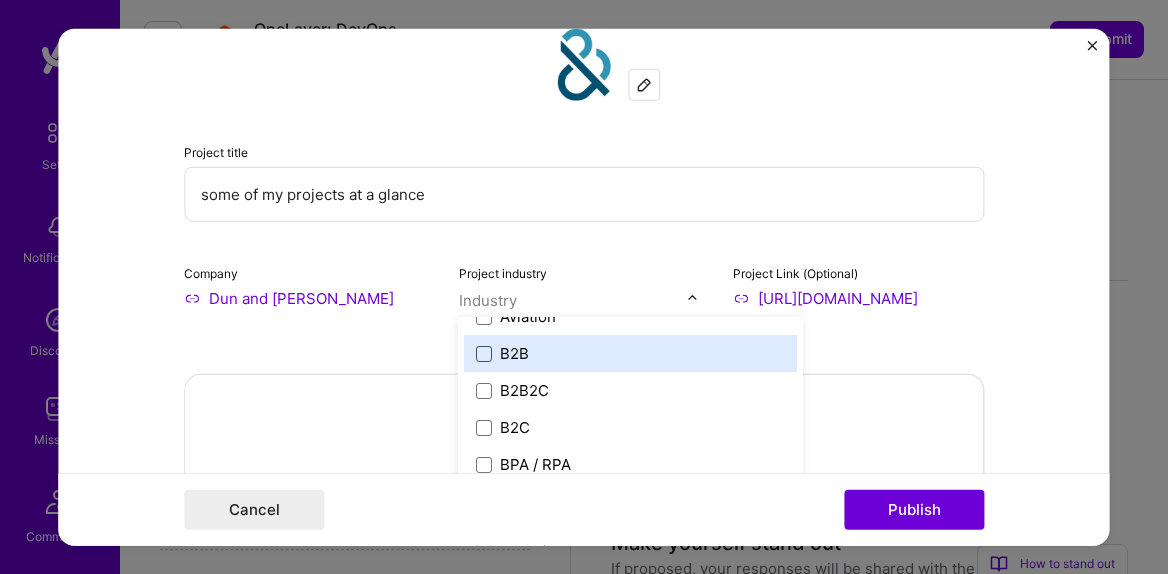 click at bounding box center (485, 353) 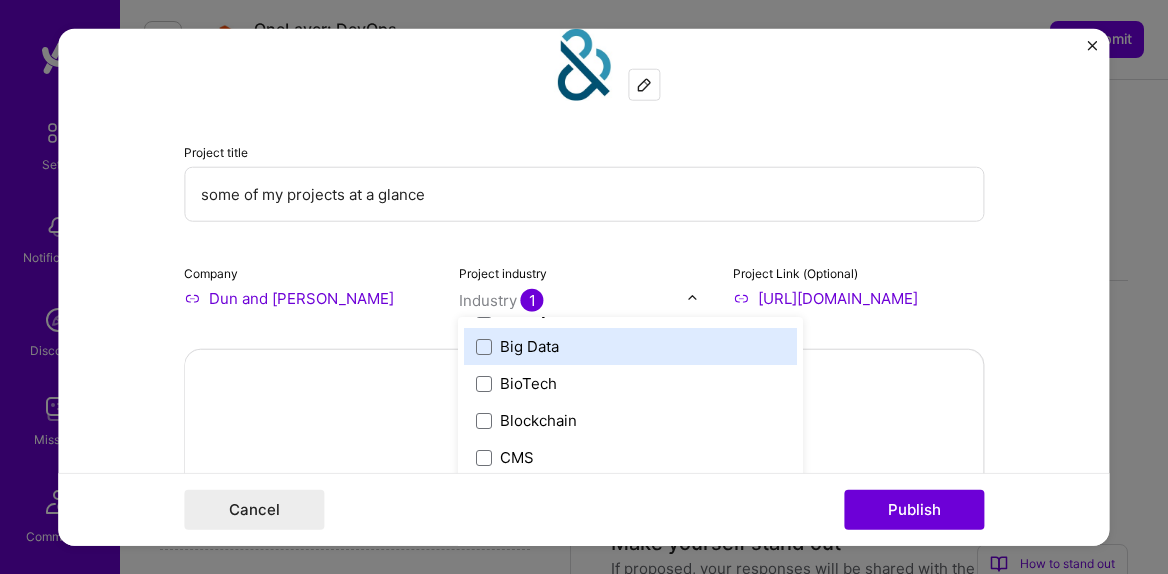scroll, scrollTop: 786, scrollLeft: 0, axis: vertical 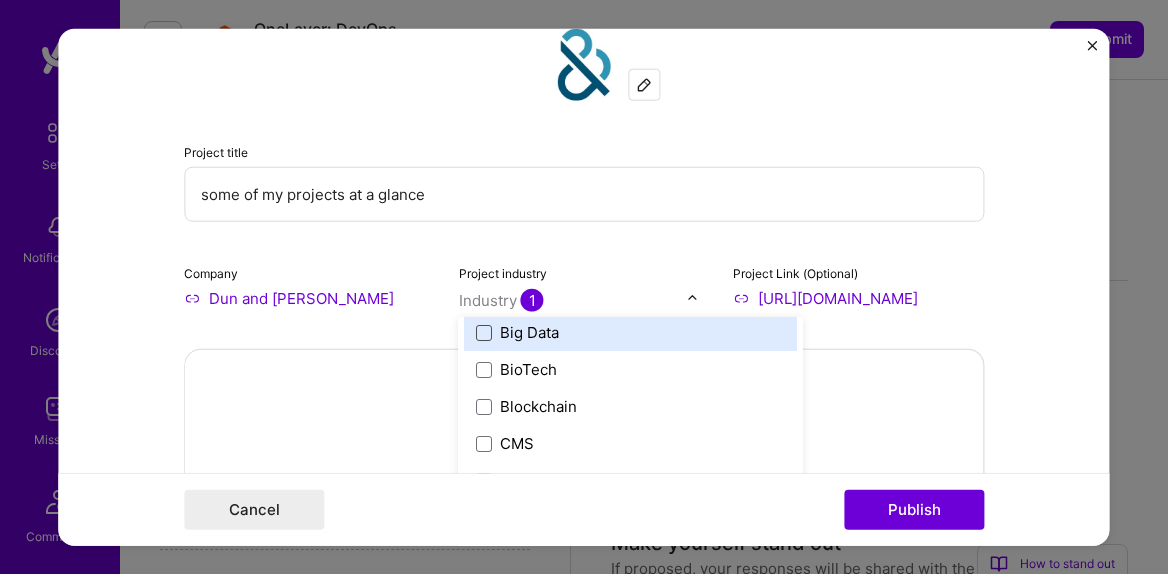 click at bounding box center (485, 332) 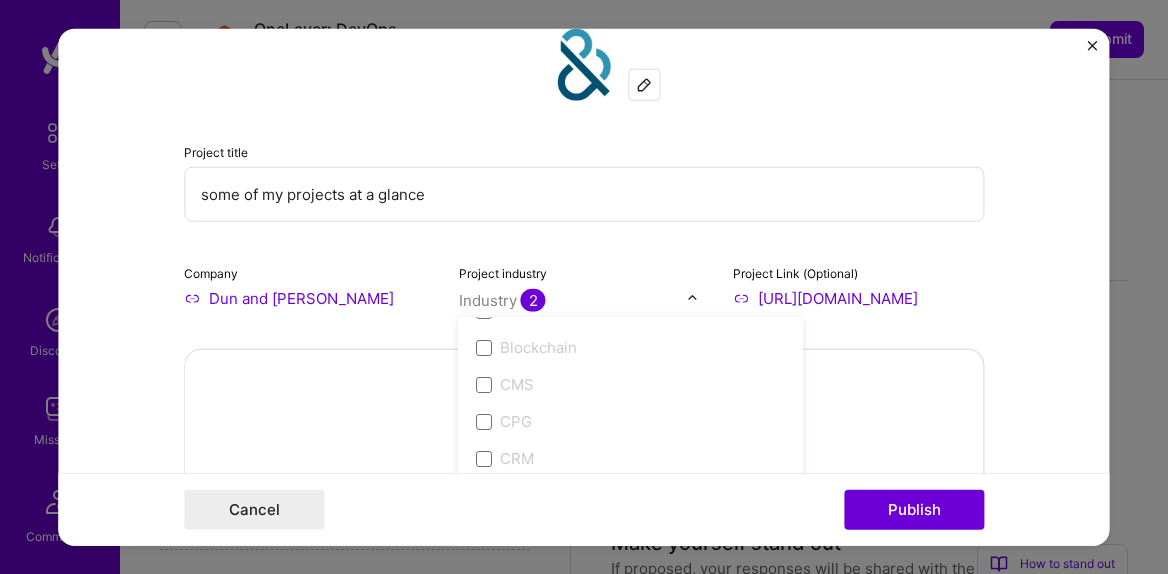 scroll, scrollTop: 862, scrollLeft: 0, axis: vertical 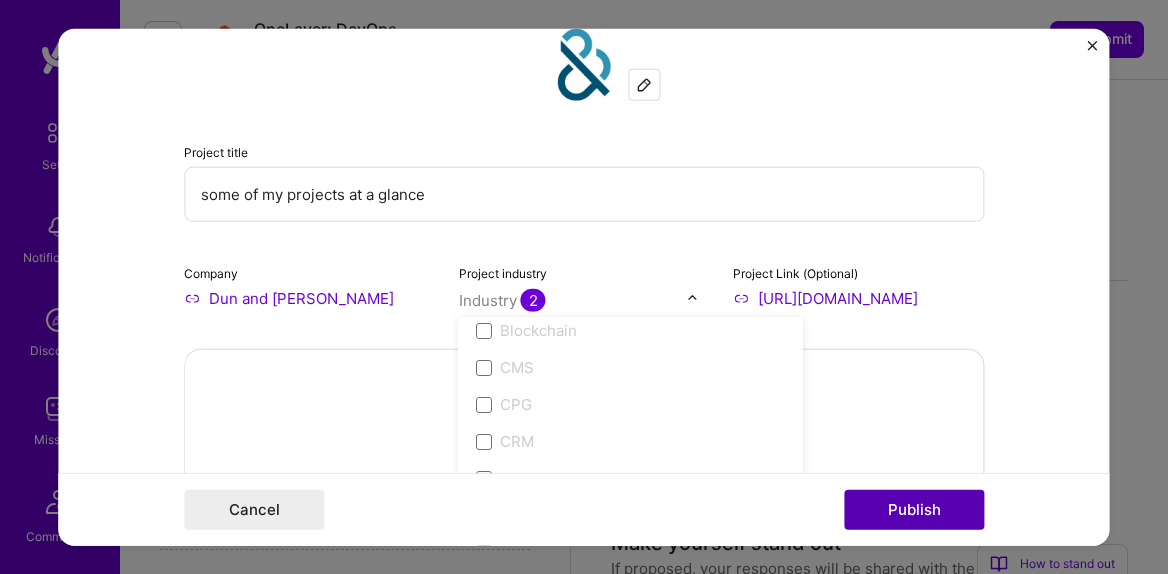 click on "Publish" at bounding box center [914, 509] 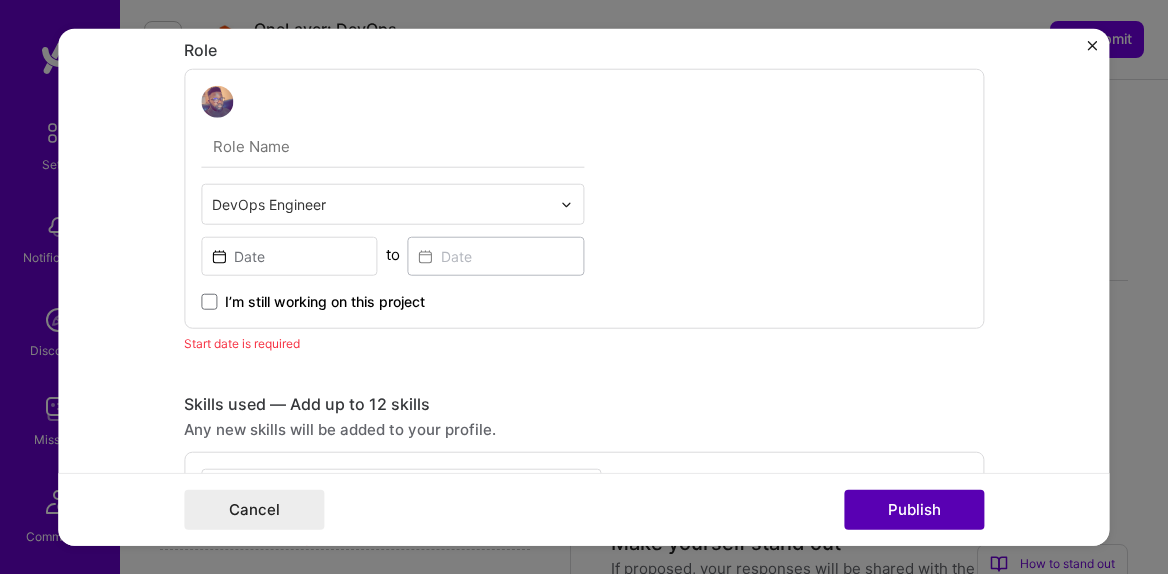 scroll, scrollTop: 581, scrollLeft: 0, axis: vertical 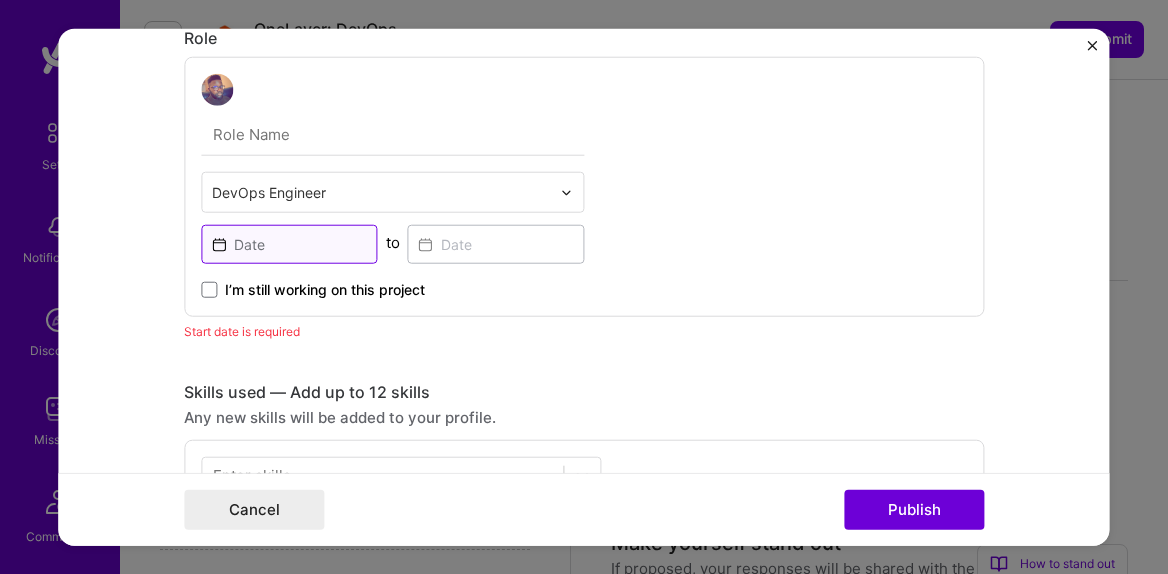 click at bounding box center (289, 244) 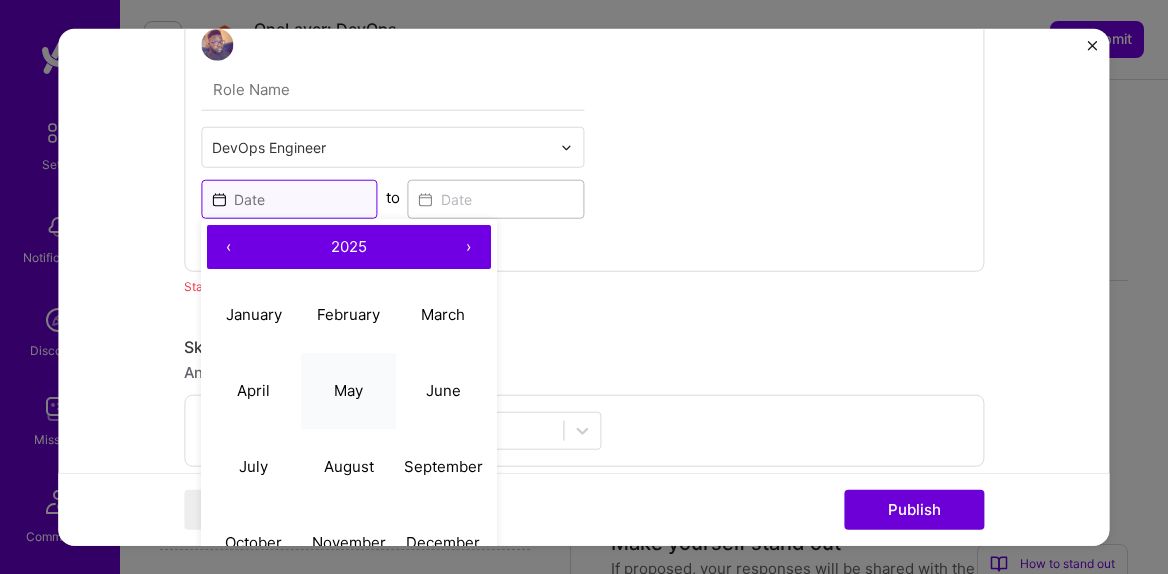 scroll, scrollTop: 635, scrollLeft: 0, axis: vertical 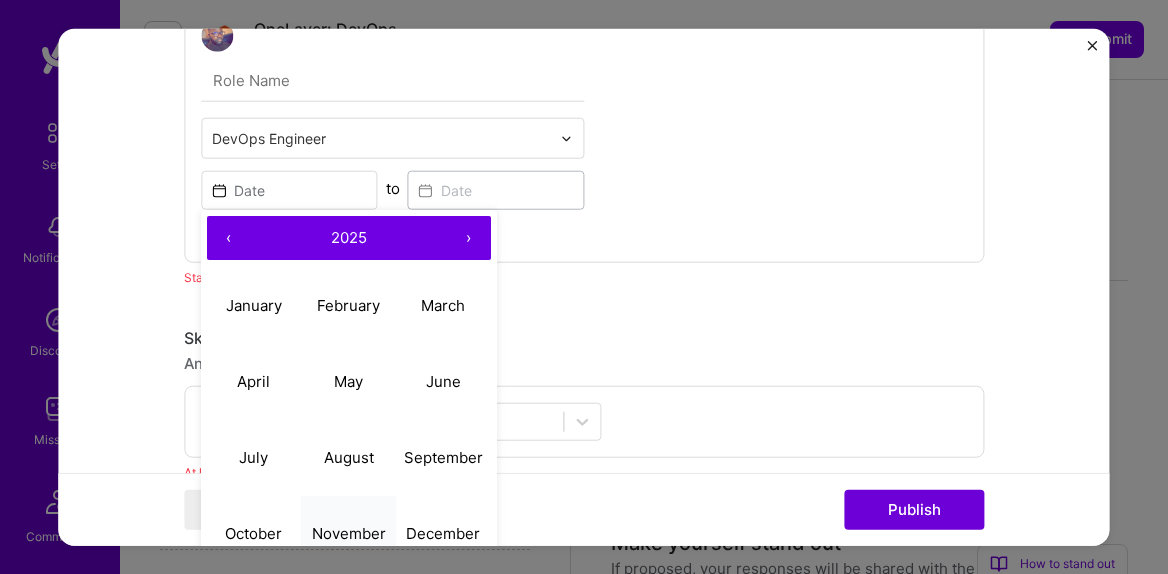 click on "November" at bounding box center (349, 533) 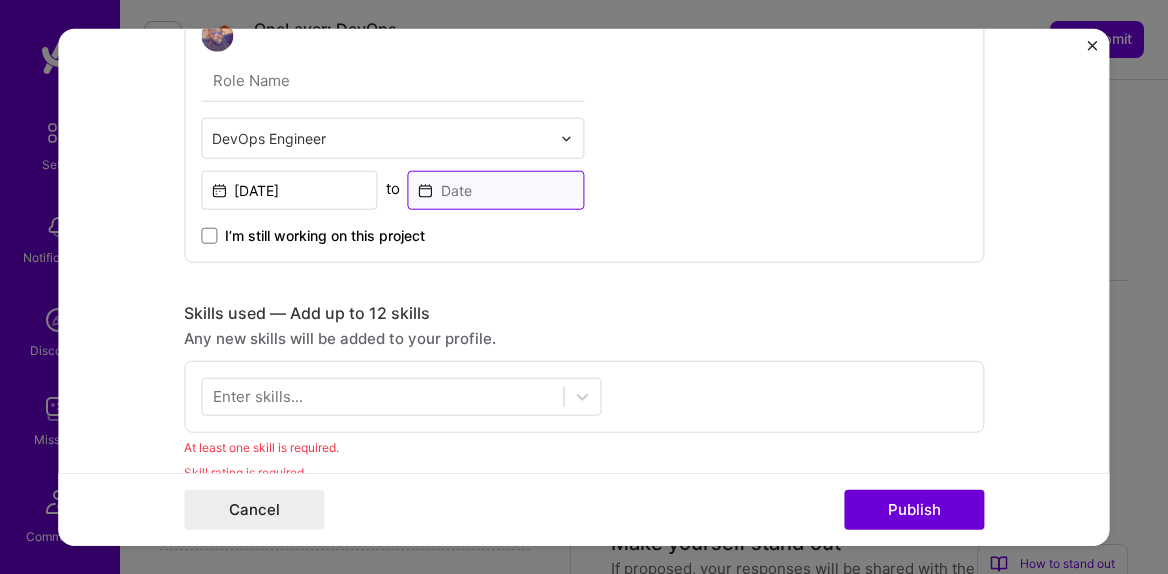 click at bounding box center (496, 190) 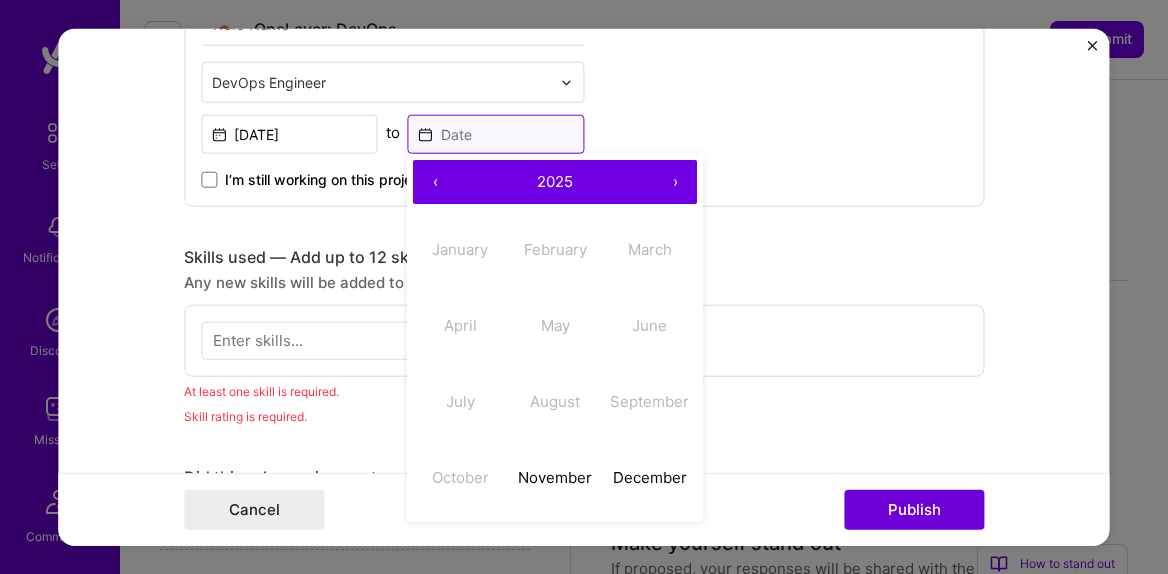 scroll, scrollTop: 690, scrollLeft: 0, axis: vertical 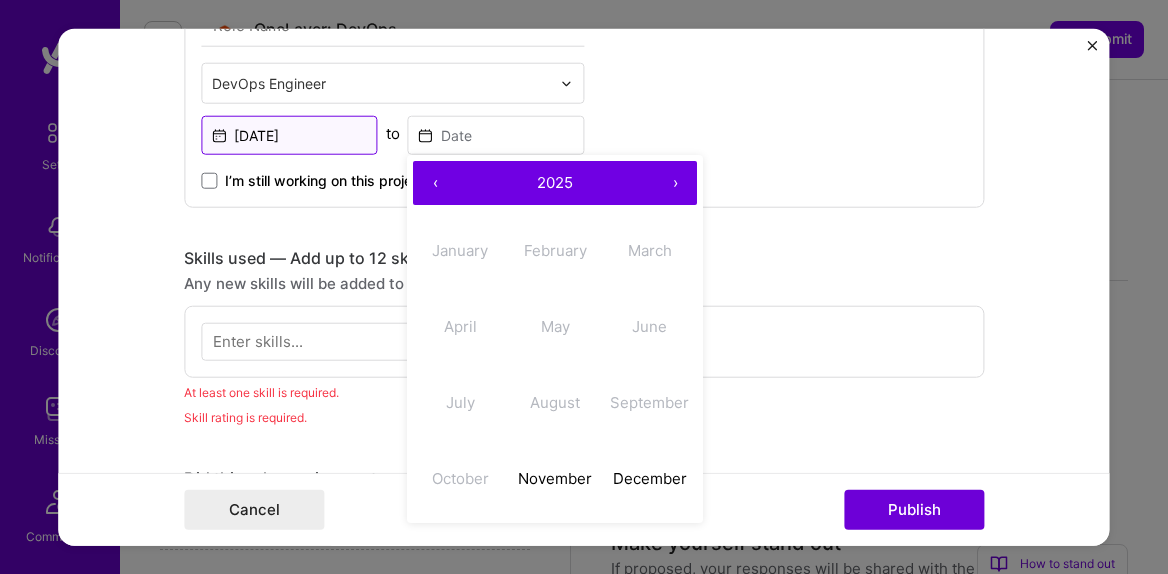 click on "[DATE]" at bounding box center [289, 135] 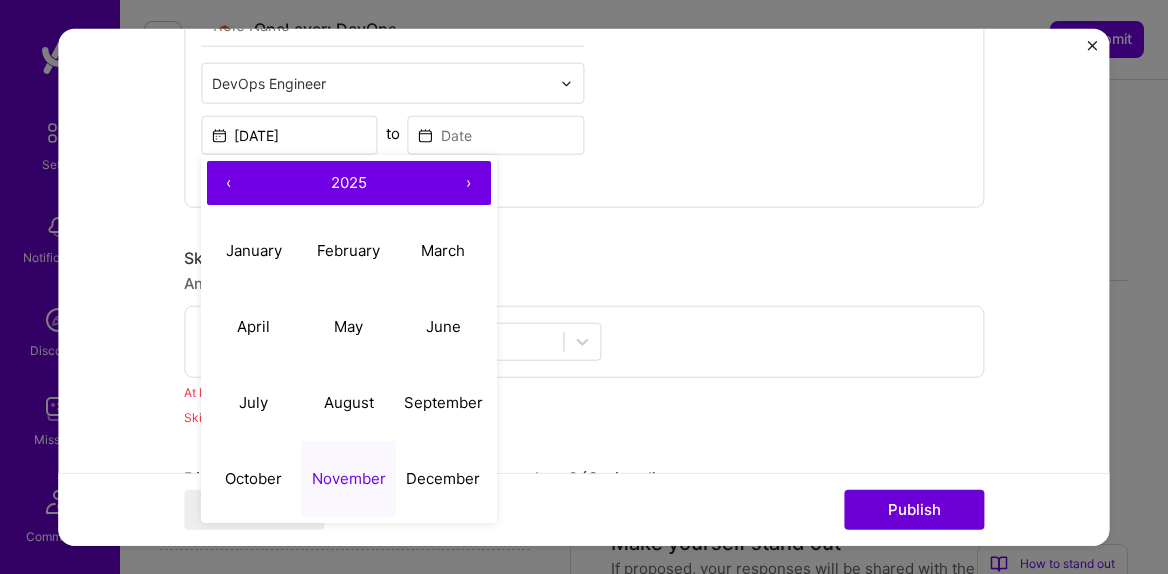 click on "‹" at bounding box center [229, 183] 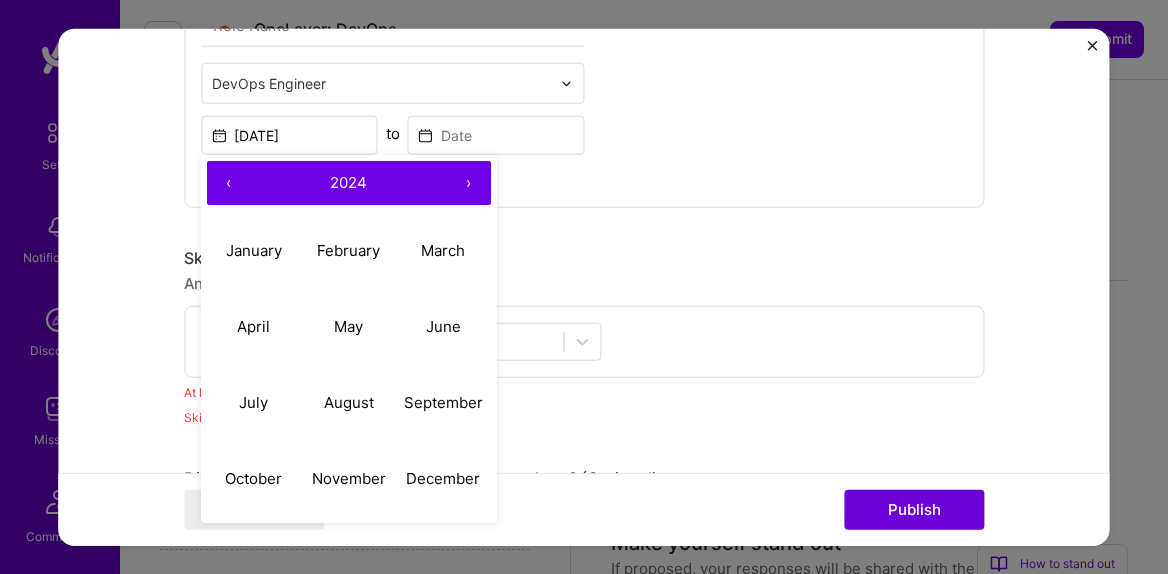 click on "‹" at bounding box center [229, 183] 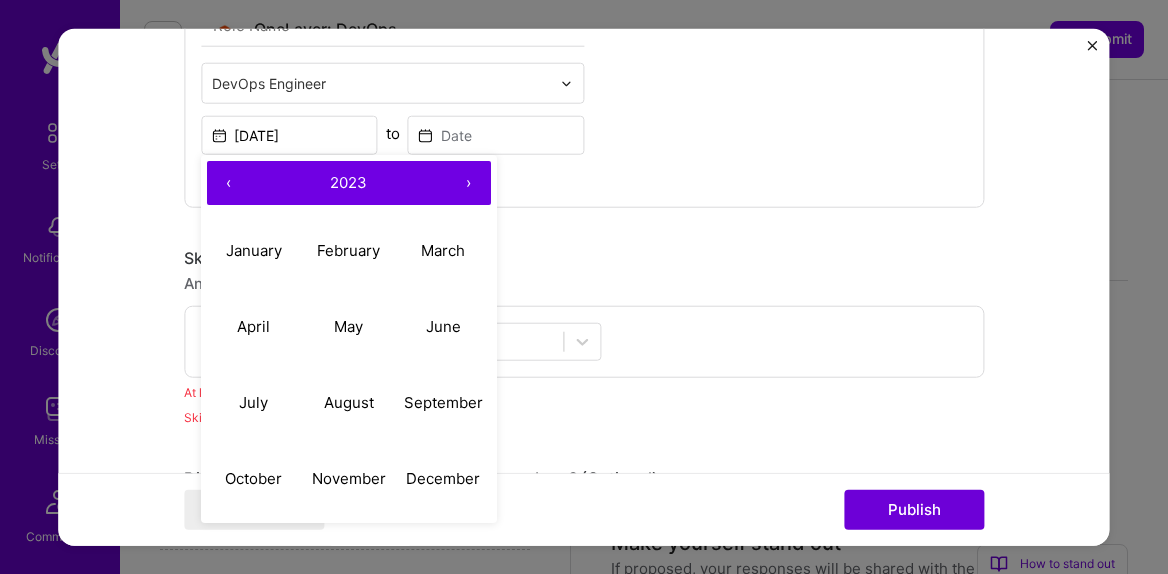 click on "‹" at bounding box center [229, 183] 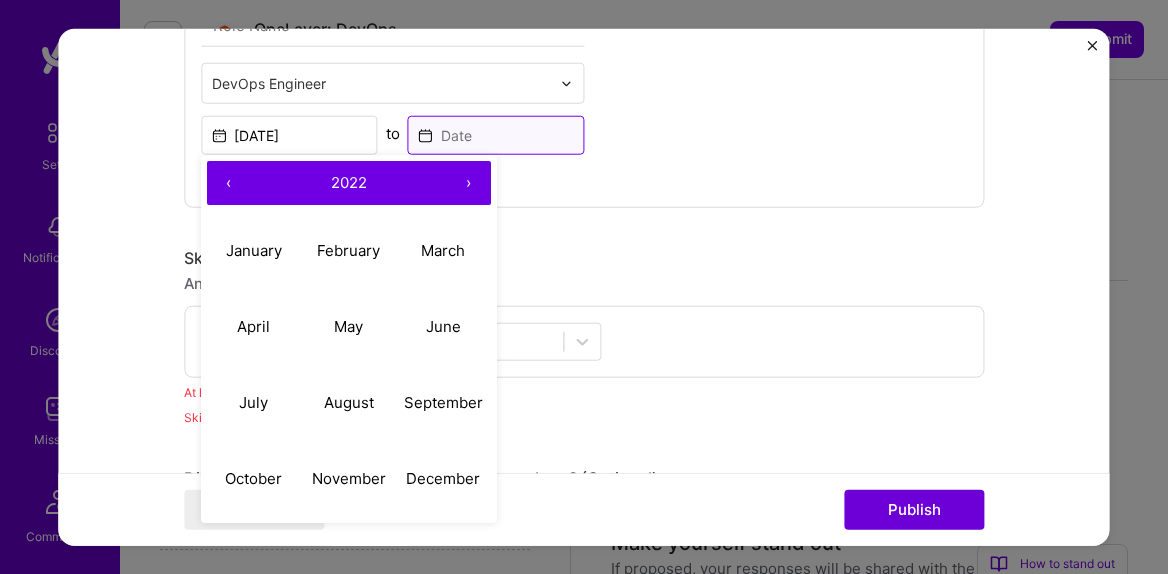 click at bounding box center [496, 135] 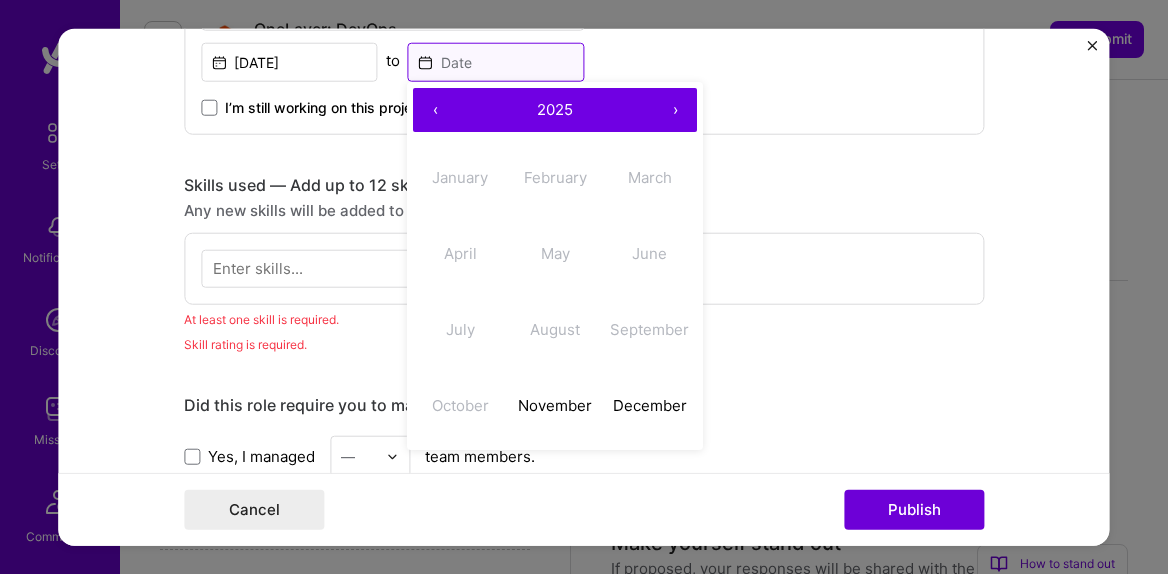 scroll, scrollTop: 764, scrollLeft: 0, axis: vertical 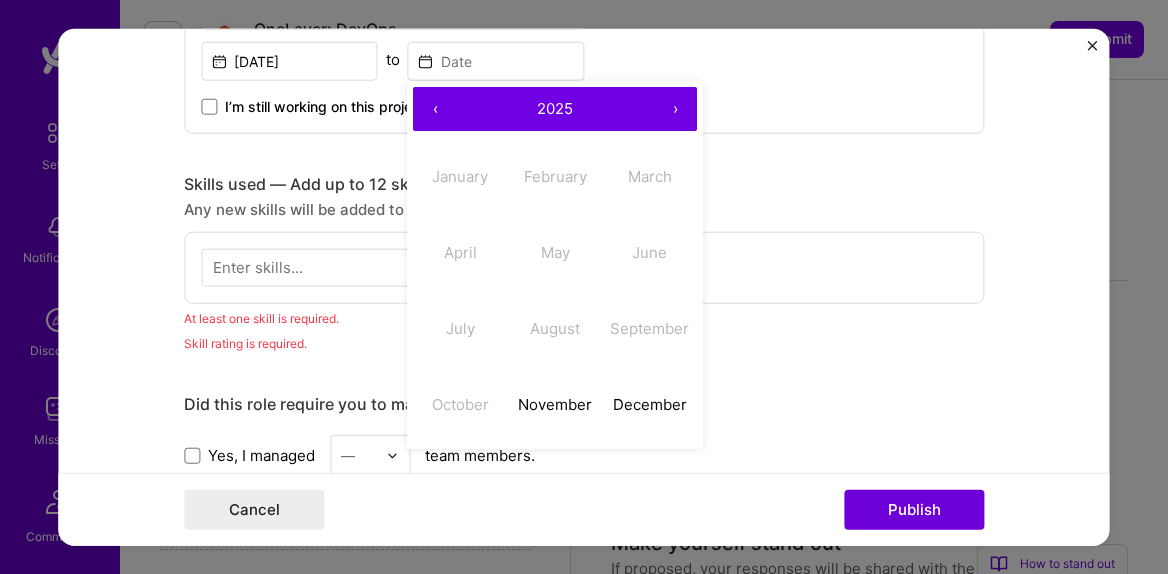 click on "2025" at bounding box center (556, 109) 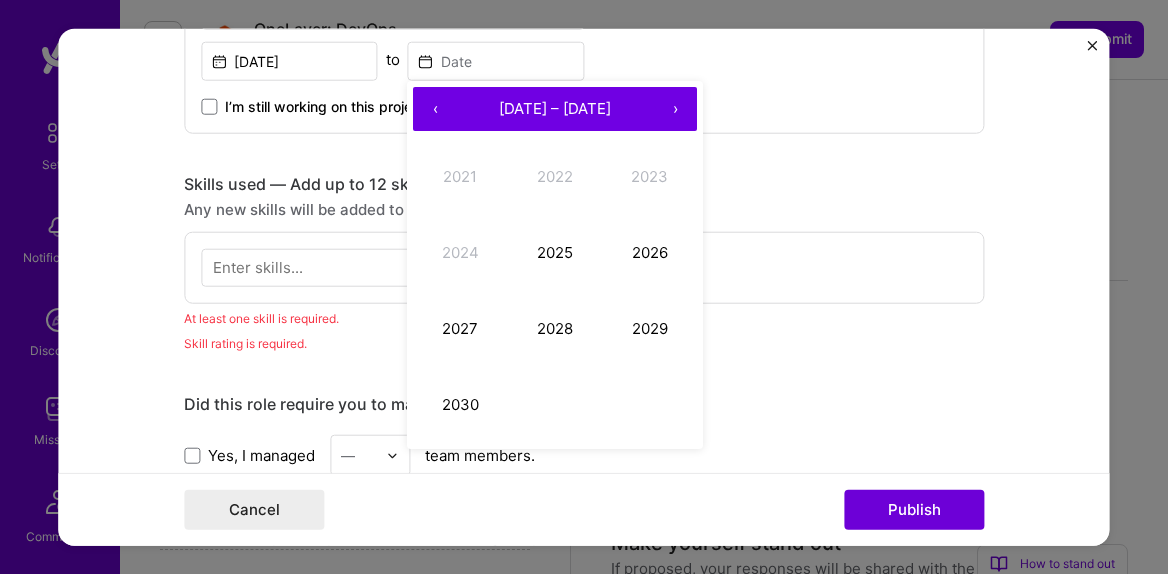 click on "›" at bounding box center [676, 109] 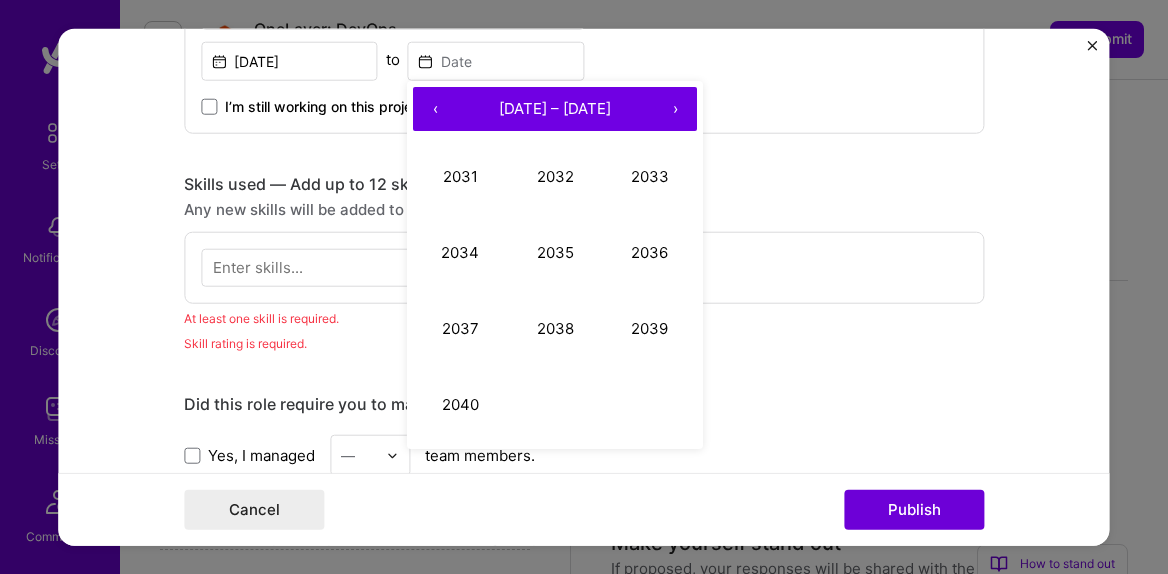 click on "‹" at bounding box center [436, 109] 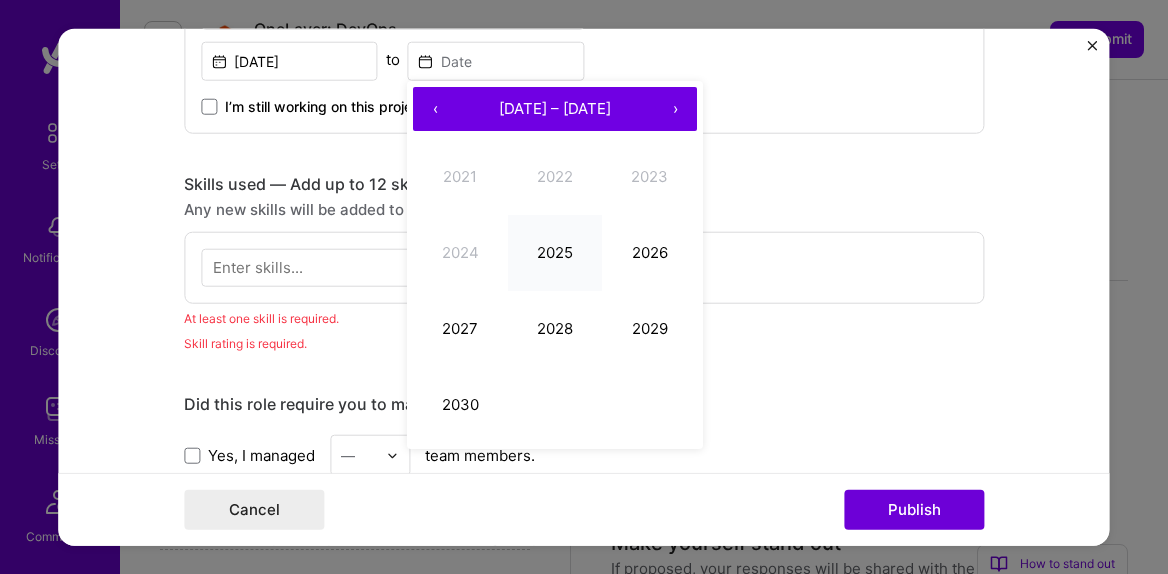 click on "2025" at bounding box center [555, 252] 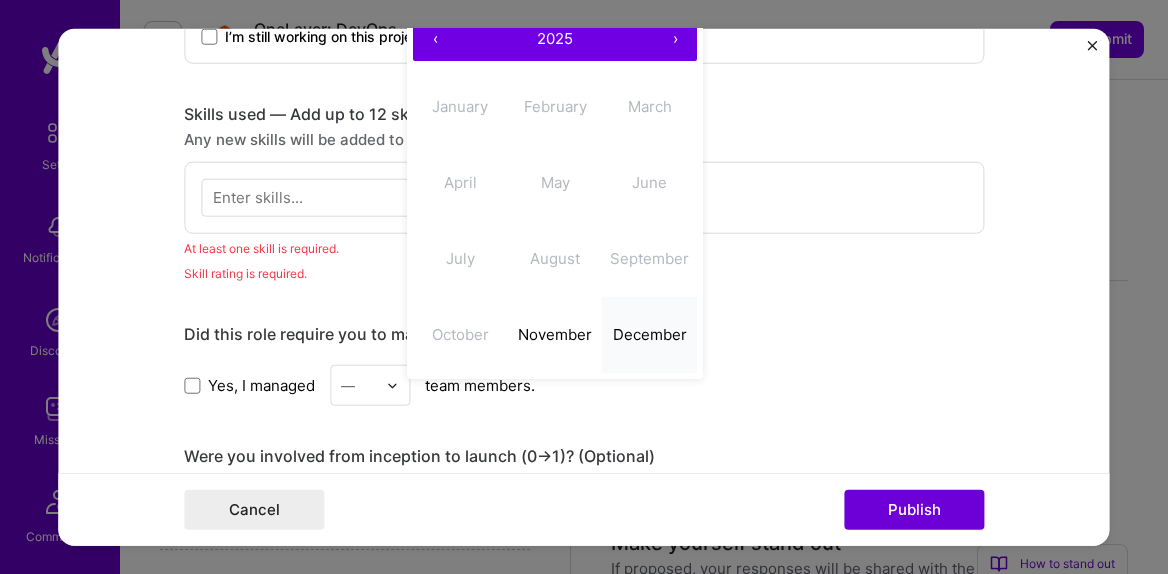 scroll, scrollTop: 840, scrollLeft: 0, axis: vertical 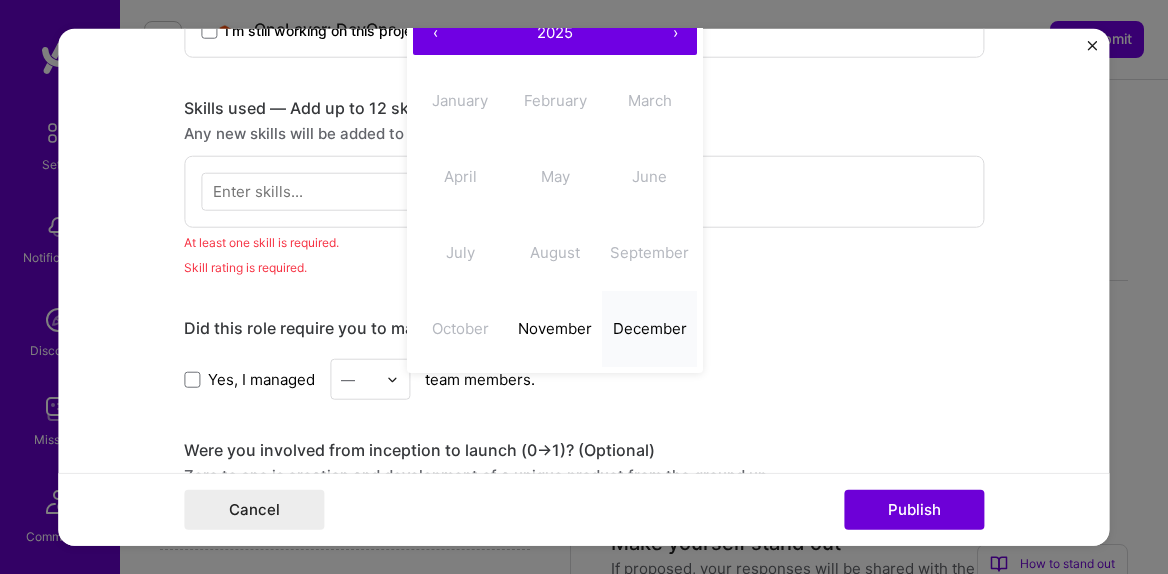 click on "December" at bounding box center (650, 327) 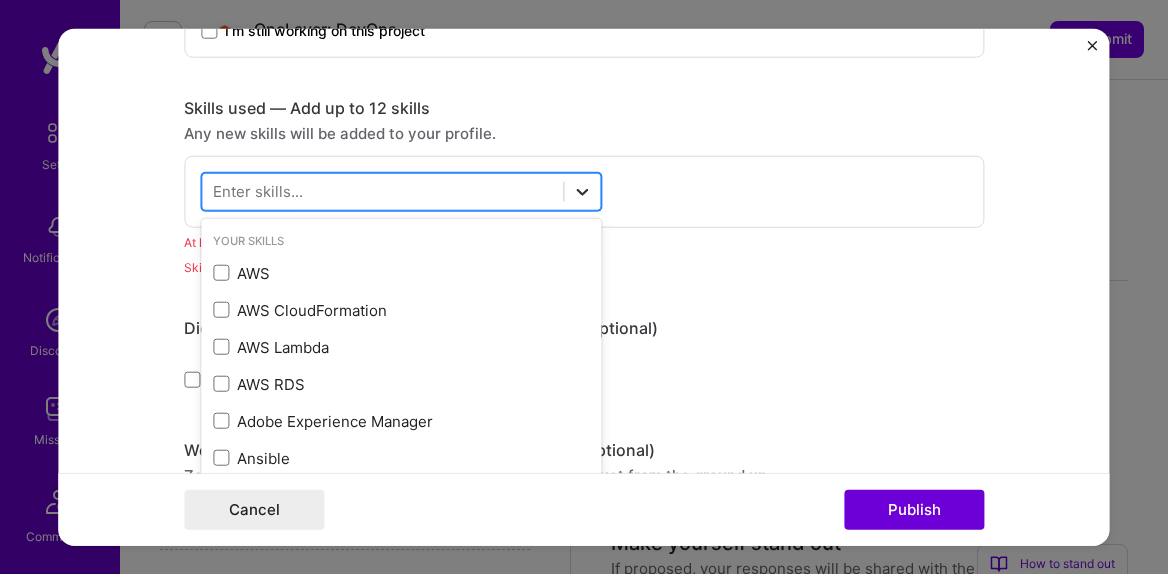 click 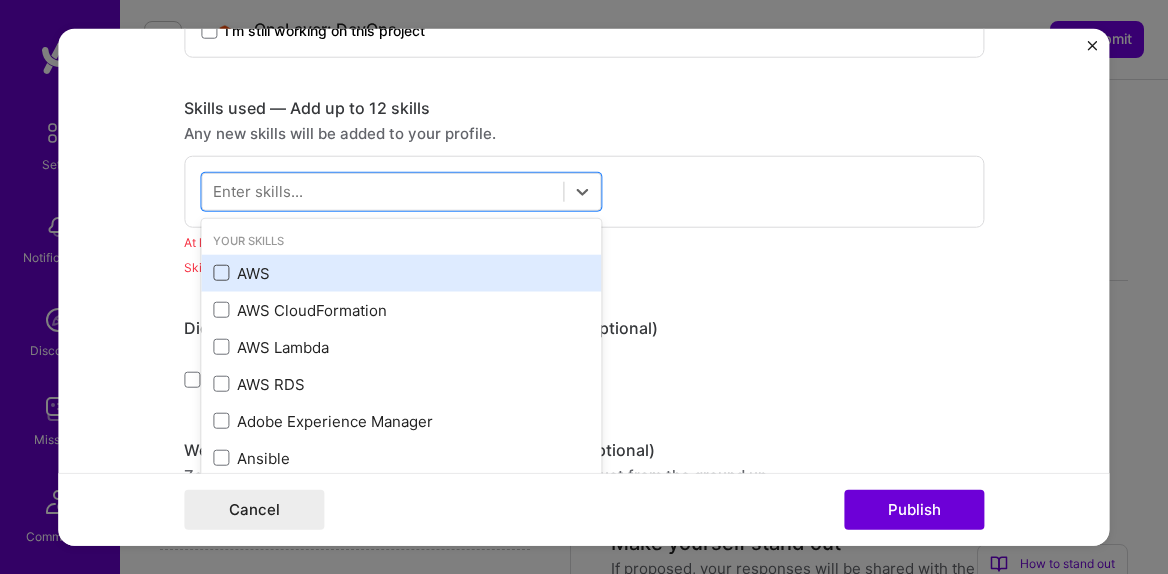 click at bounding box center [221, 273] 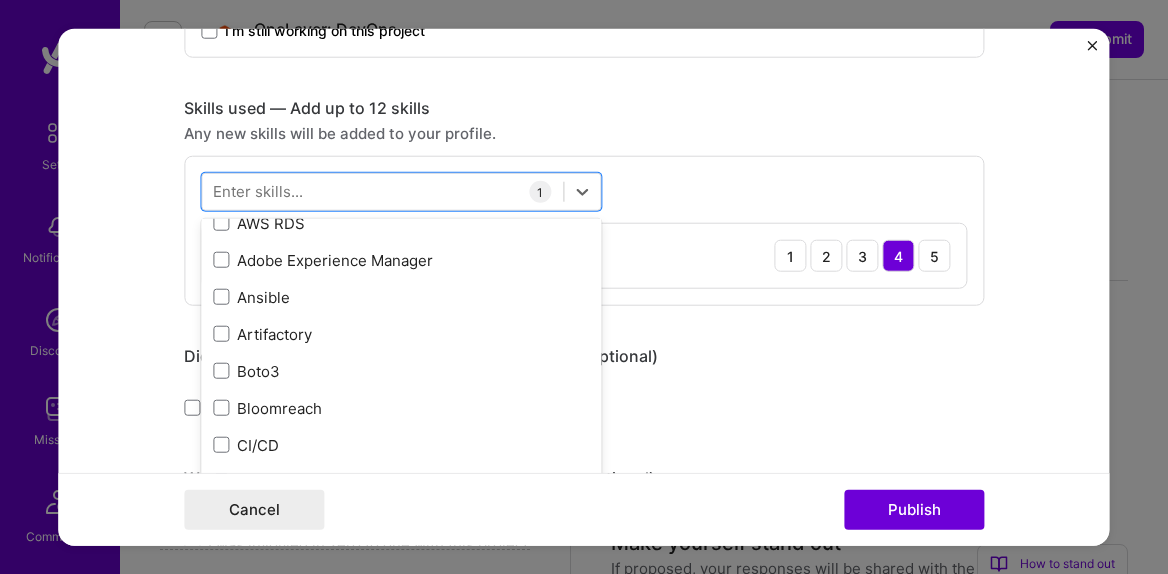 scroll, scrollTop: 162, scrollLeft: 0, axis: vertical 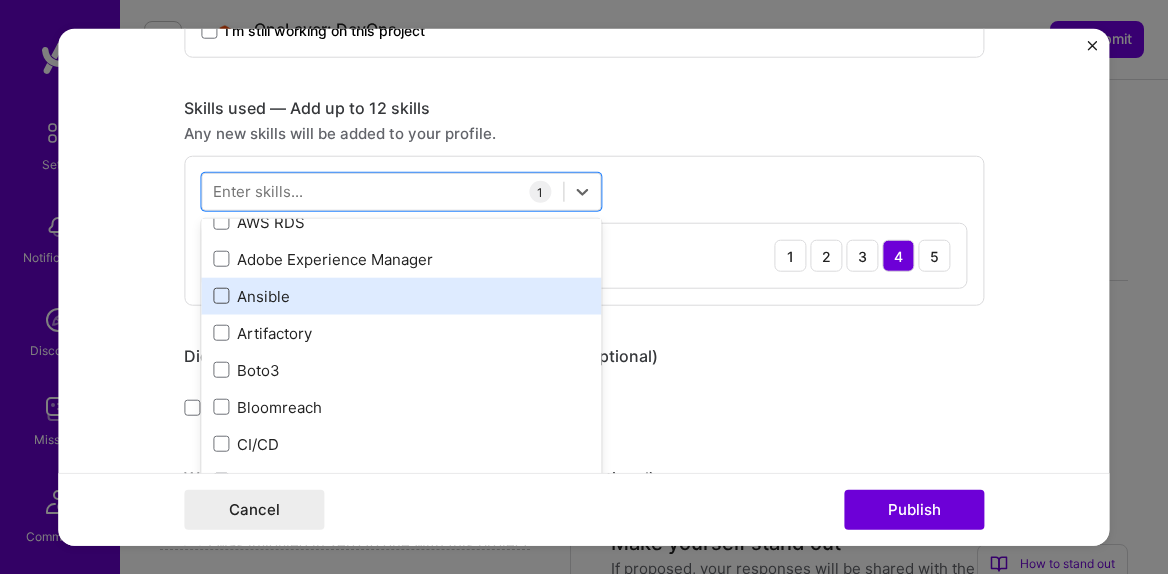 click at bounding box center (221, 296) 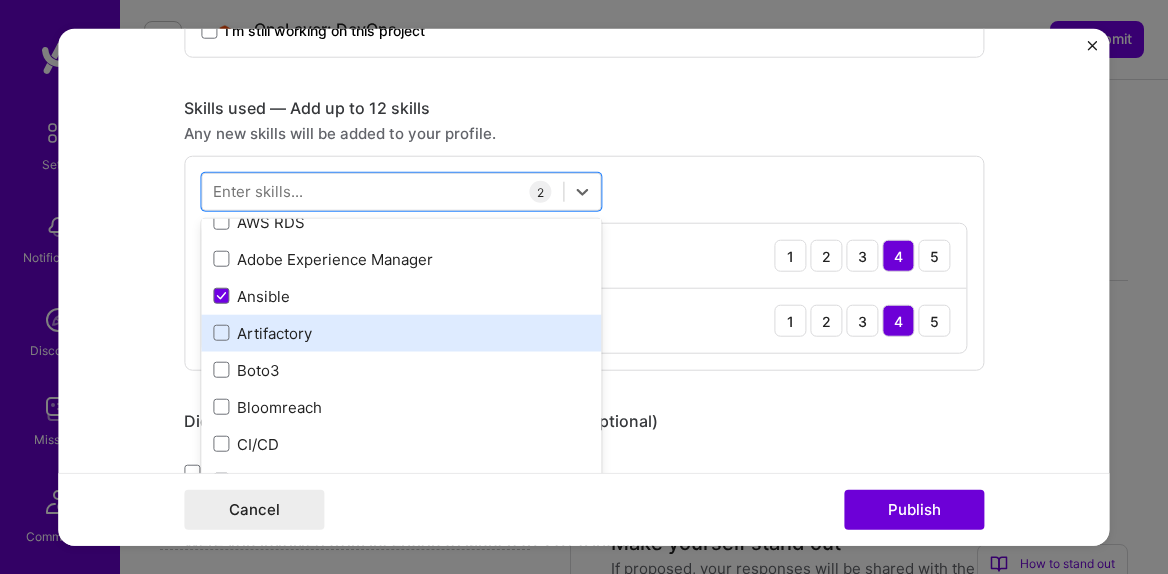 click on "Artifactory" at bounding box center (401, 333) 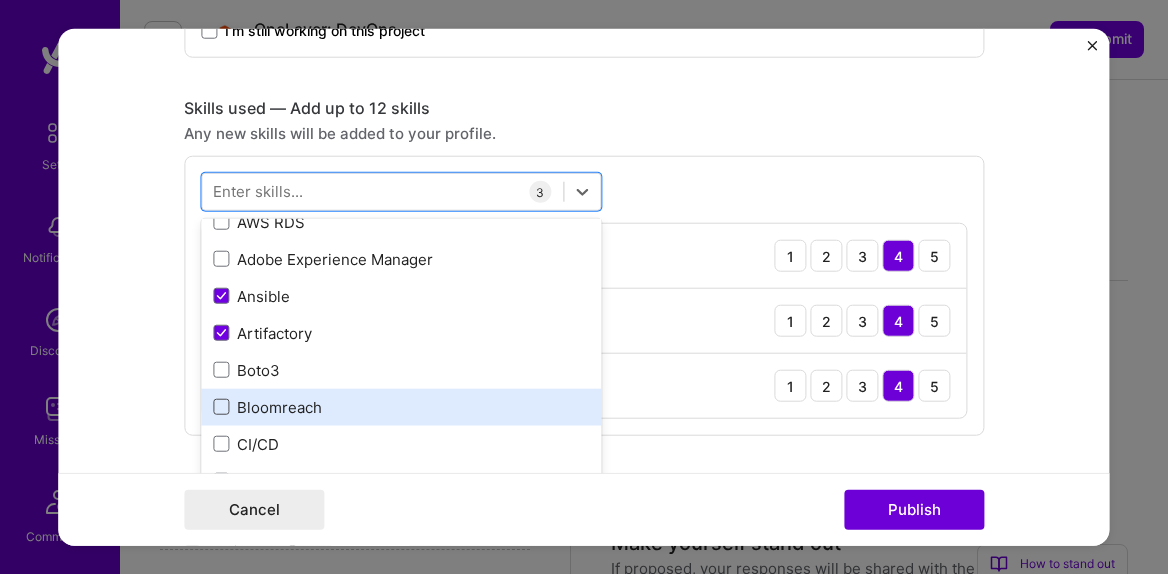 click at bounding box center (221, 407) 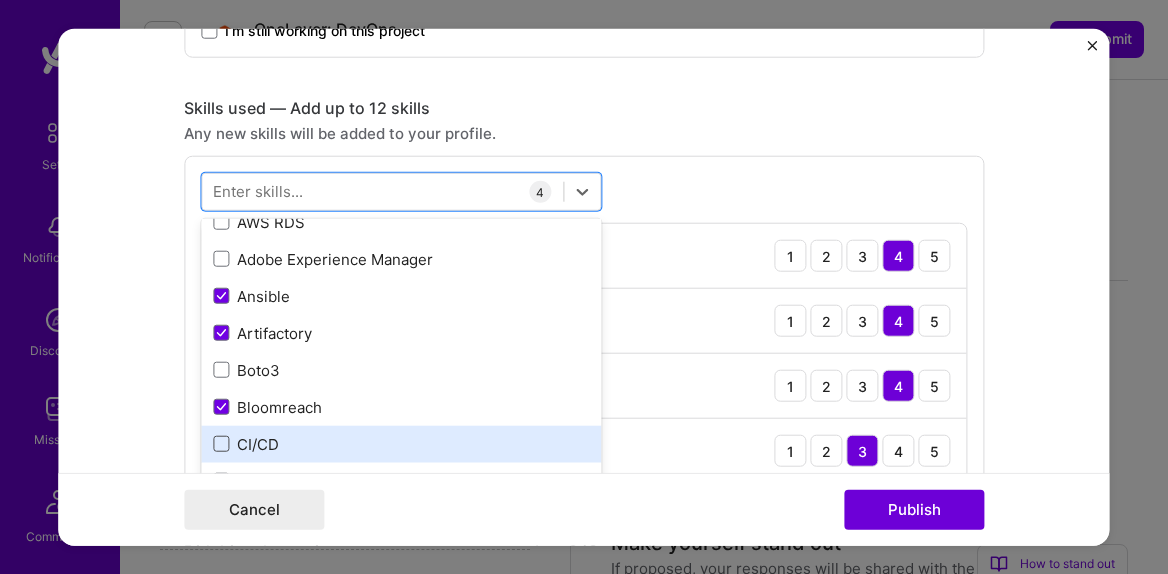 click at bounding box center (221, 444) 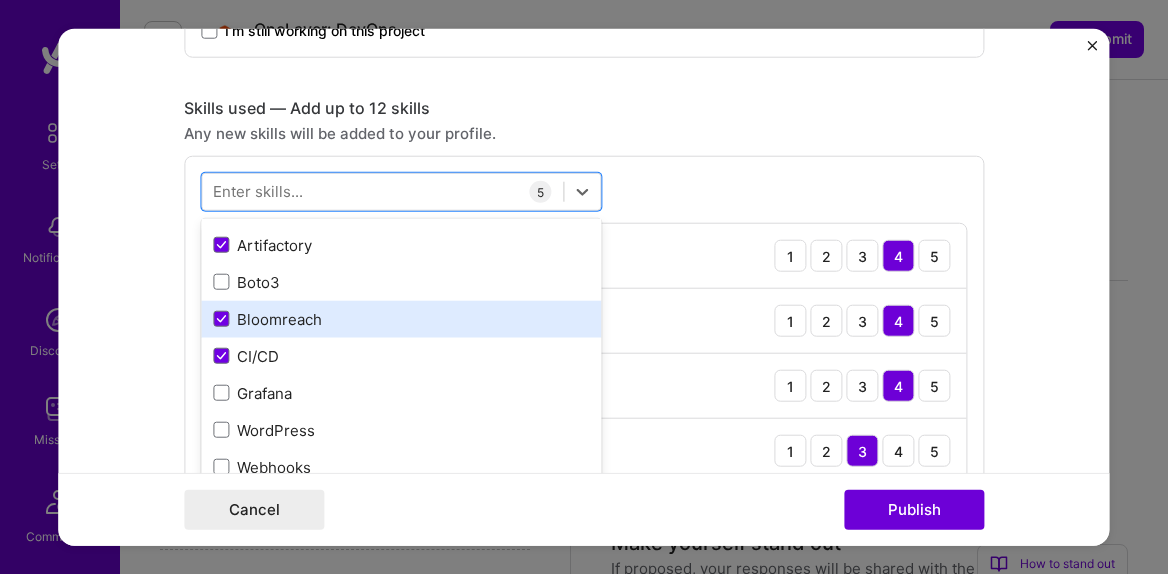 scroll, scrollTop: 268, scrollLeft: 0, axis: vertical 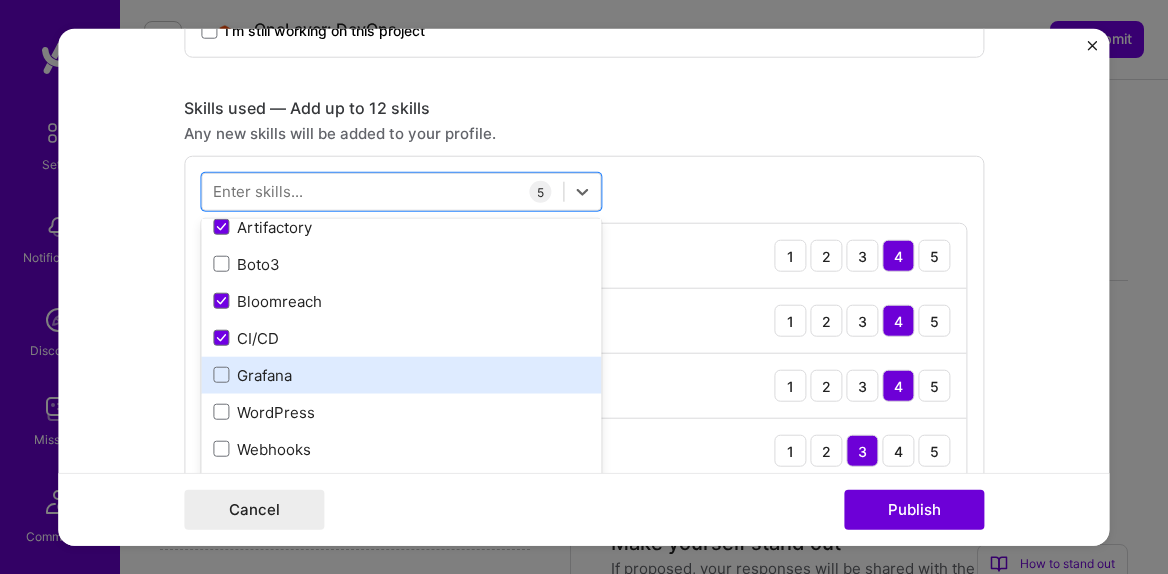 click on "Grafana" at bounding box center (401, 375) 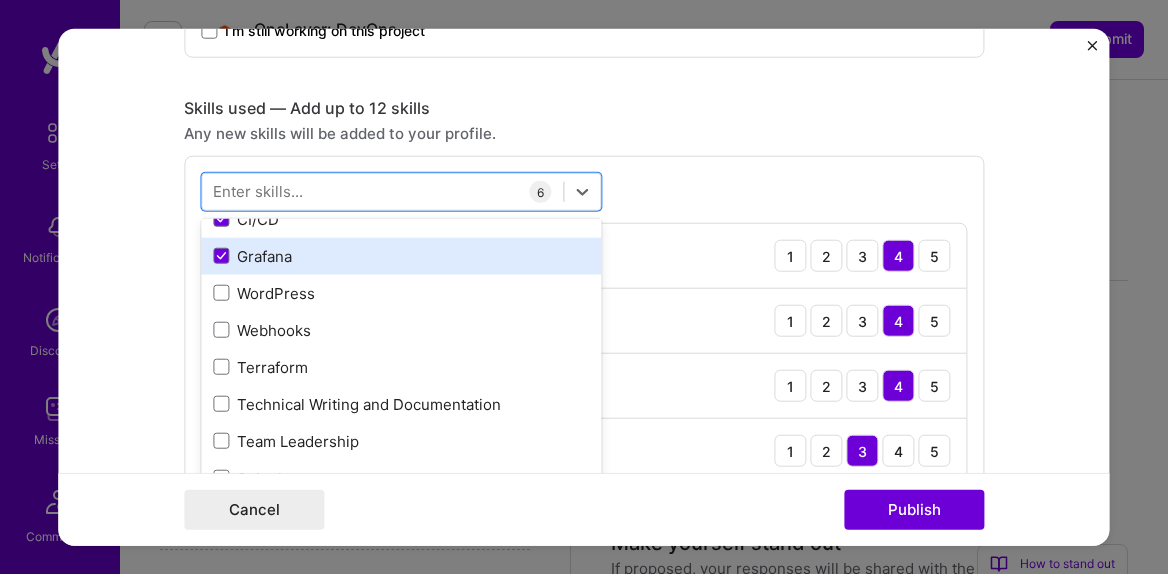 scroll, scrollTop: 396, scrollLeft: 0, axis: vertical 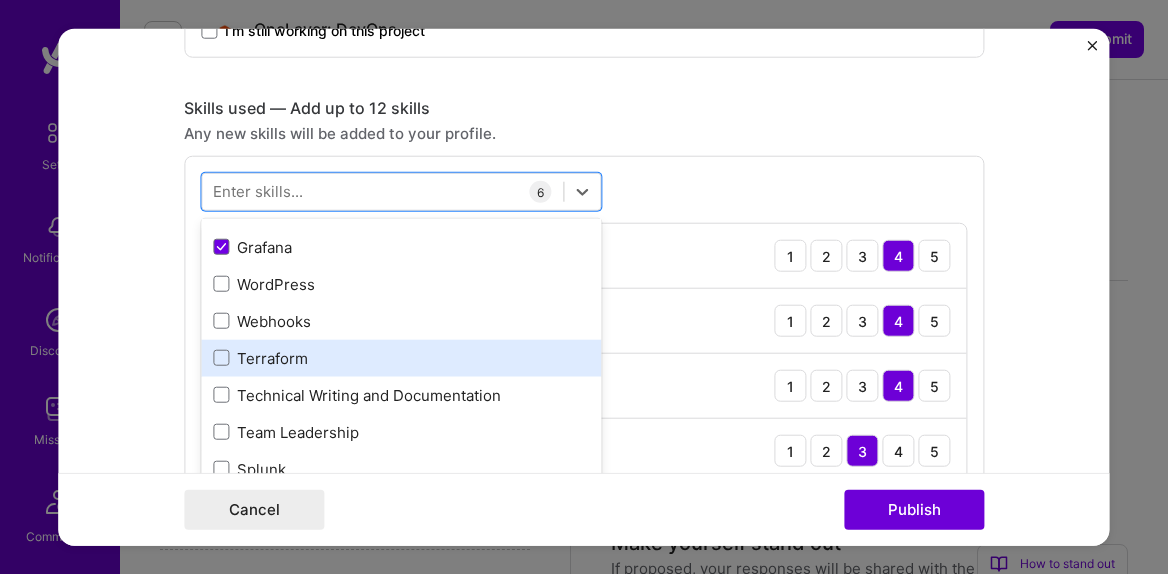 click on "Terraform" at bounding box center (401, 358) 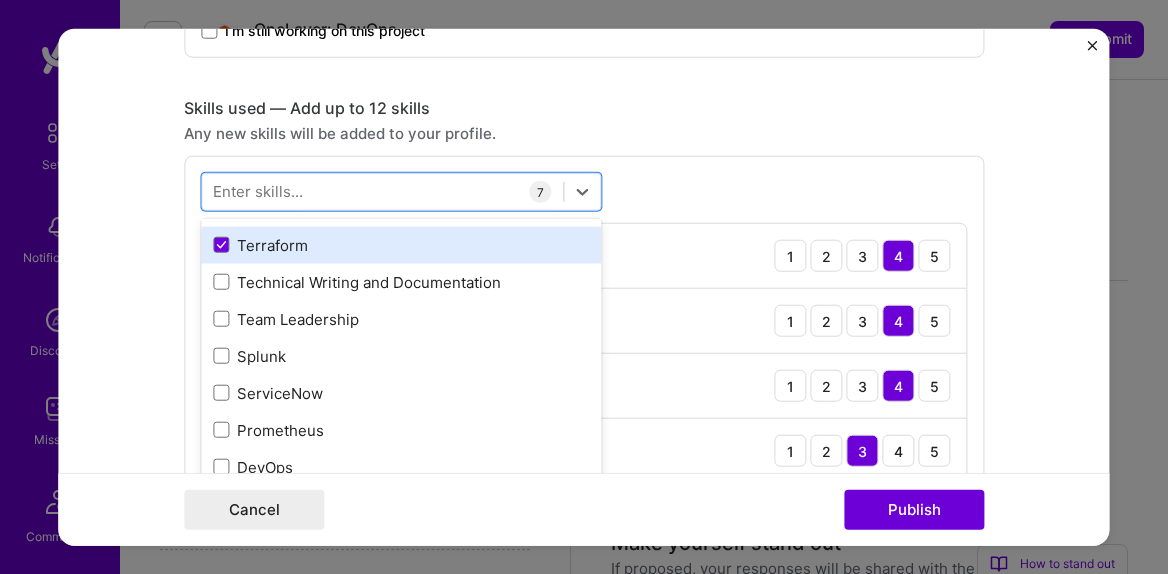 scroll, scrollTop: 524, scrollLeft: 0, axis: vertical 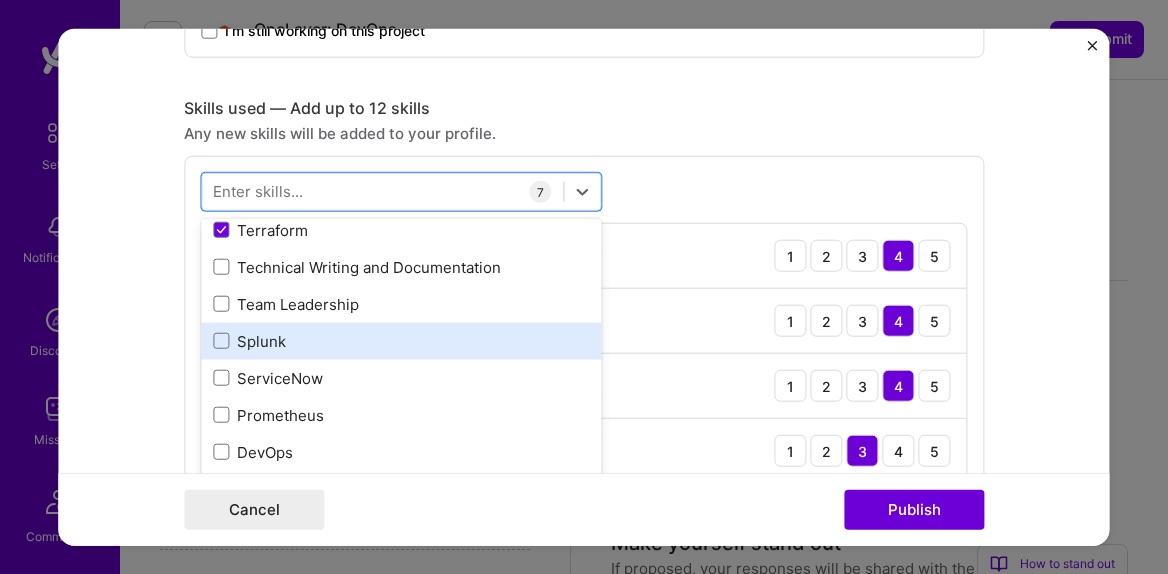 click on "Splunk" at bounding box center (401, 341) 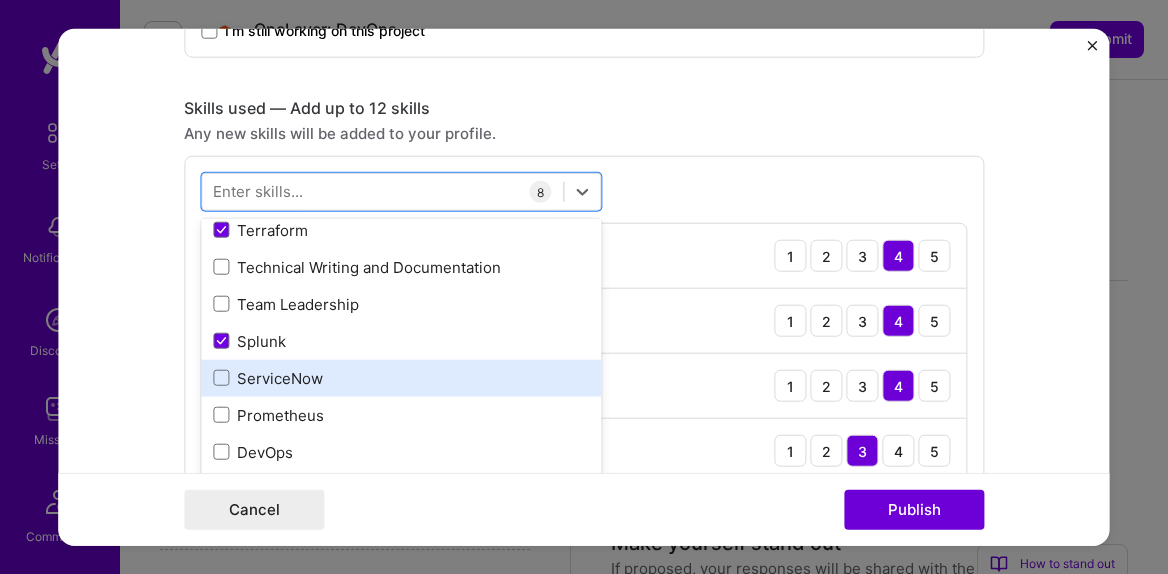 click on "ServiceNow" at bounding box center [401, 378] 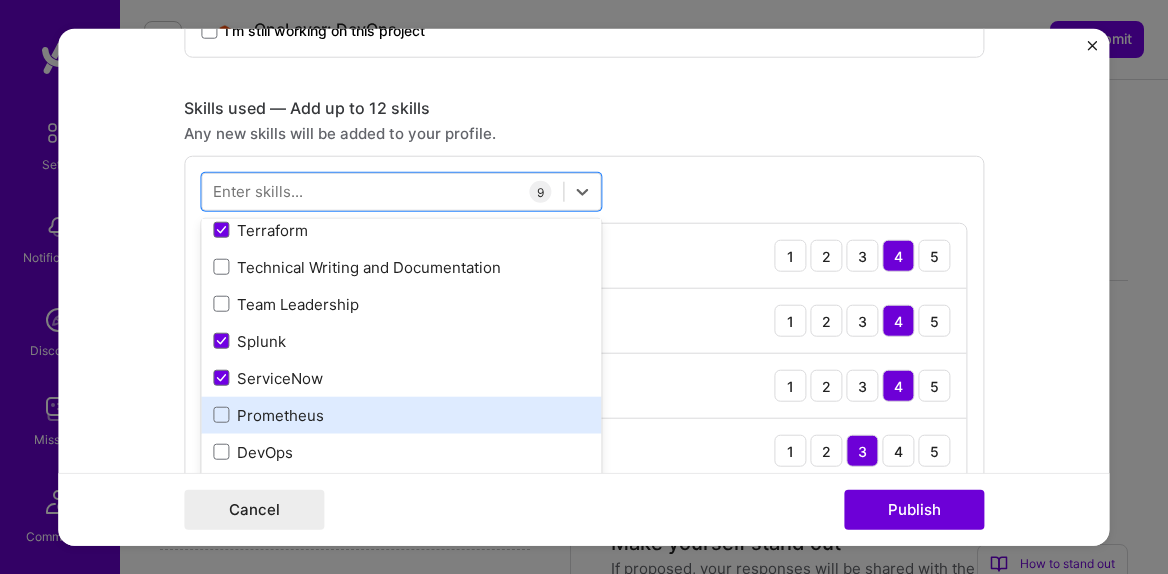 click on "Prometheus" at bounding box center (401, 415) 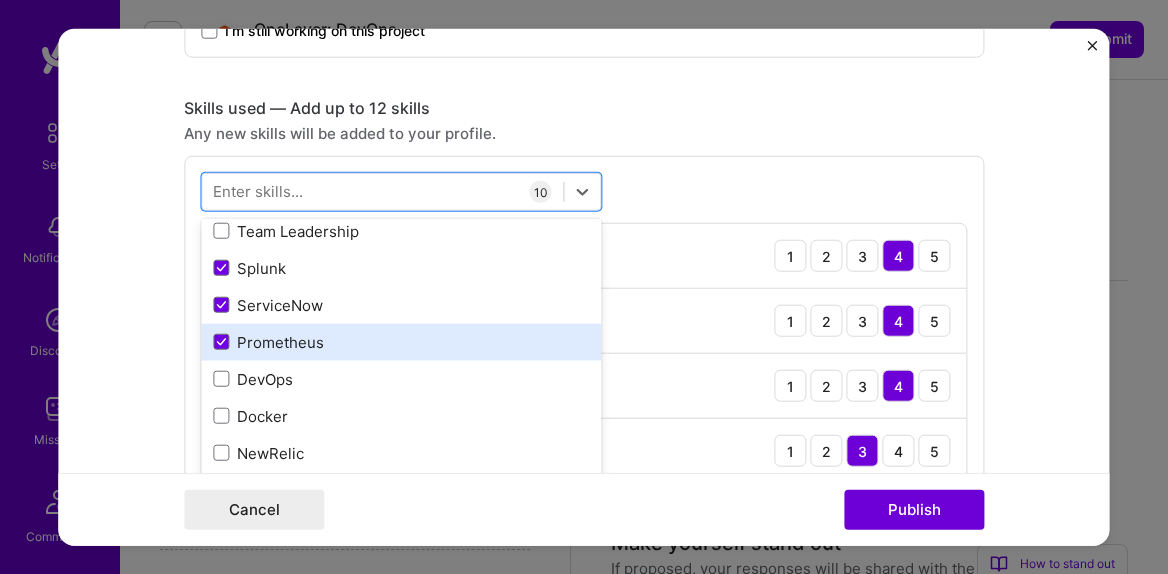 scroll, scrollTop: 598, scrollLeft: 0, axis: vertical 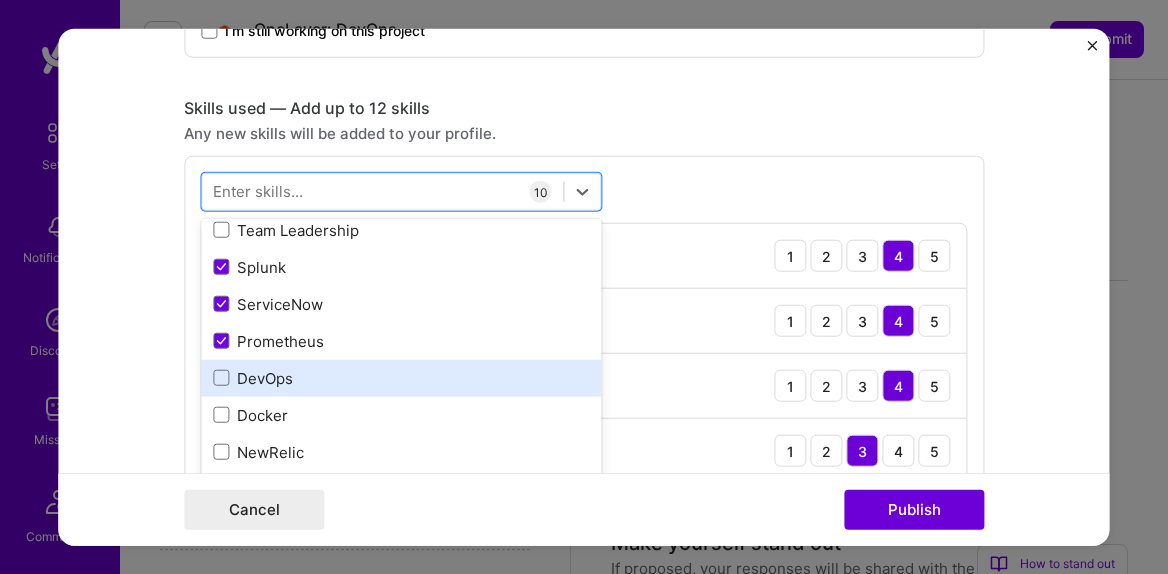 click on "DevOps" at bounding box center (401, 378) 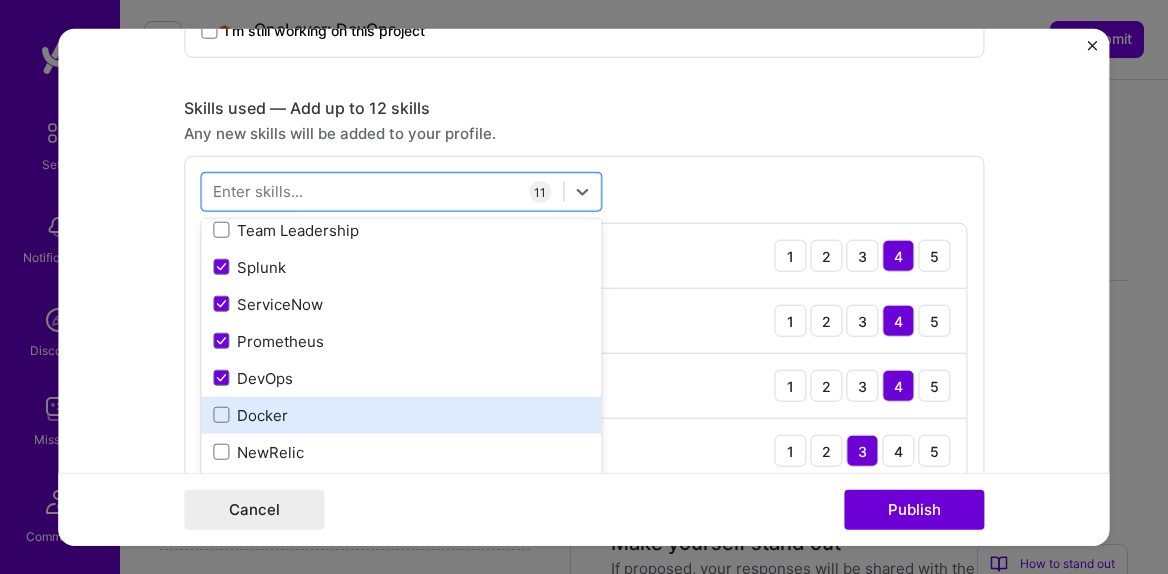 click on "Docker" at bounding box center (401, 415) 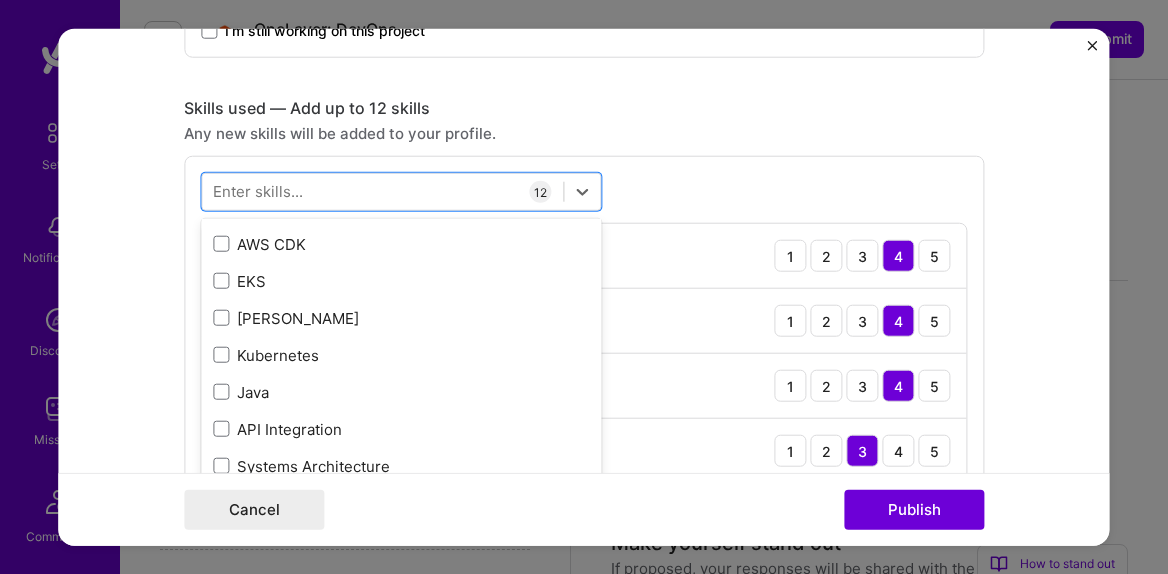 scroll, scrollTop: 846, scrollLeft: 0, axis: vertical 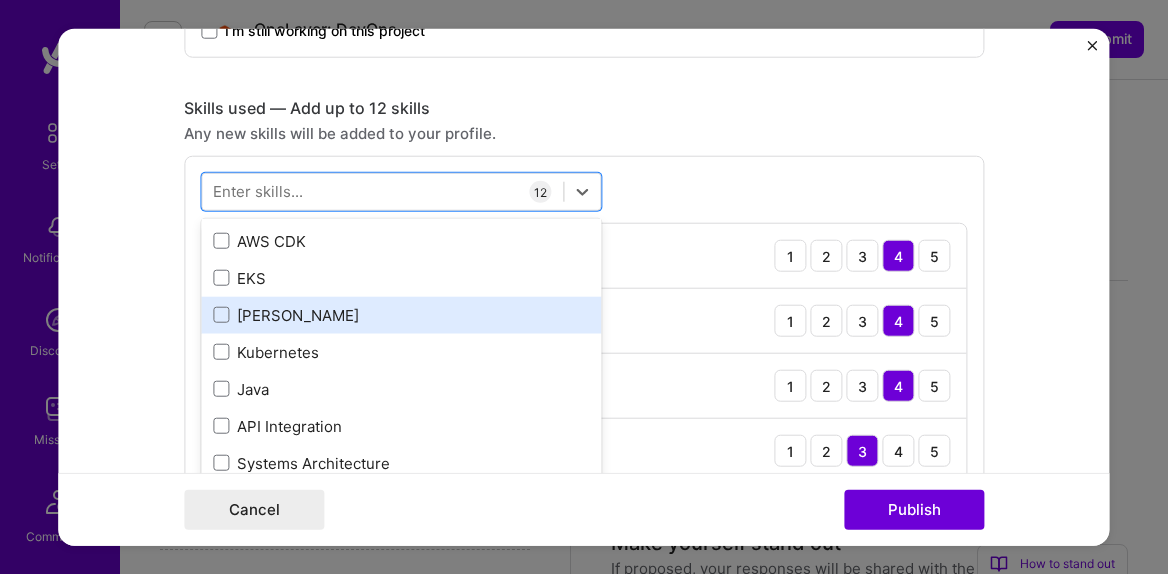 click on "[PERSON_NAME]" at bounding box center [401, 315] 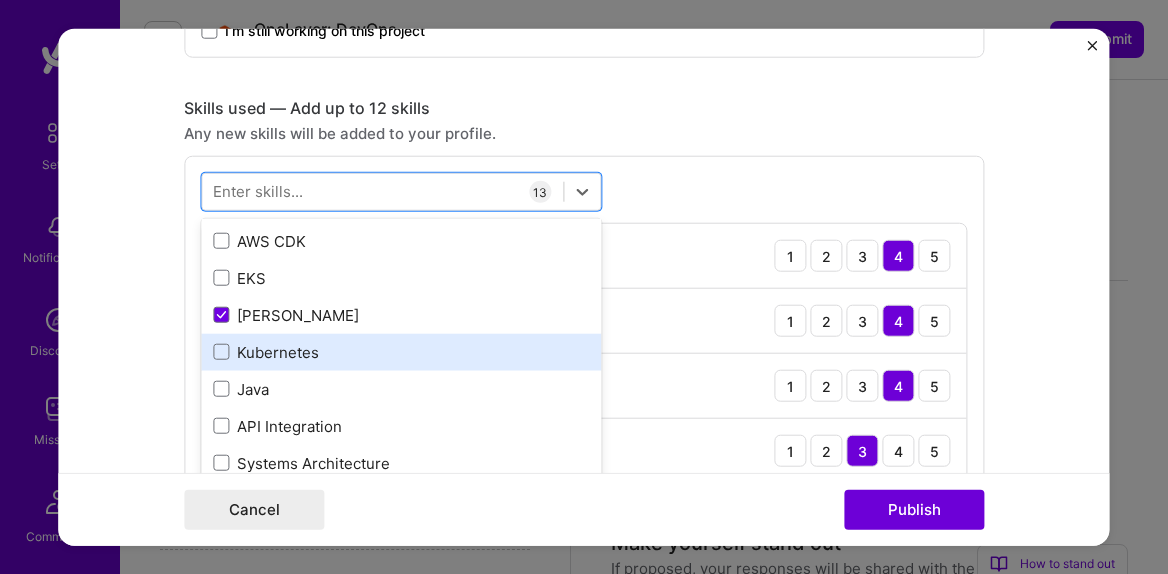 click on "Kubernetes" at bounding box center [401, 352] 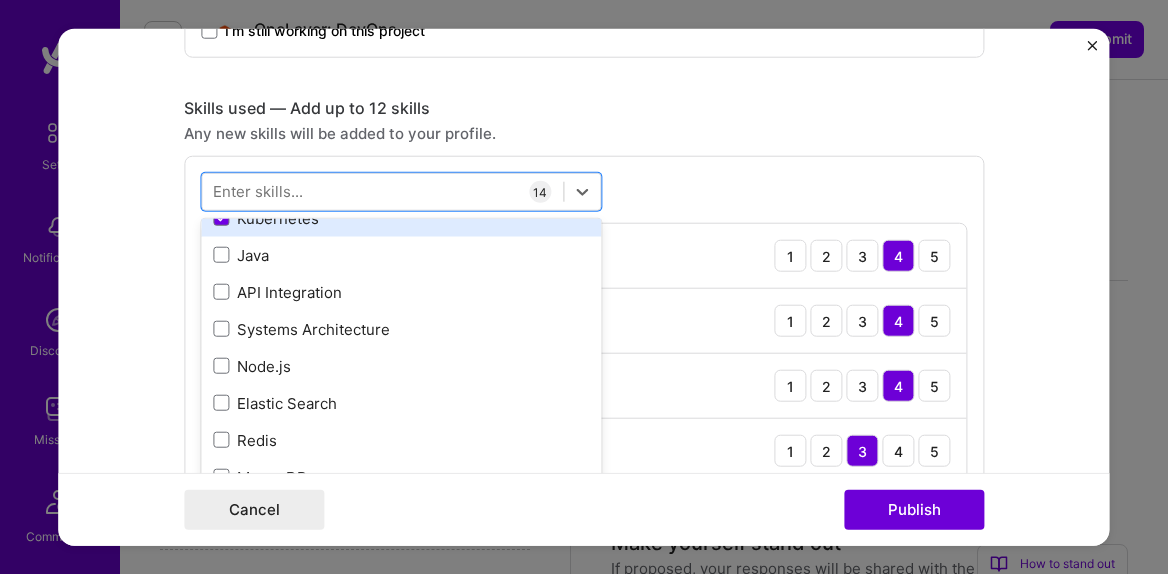 scroll, scrollTop: 997, scrollLeft: 0, axis: vertical 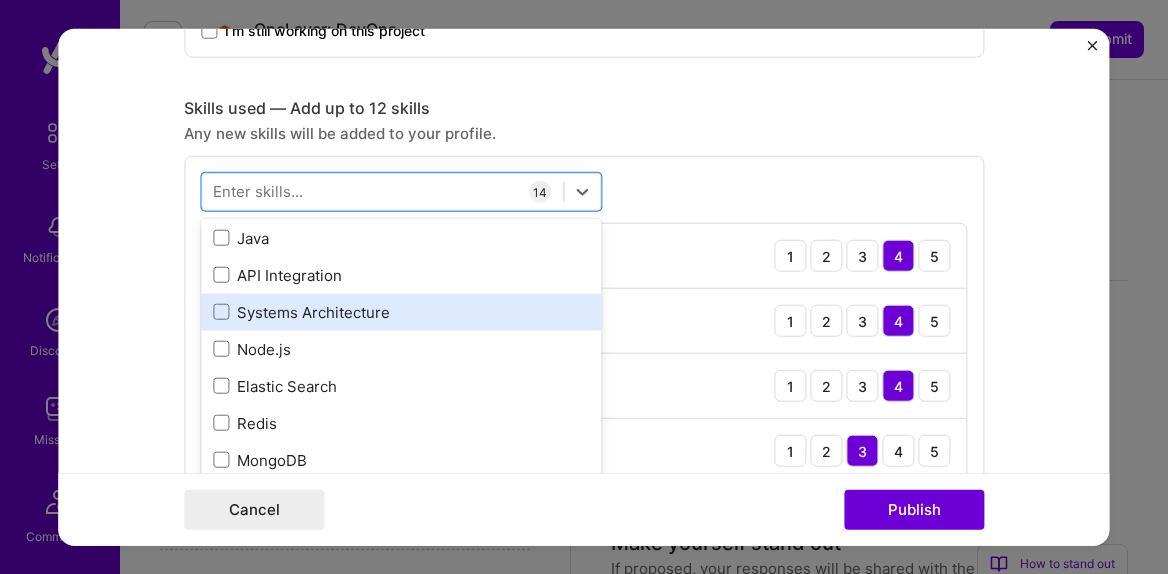 click on "Systems Architecture" at bounding box center (401, 312) 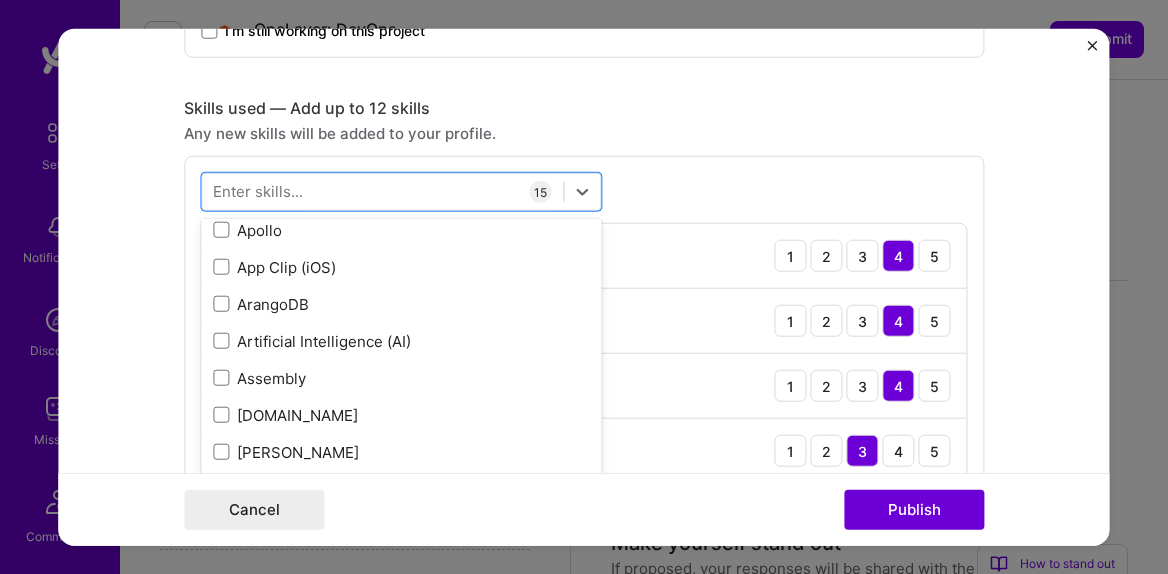 scroll, scrollTop: 2355, scrollLeft: 0, axis: vertical 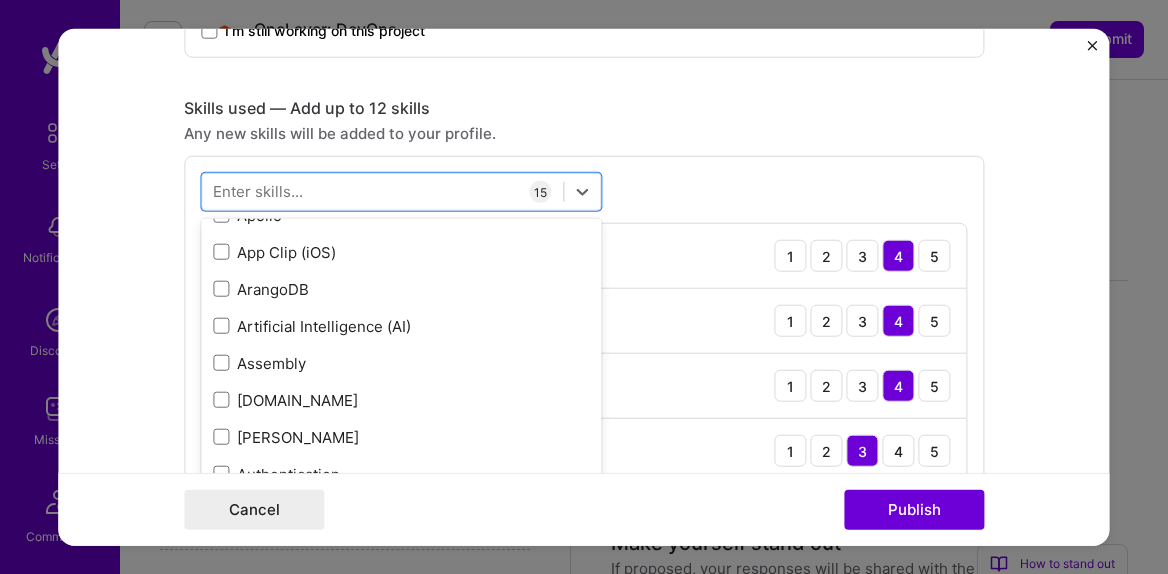 click on "Artificial Intelligence (AI)" at bounding box center (401, 325) 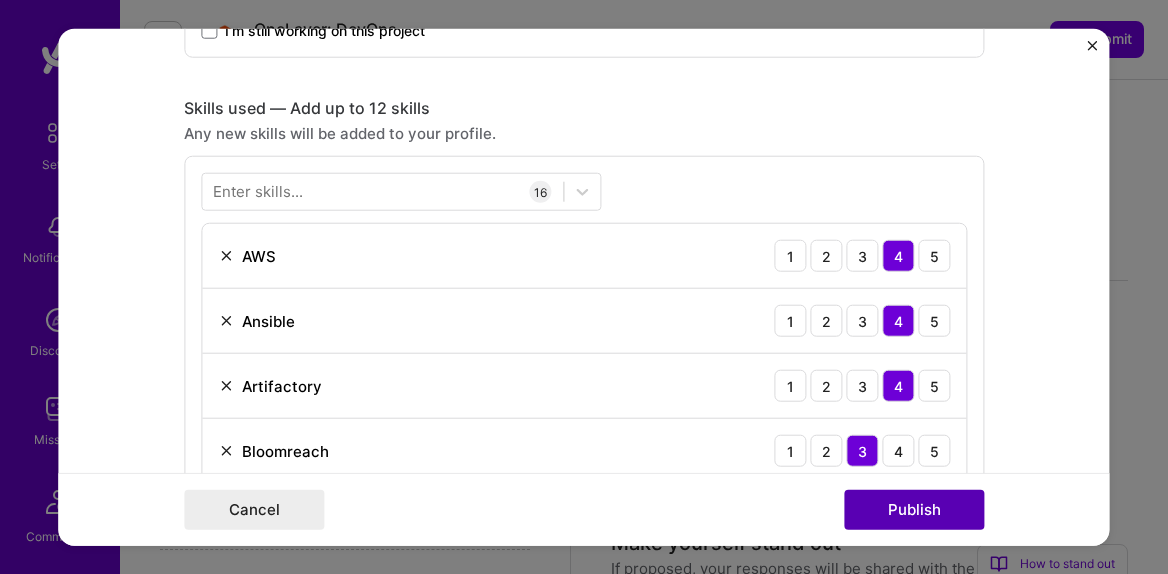 click on "Publish" at bounding box center [914, 509] 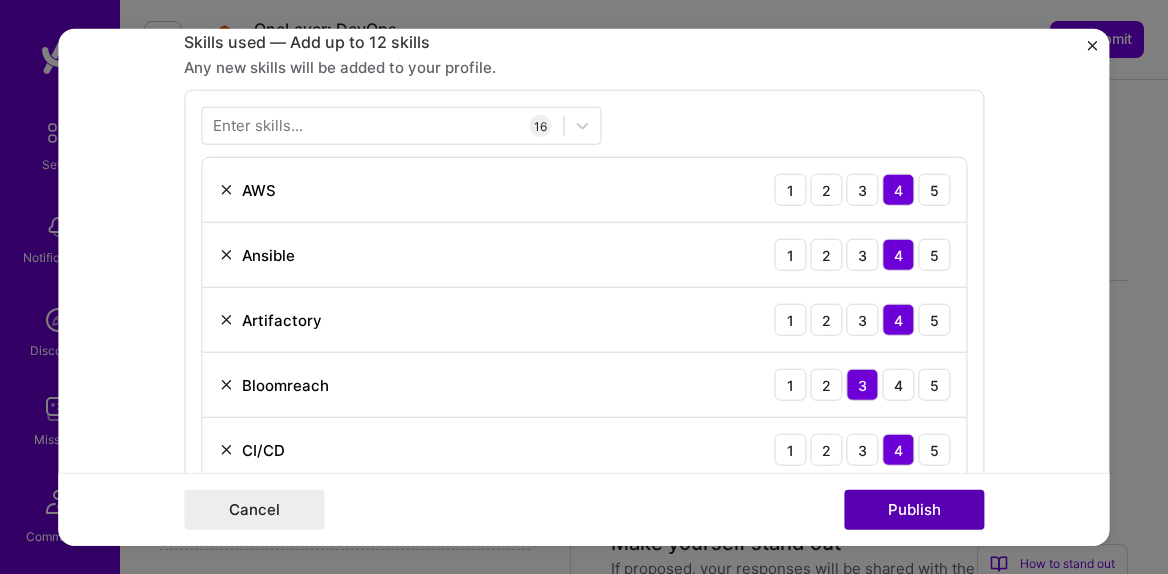 scroll, scrollTop: 910, scrollLeft: 0, axis: vertical 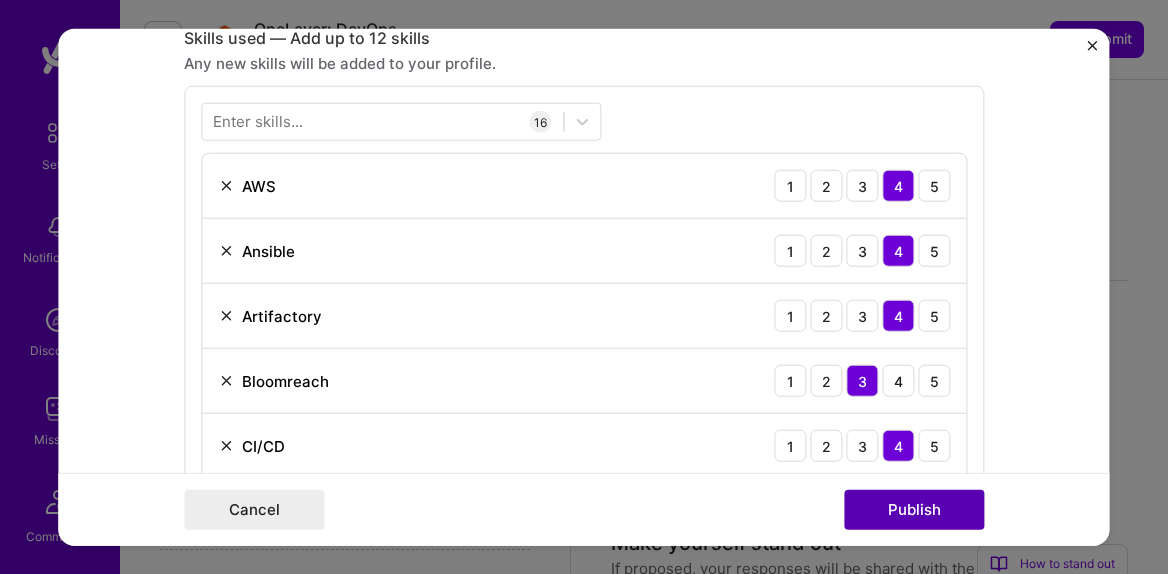 click on "Publish" at bounding box center (914, 509) 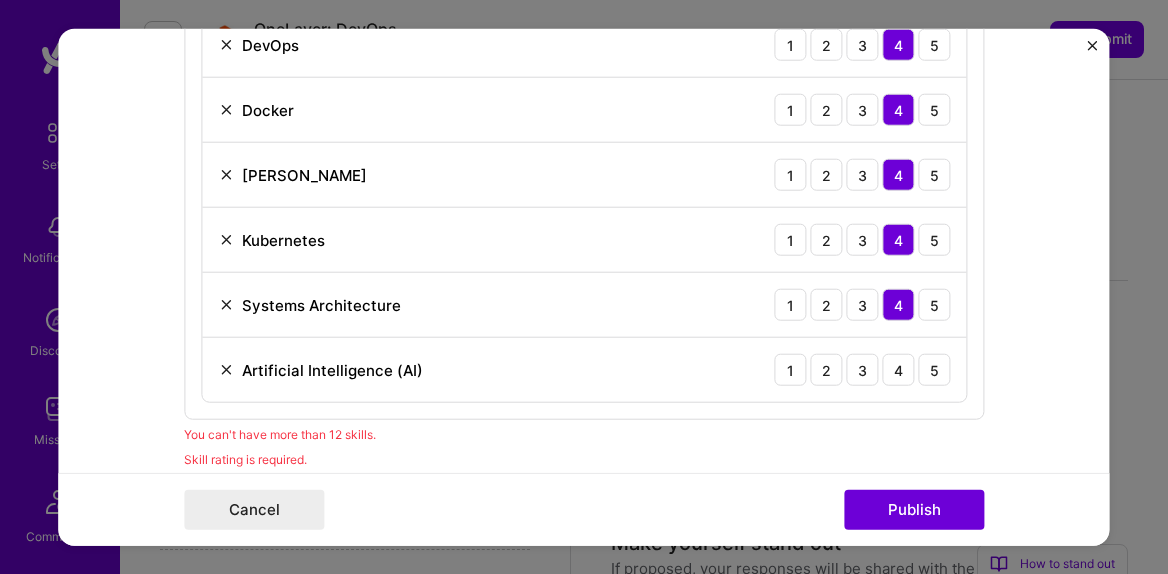 scroll, scrollTop: 1703, scrollLeft: 0, axis: vertical 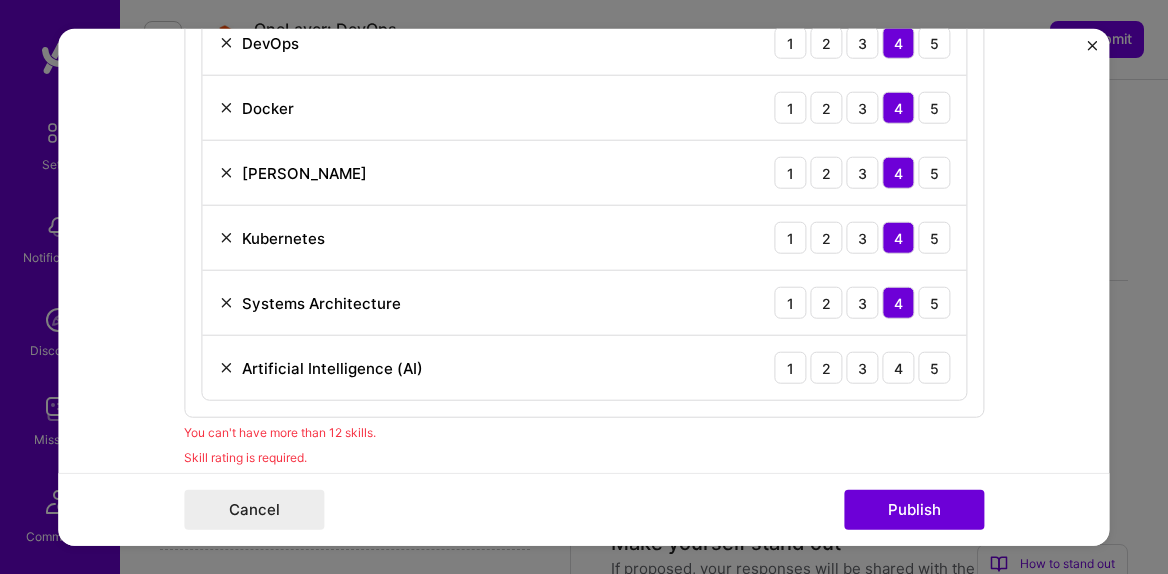 click at bounding box center [226, 303] 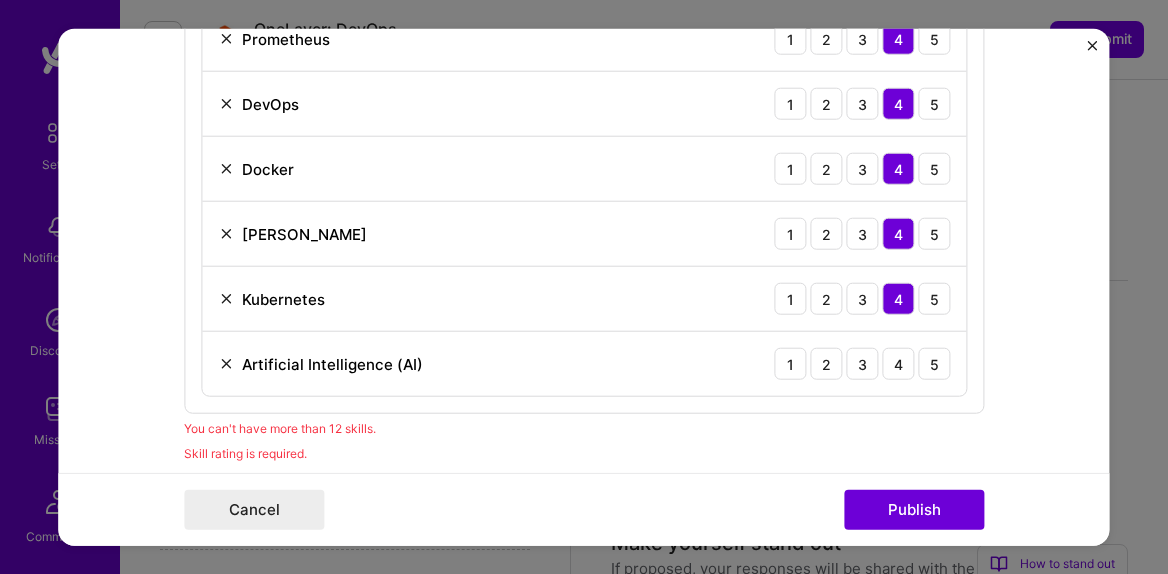scroll, scrollTop: 1630, scrollLeft: 0, axis: vertical 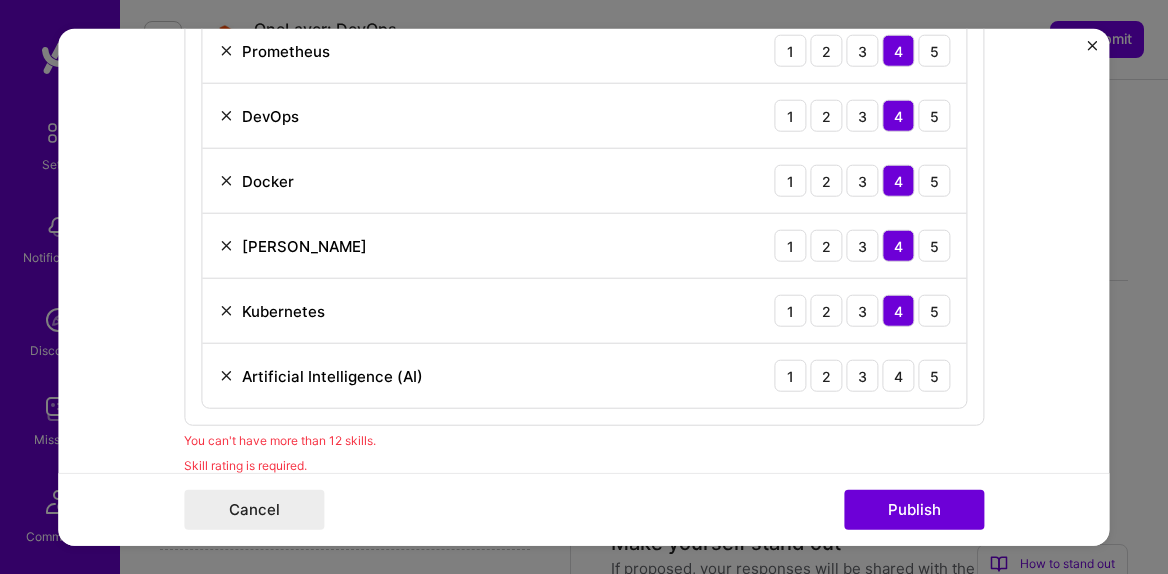 click at bounding box center (226, 376) 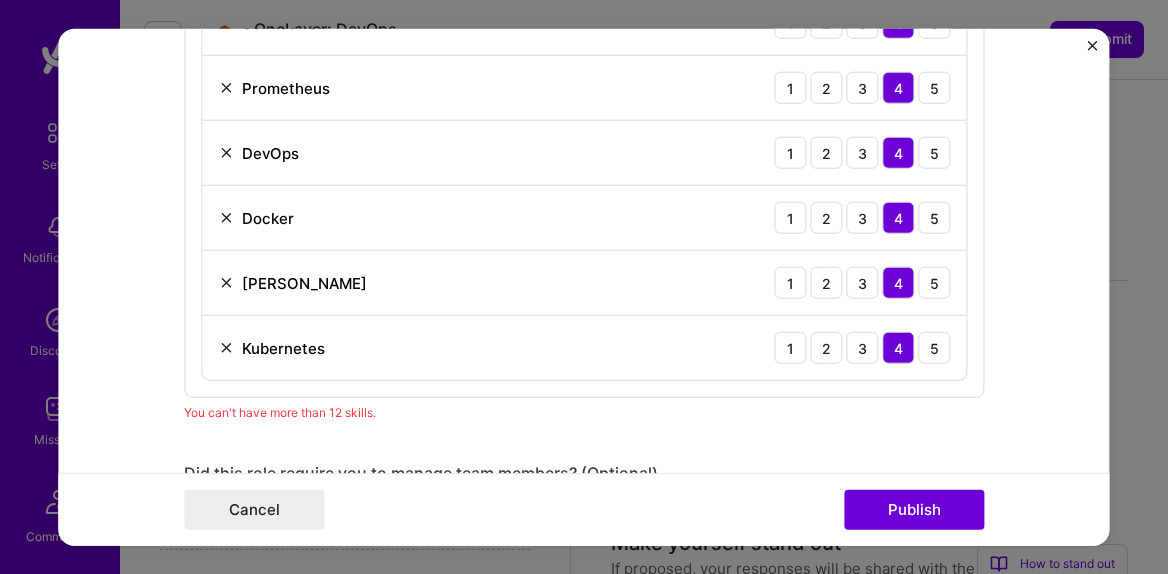 scroll, scrollTop: 1589, scrollLeft: 0, axis: vertical 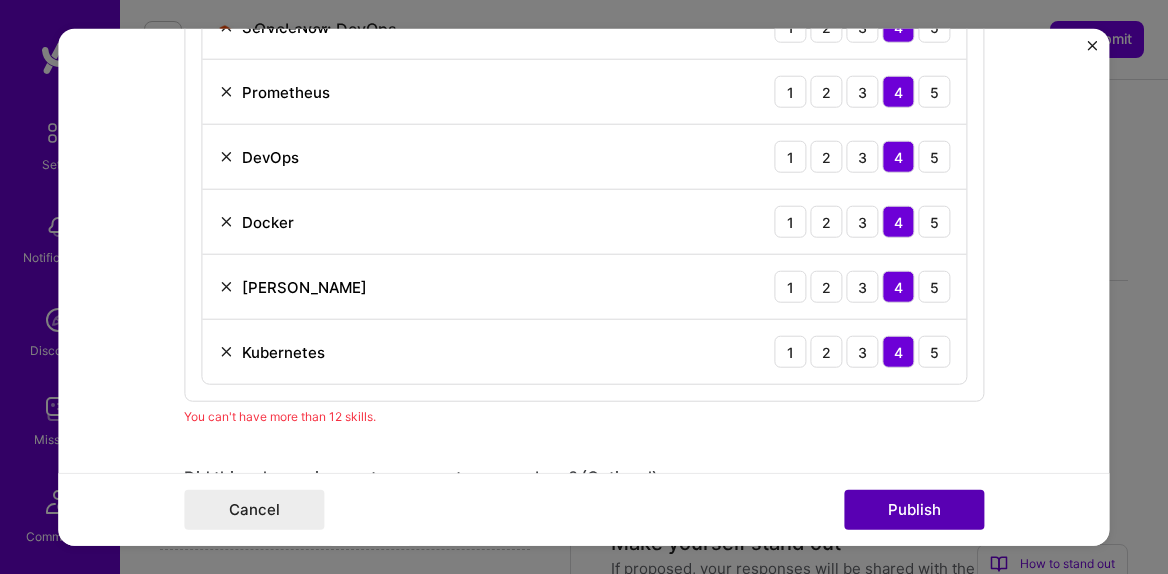 click on "Publish" at bounding box center (914, 509) 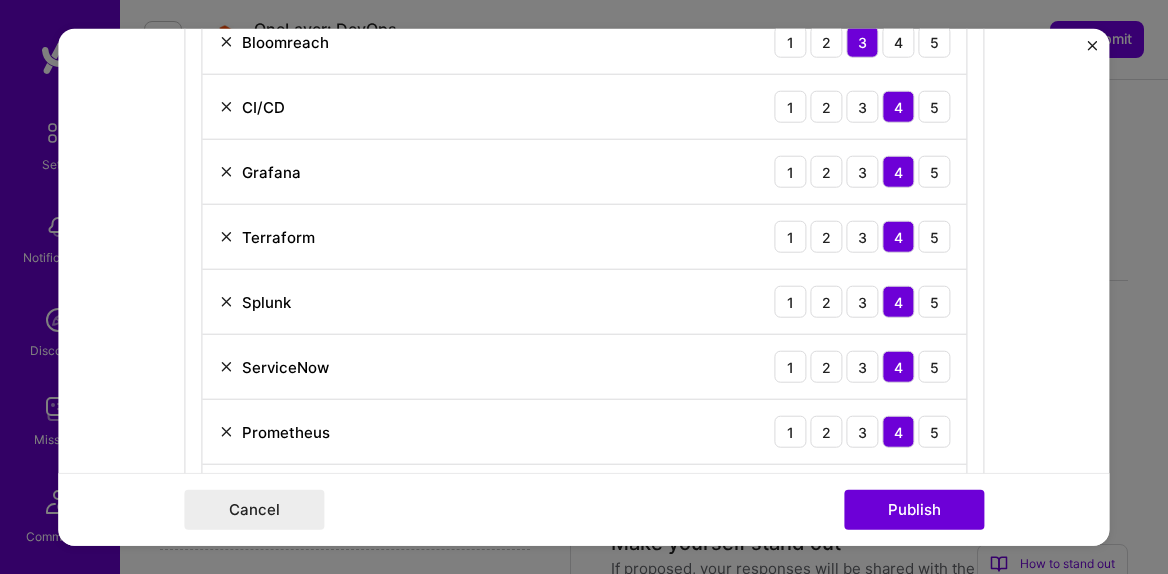 scroll, scrollTop: 1257, scrollLeft: 0, axis: vertical 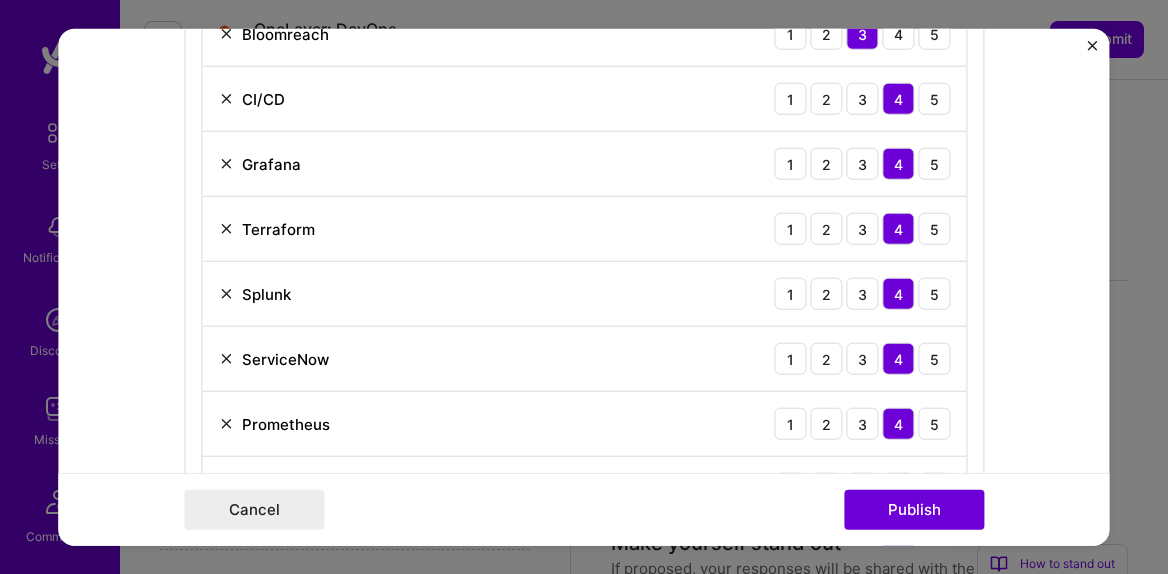 click at bounding box center [226, 359] 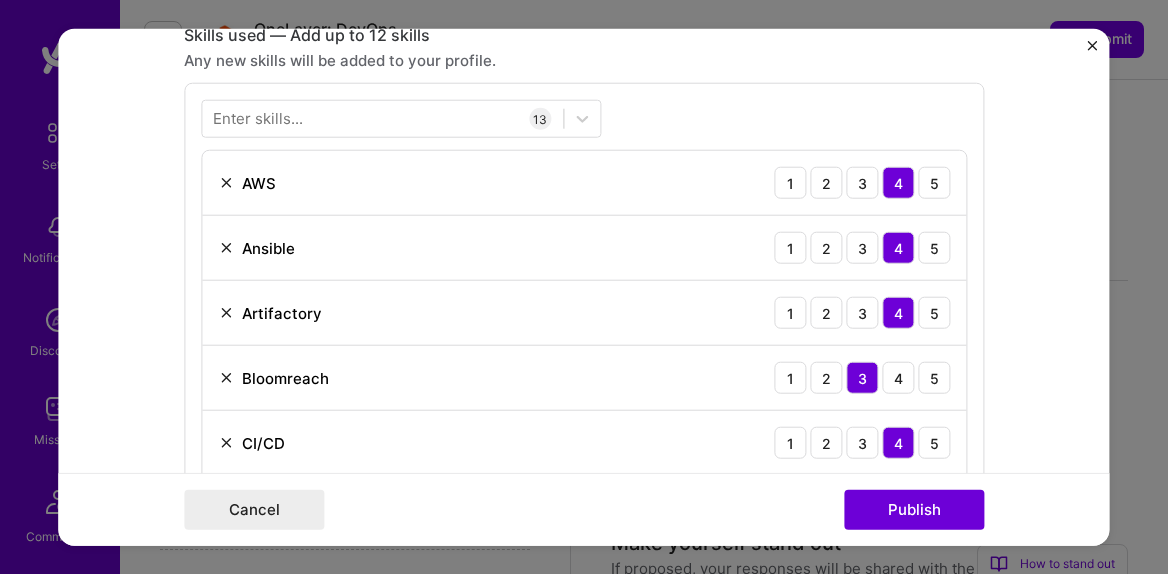 scroll, scrollTop: 905, scrollLeft: 0, axis: vertical 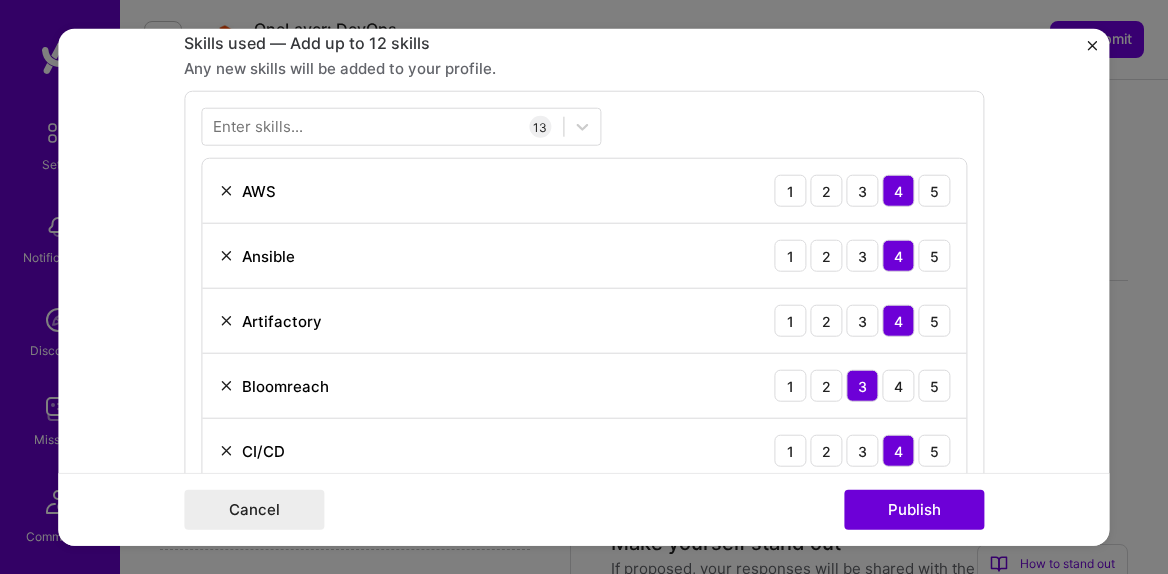 click at bounding box center [226, 321] 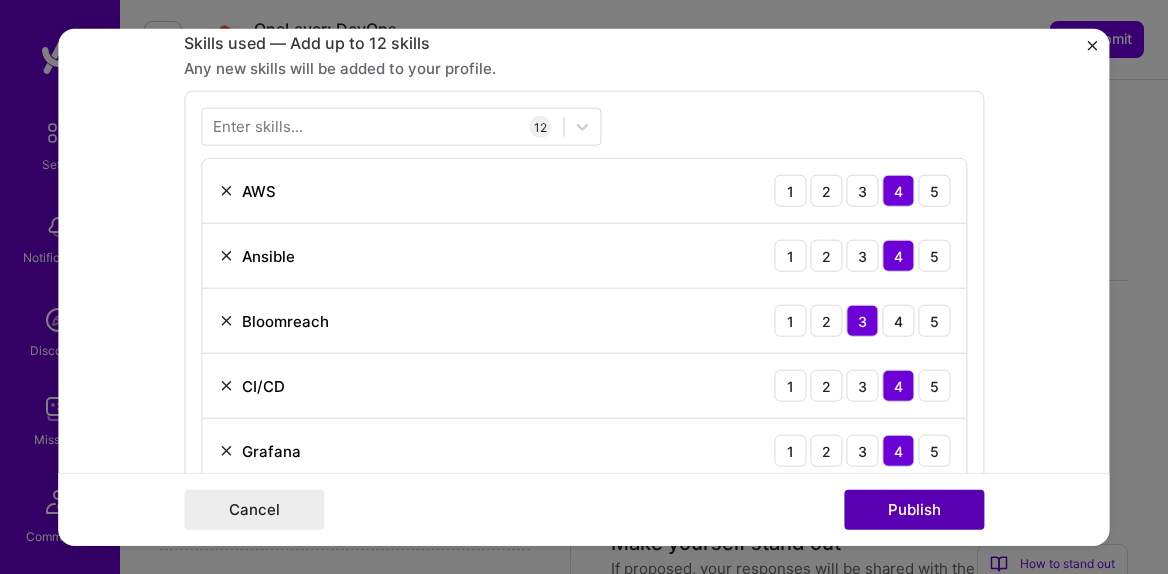 click on "Publish" at bounding box center [914, 509] 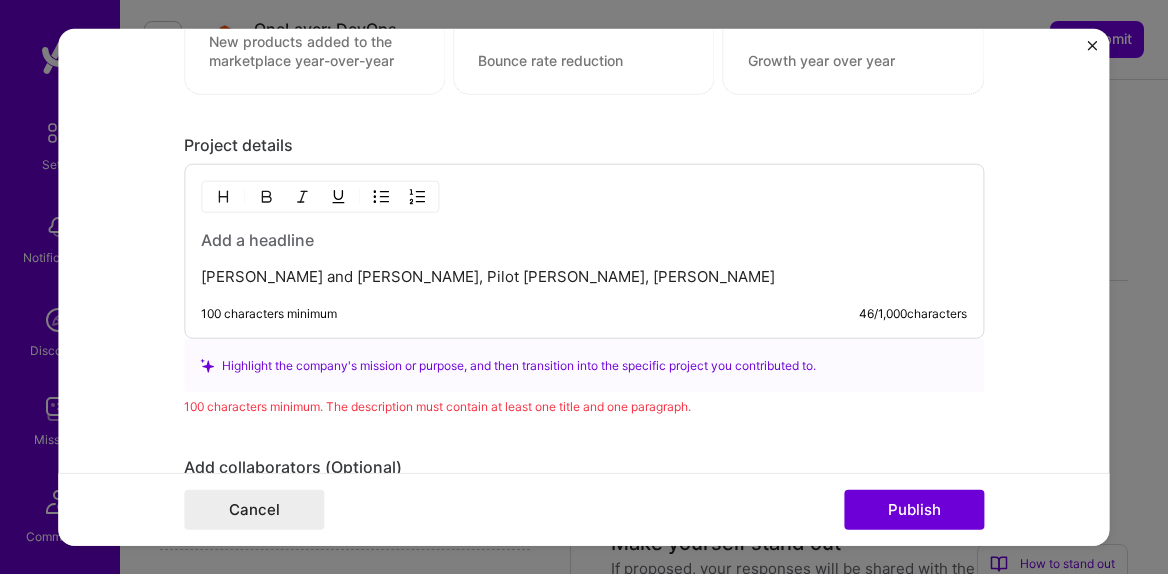 scroll, scrollTop: 2273, scrollLeft: 0, axis: vertical 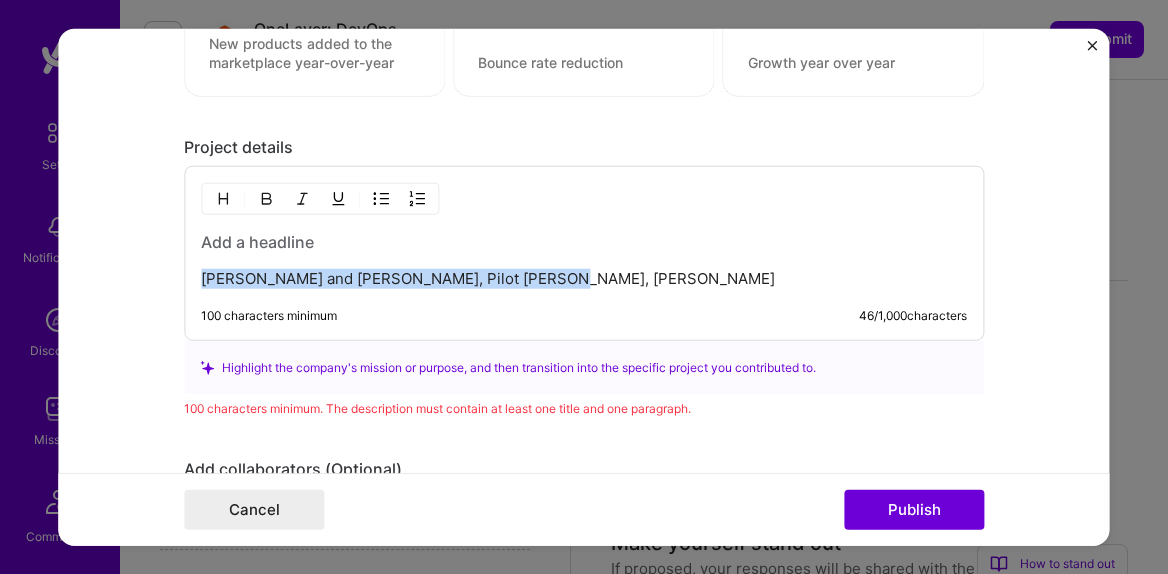 drag, startPoint x: 540, startPoint y: 278, endPoint x: 189, endPoint y: 276, distance: 351.0057 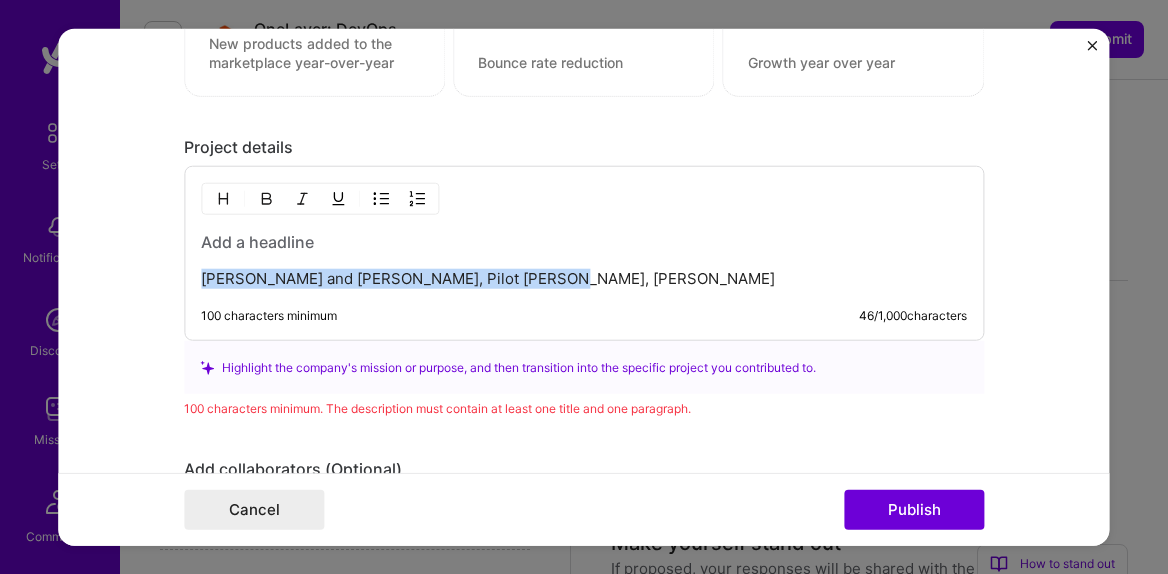 click on "[PERSON_NAME] and [PERSON_NAME], Pilot [PERSON_NAME], [PERSON_NAME] 100 characters minimum 46 / 1,000  characters" at bounding box center [584, 253] 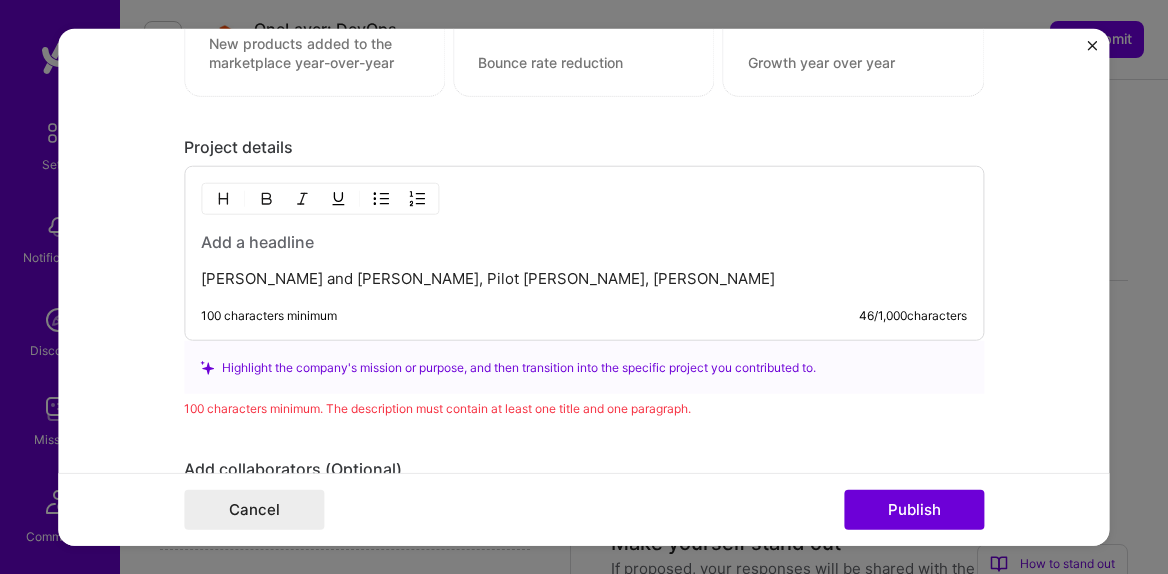 click at bounding box center (584, 242) 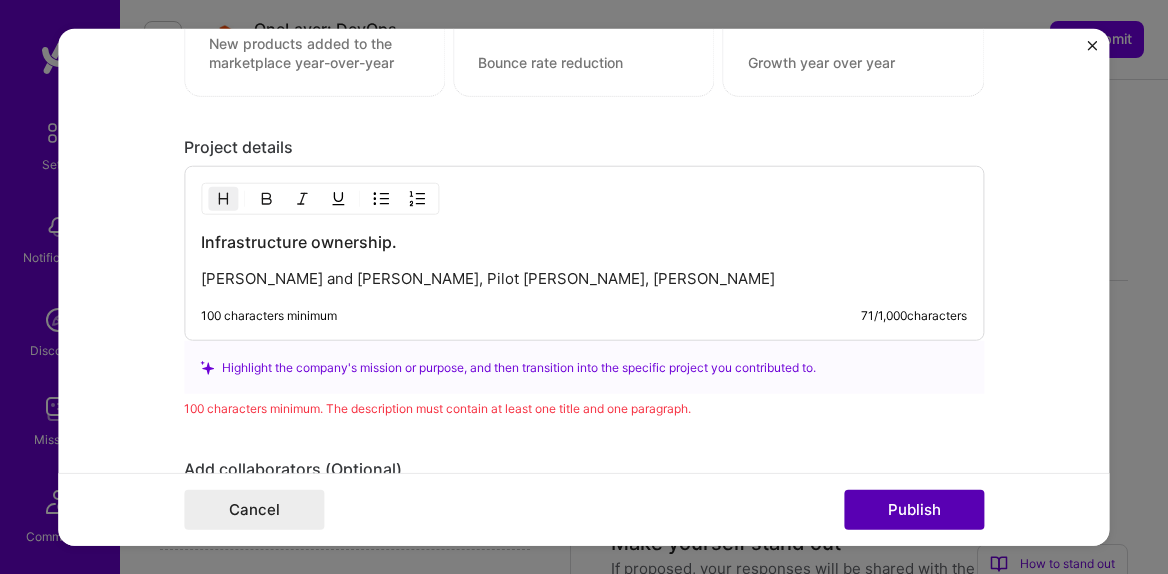click on "Publish" at bounding box center (914, 509) 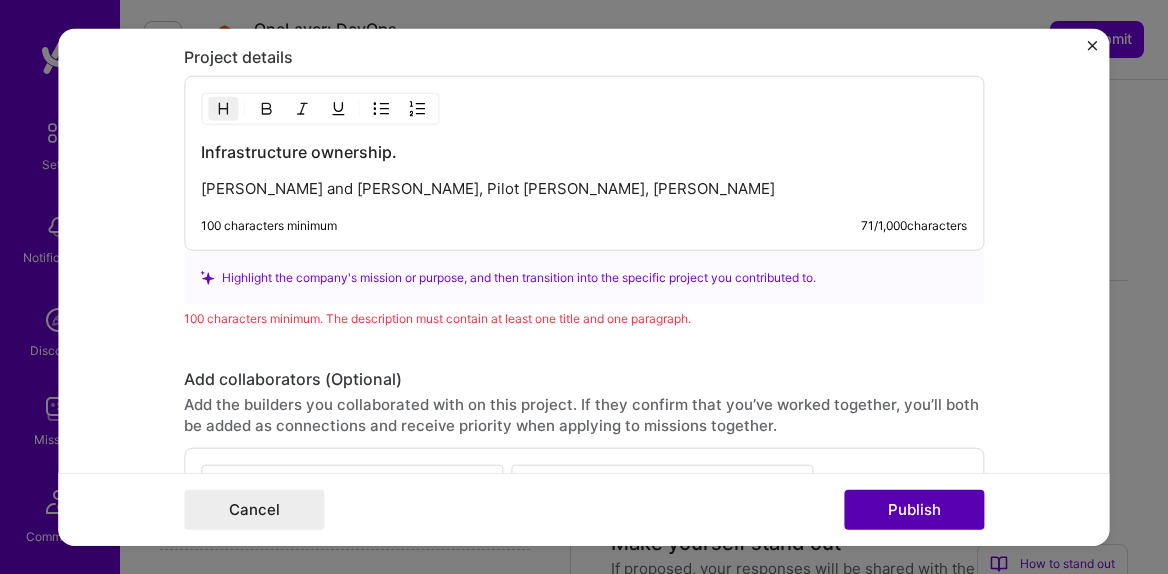scroll, scrollTop: 2382, scrollLeft: 0, axis: vertical 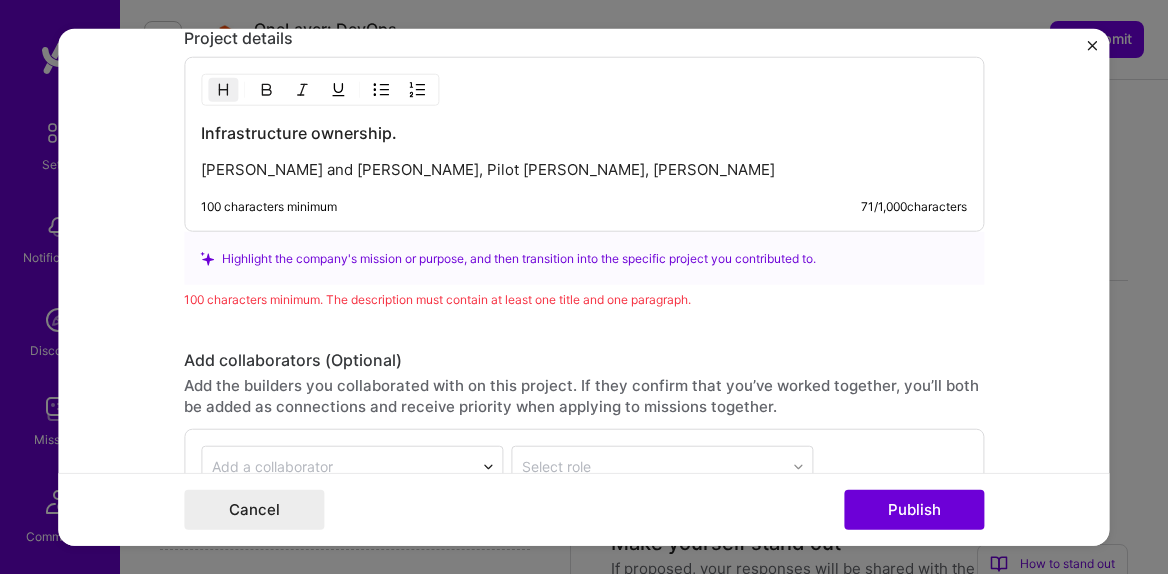 click on "Infrastructure ownership. [PERSON_NAME] and [PERSON_NAME], Pilot [PERSON_NAME], [PERSON_NAME] 100 characters minimum 71 / 1,000  characters" at bounding box center (584, 144) 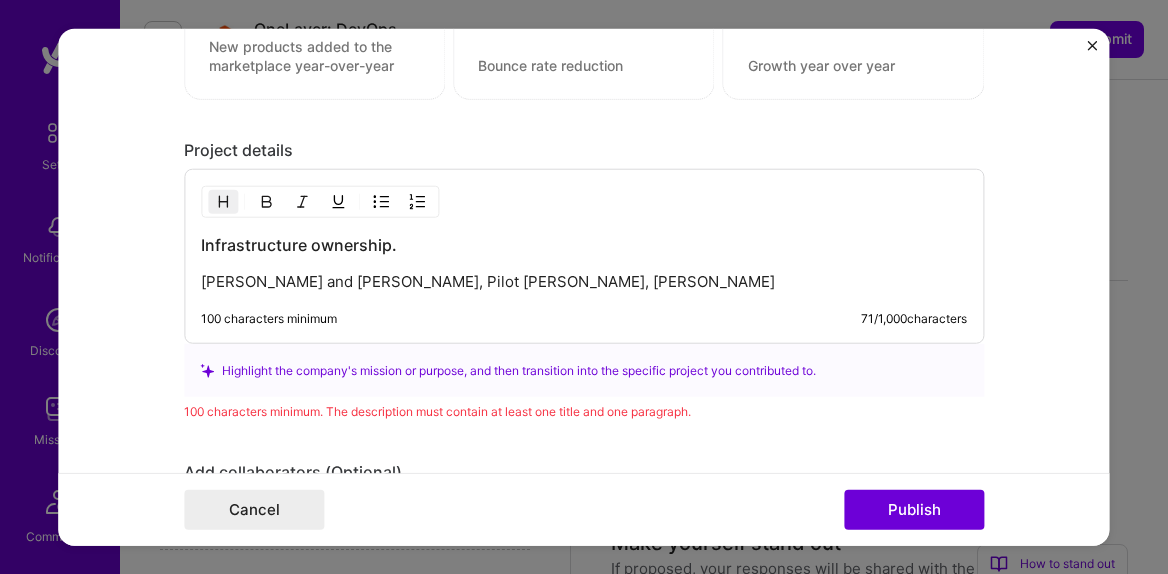 scroll, scrollTop: 2267, scrollLeft: 0, axis: vertical 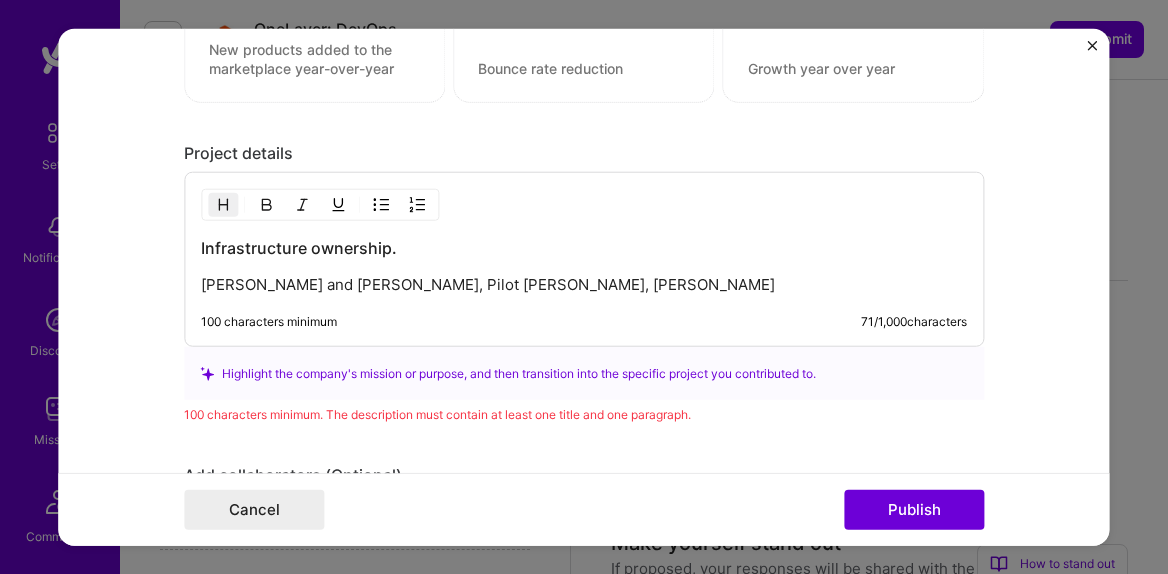 click on "[PERSON_NAME] and [PERSON_NAME], Pilot [PERSON_NAME], [PERSON_NAME]" at bounding box center [584, 285] 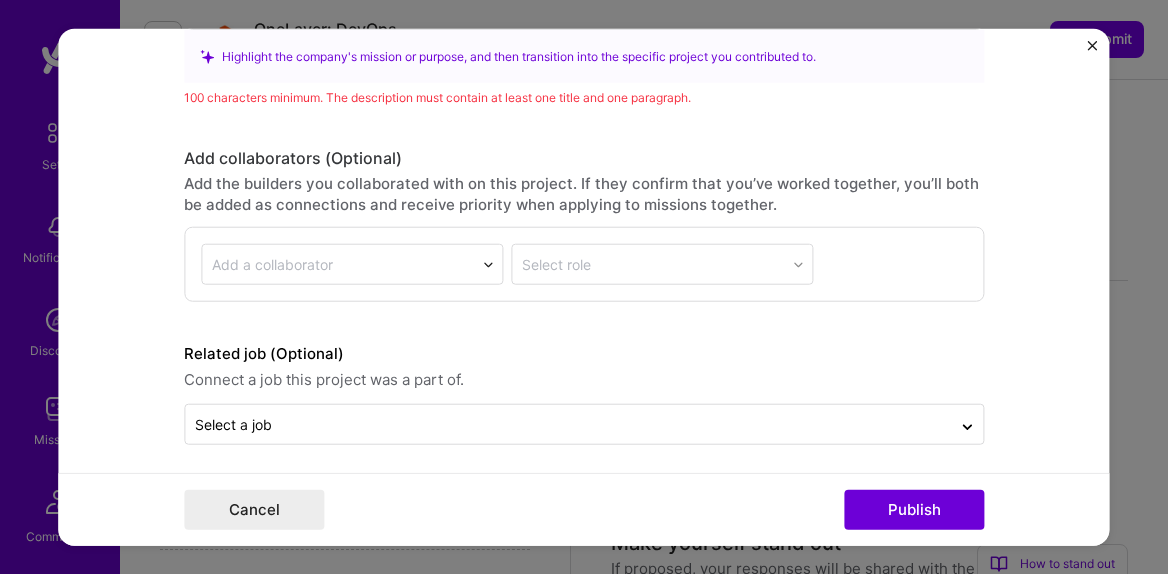 scroll, scrollTop: 2630, scrollLeft: 0, axis: vertical 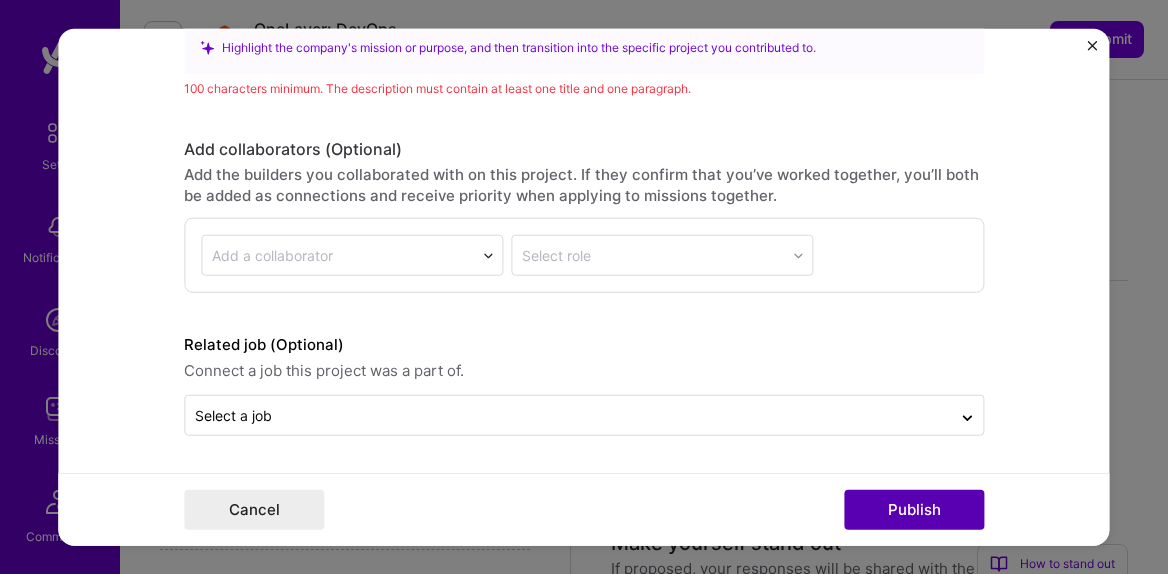 click on "Publish" at bounding box center (914, 509) 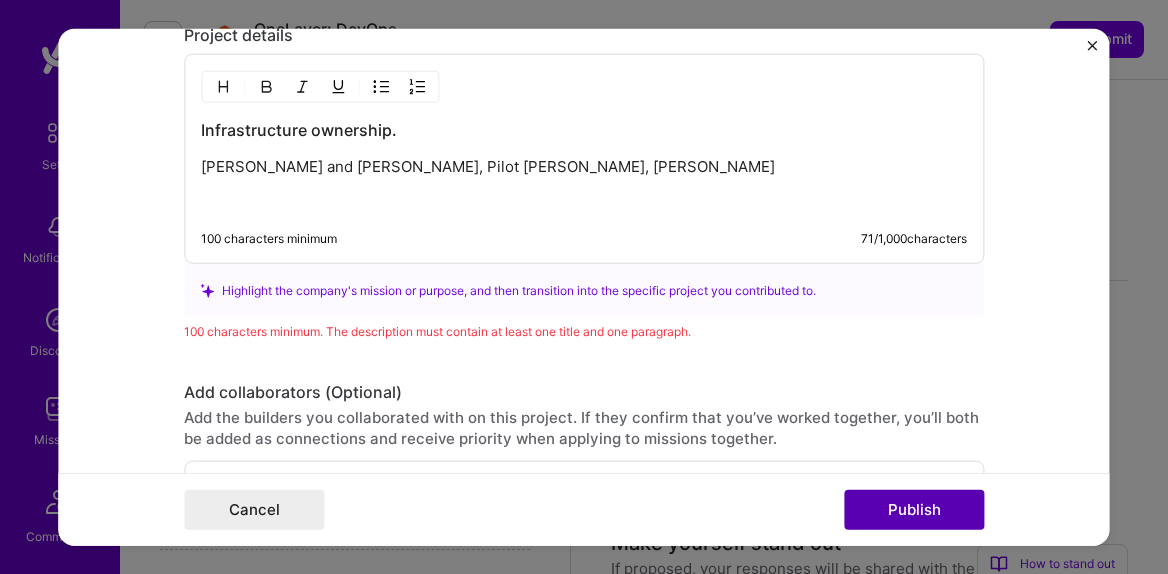scroll, scrollTop: 2382, scrollLeft: 0, axis: vertical 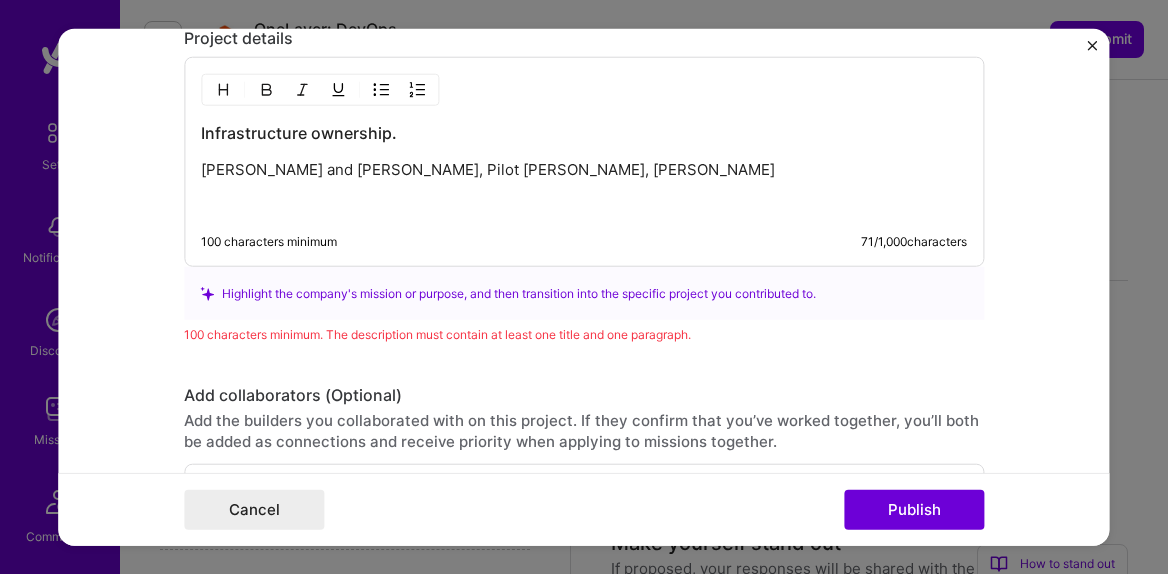 click on "[PERSON_NAME] and [PERSON_NAME], Pilot [PERSON_NAME], [PERSON_NAME]" at bounding box center [584, 170] 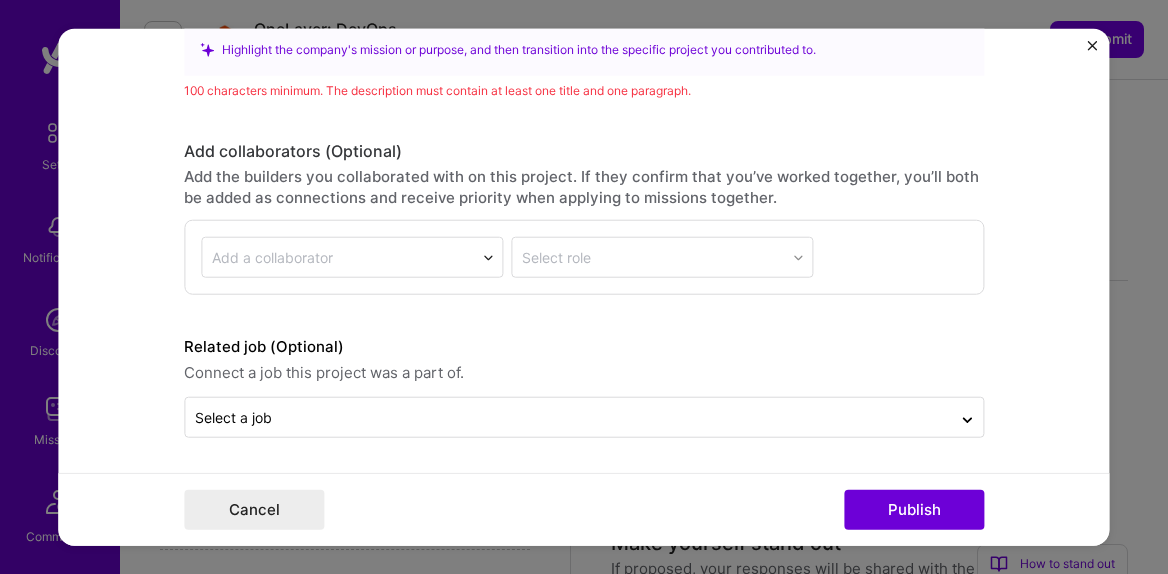 scroll, scrollTop: 2630, scrollLeft: 0, axis: vertical 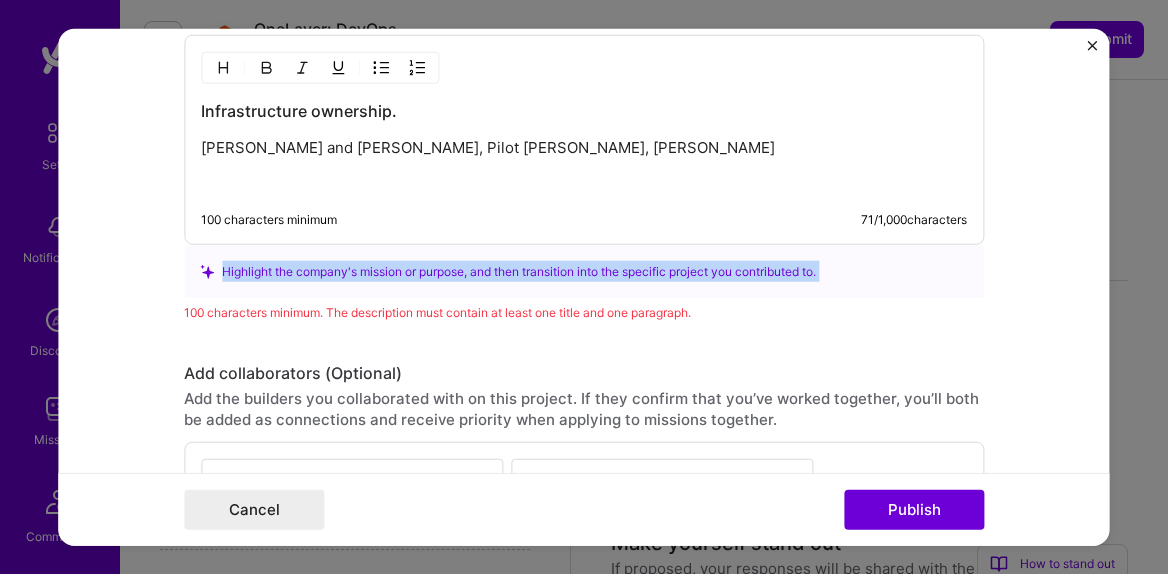 drag, startPoint x: 825, startPoint y: 274, endPoint x: 838, endPoint y: 301, distance: 29.966648 